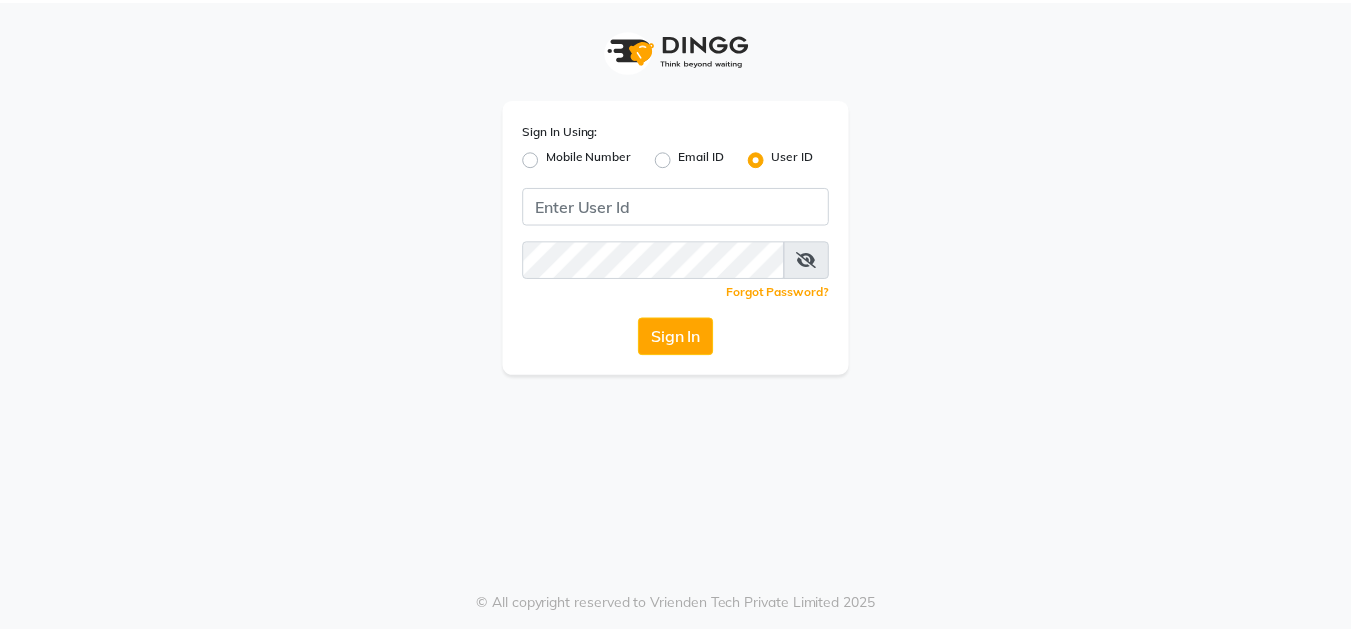 scroll, scrollTop: 0, scrollLeft: 0, axis: both 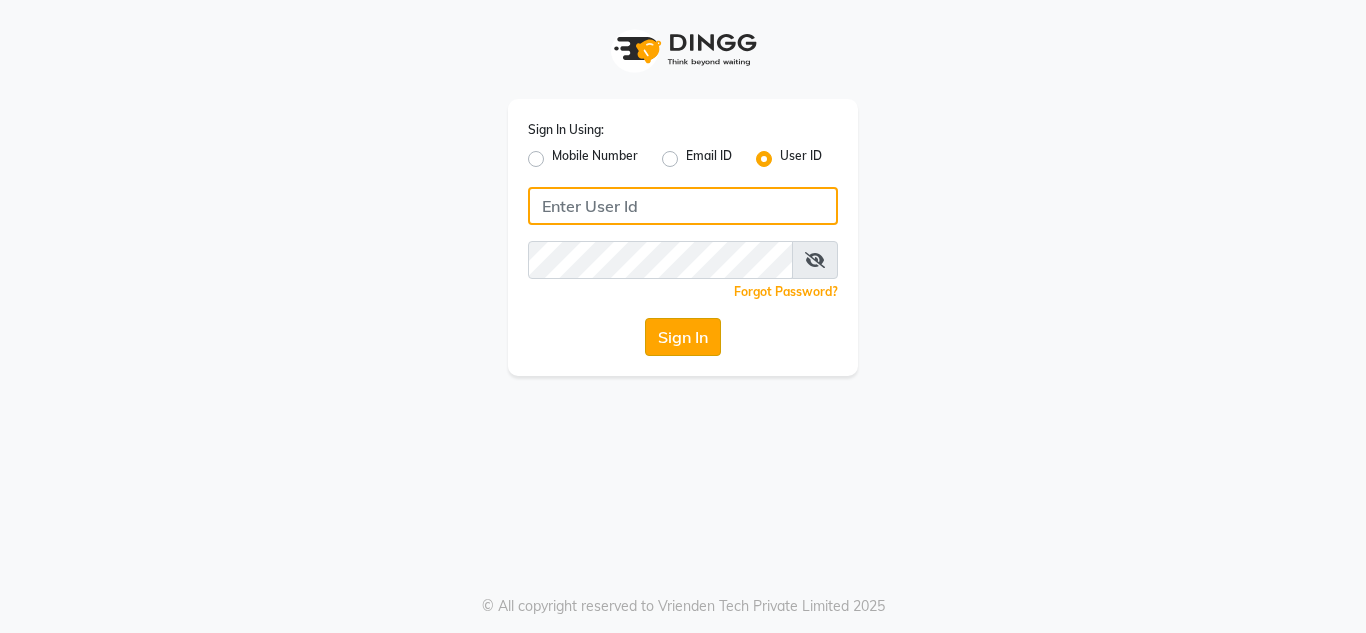 type on "[FIRST]" 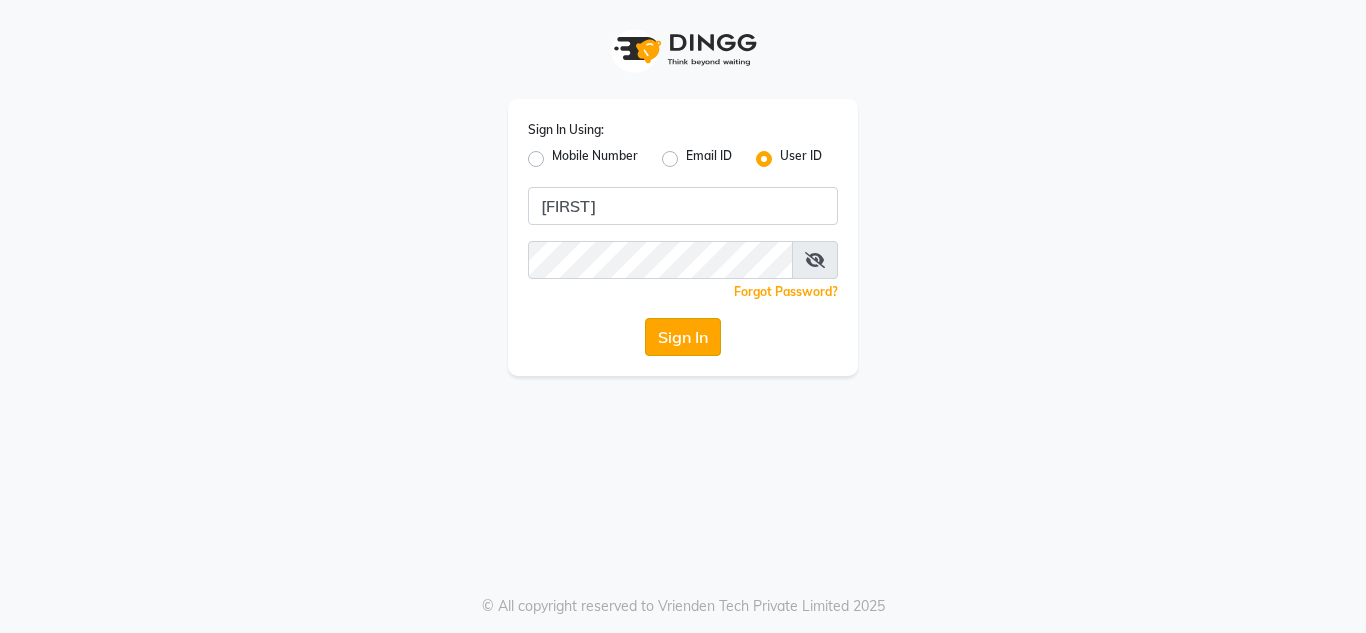 click on "Sign In" 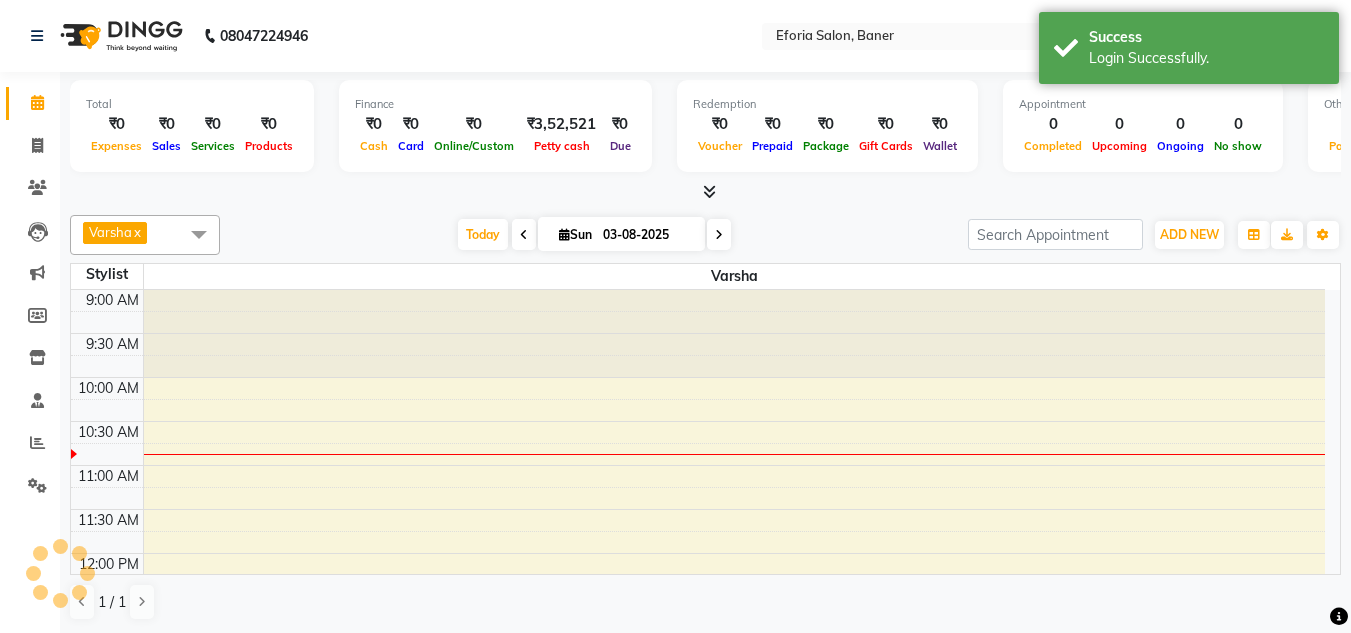 scroll, scrollTop: 0, scrollLeft: 0, axis: both 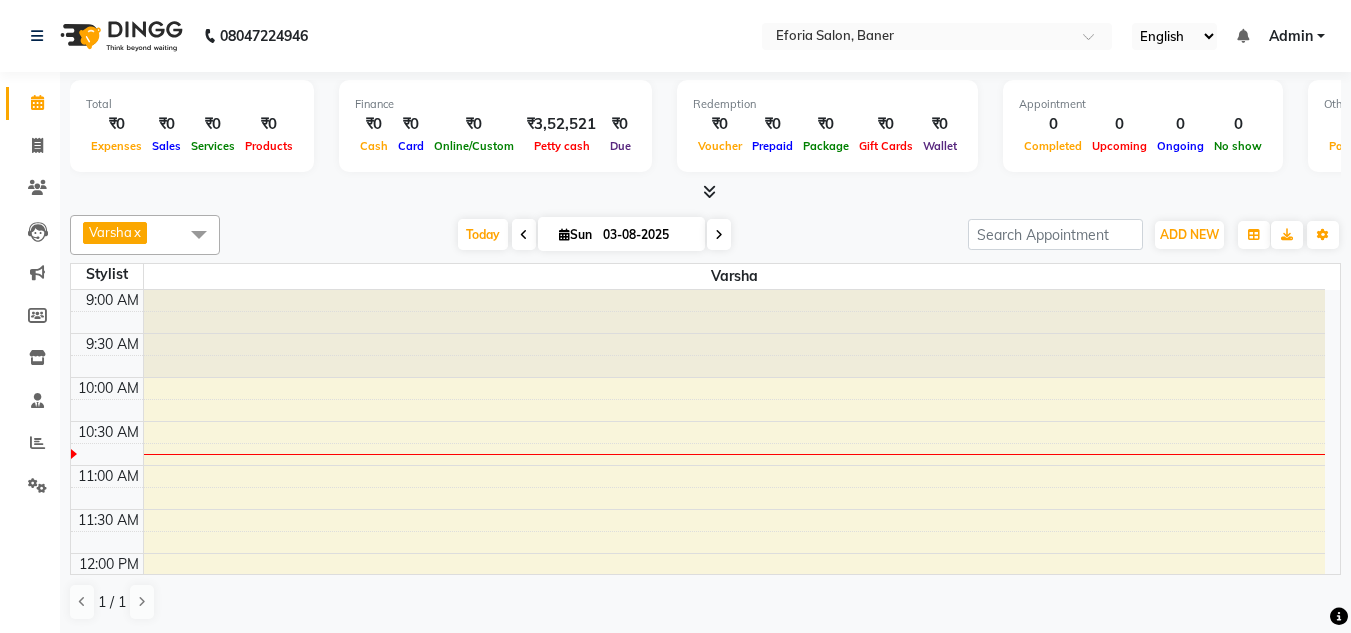 click on "Total  ₹0  Expenses ₹0  Sales ₹0  Services ₹0  Products Finance  ₹0  Cash ₹0  Card ₹0  Online/Custom ₹3,52,521 Petty cash ₹0 Due  Redemption  ₹0 Voucher ₹0 Prepaid ₹0 Package ₹0  Gift Cards ₹0  Wallet  Appointment  0 Completed 0 Upcoming 0 Ongoing 0 No show  Other sales  ₹0  Packages ₹0  Memberships ₹0  Vouchers ₹0  Prepaids ₹0  Gift Cards [LAST]  x Select All [LAST] [LAST] [LAST] [LAST] [LAST] [LAST] Today  Sun 03-08-2025 Toggle Dropdown Add Appointment Add Invoice Add Expense Add Attendance Add Client Add Transaction Toggle Dropdown Add Appointment Add Invoice Add Expense Add Attendance Add Client ADD NEW Toggle Dropdown Add Appointment Add Invoice Add Expense Add Attendance Add Client Add Transaction [LAST]  x Select All [LAST] [LAST] [LAST] [LAST] [LAST] [LAST] Group By  Staff View   Room View  View as Vertical  Vertical - Week View  Horizontal  Horizontal - Week View  List  Toggle Dropdown Calendar Settings Manage Tags  Zoom" 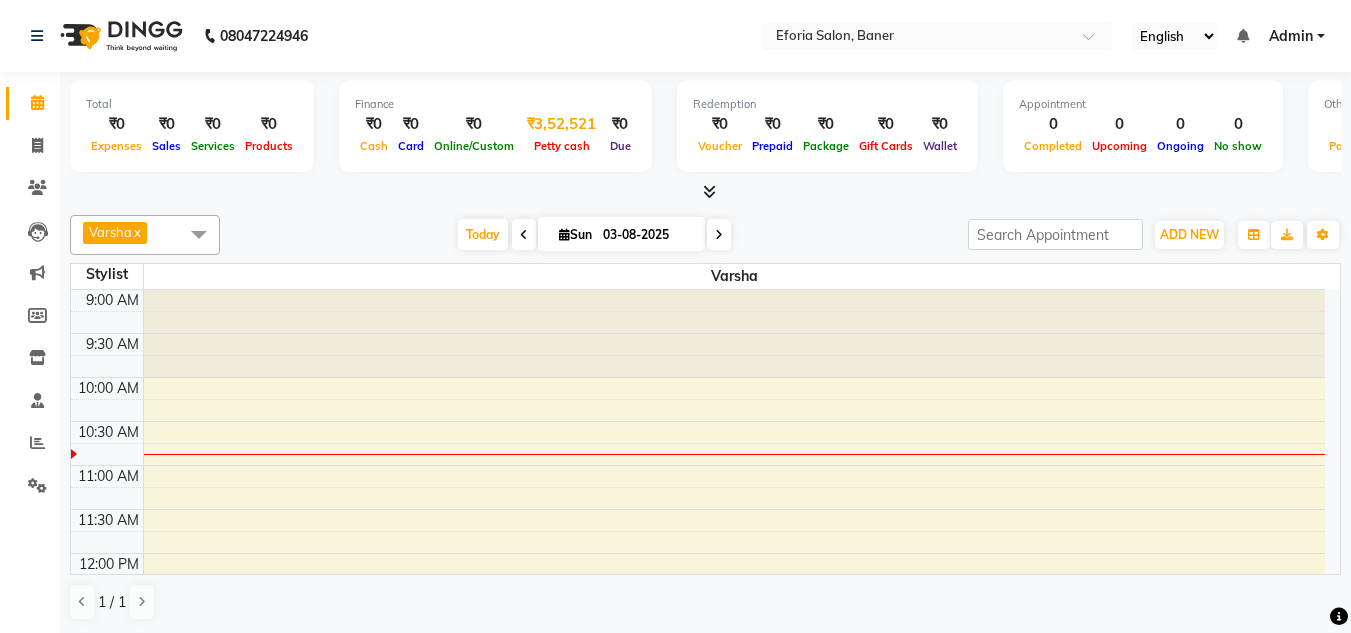 click on "₹3,52,521" at bounding box center [561, 124] 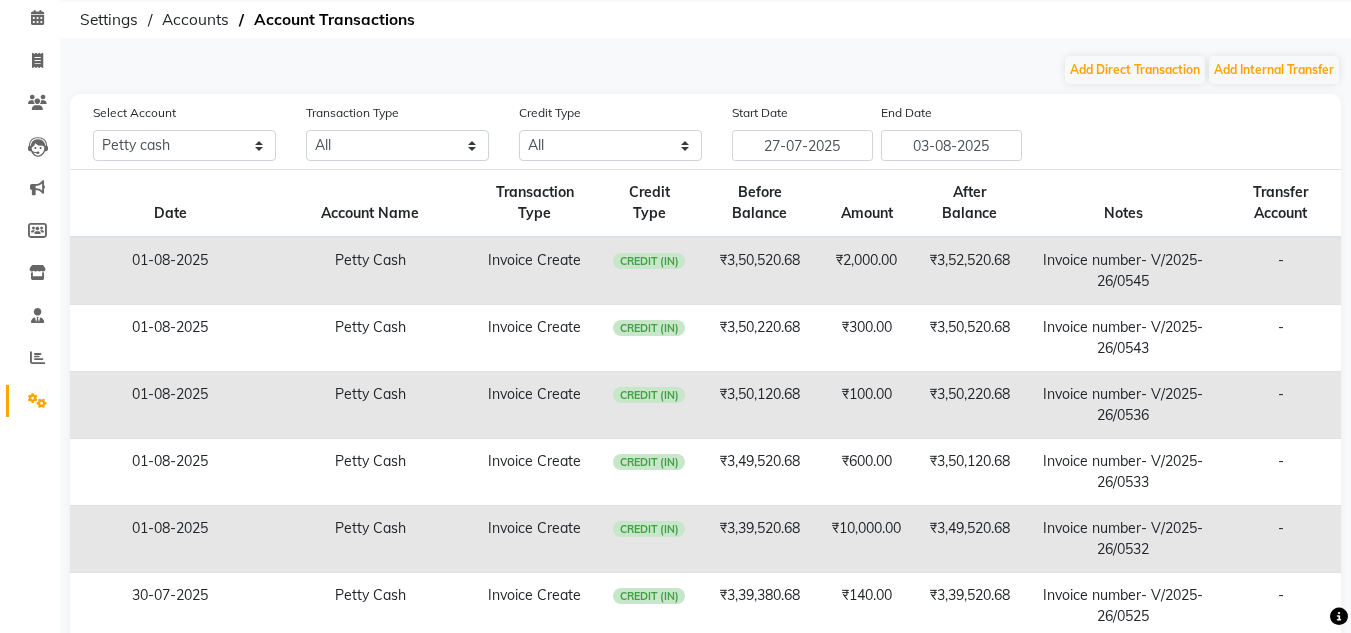 scroll, scrollTop: 0, scrollLeft: 0, axis: both 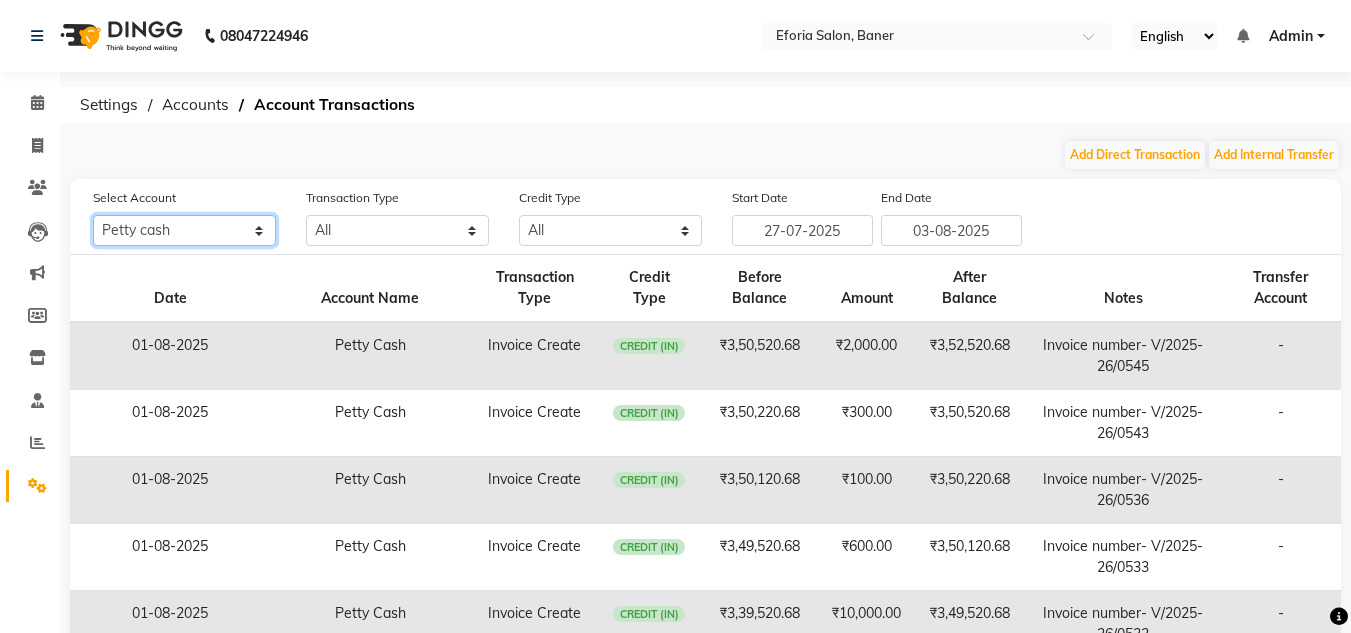 click on "All Default account Petty cash" 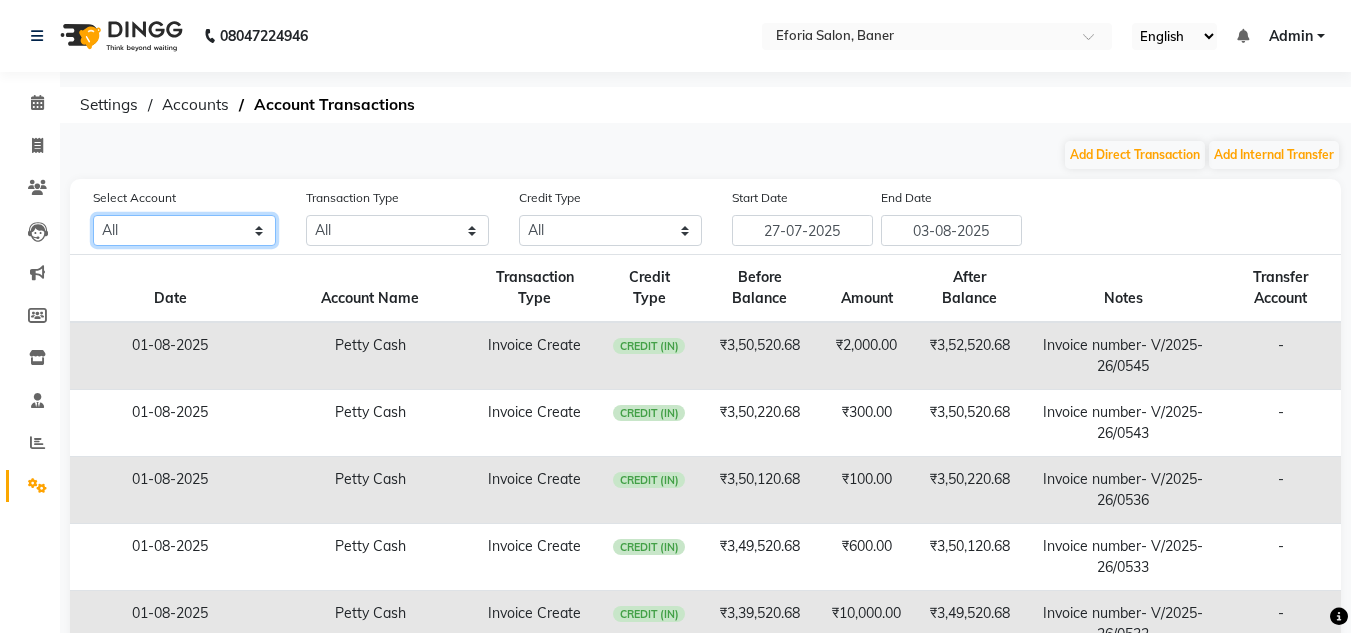 click on "All Default account Petty cash" 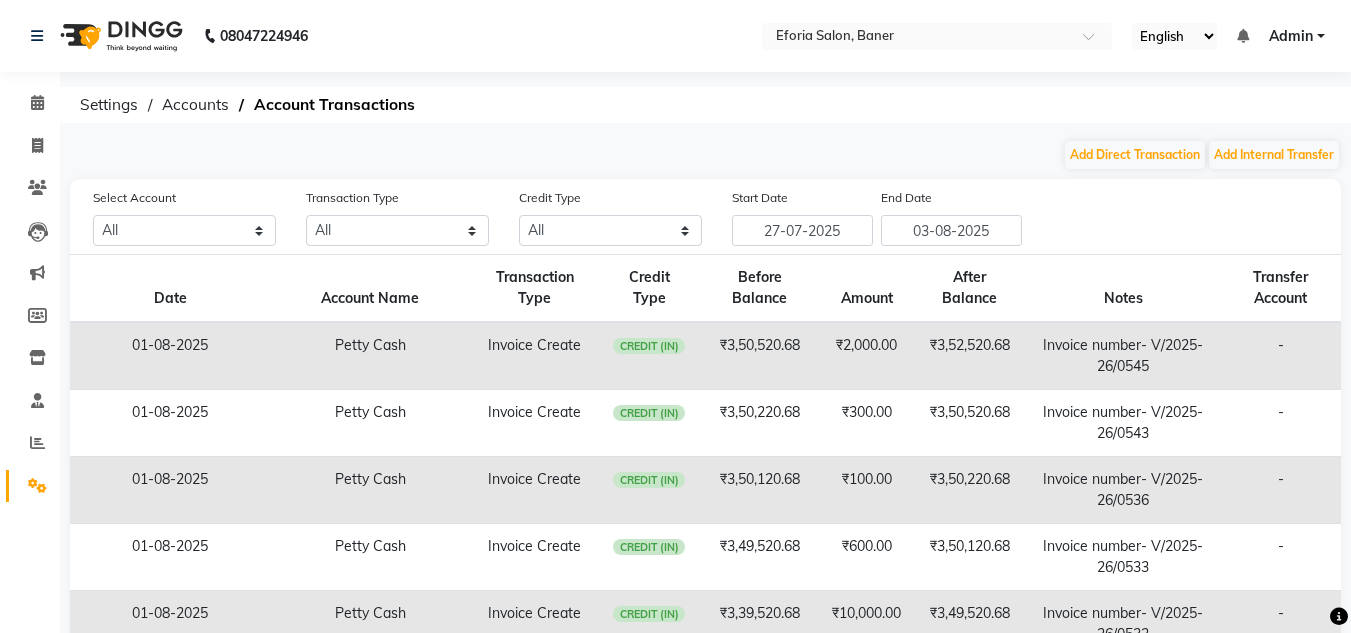click on "Eforia Salon, Baner English ENGLISH Español العربية मराठी हिंदी ગુજરાતી தமிழ் 中文 Notifications nothing to show Admin Manage Profile Change Password Sign out  Version:3.15.11  ☀ Eforia Salon, Baner  Calendar  Invoice  Clients  Leads   Marketing  Members  Inventory  Staff  Reports  Settings Completed InProgress Upcoming Dropped Tentative Check-In Confirm Bookings Generate Report Segments Page Builder Settings  Accounts   Account Transactions  Add Direct Transaction Add Internal Transfer Select Account All Default account Petty cash Transaction Type All Direct Internal Transfer Expense Invoice Daily Register Credit Type All Credit (IN) Debit (OUT) Start Date 27-07-2025 End Date 03-08-2025 Date Account Name Transaction Type Credit Type Before Balance Amount After Balance Notes Transfer Account 01-08-2025 Petty Cash Invoice Create  CREDIT (IN)  ₹3,50,520.68 ₹2,000.00 ₹3,52,520.68  Invoice number- V/2025-26/0545 -" at bounding box center (675, 541) 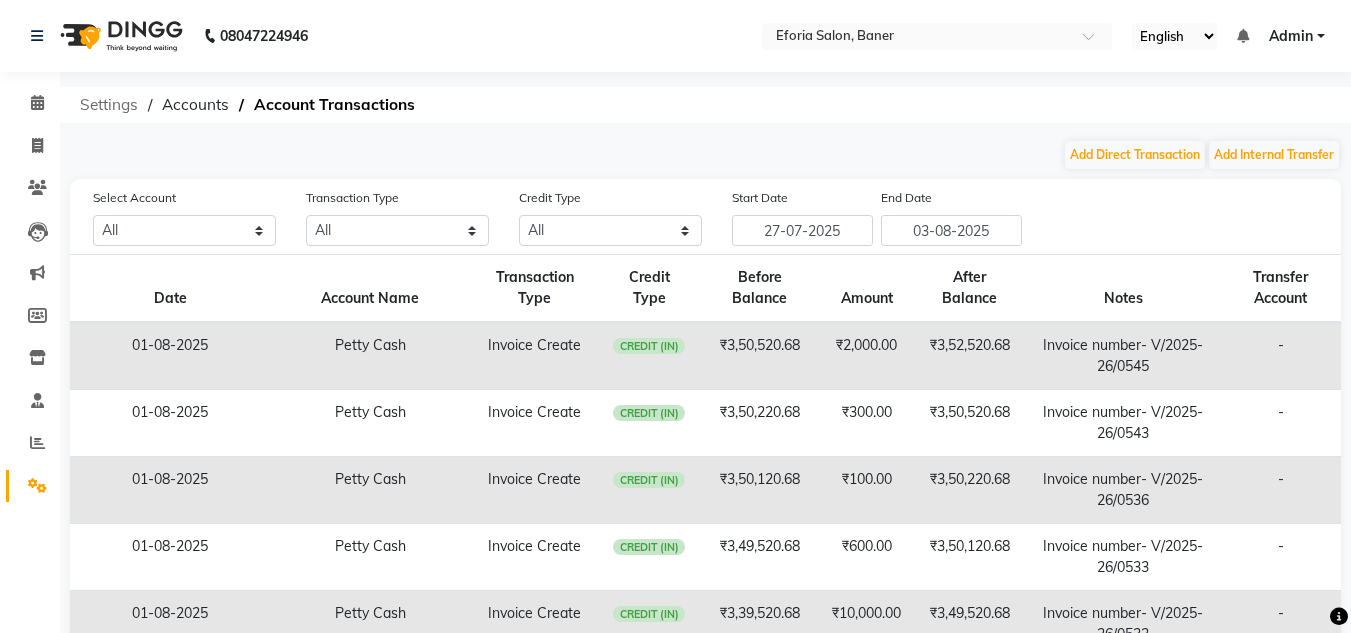 click on "Settings" 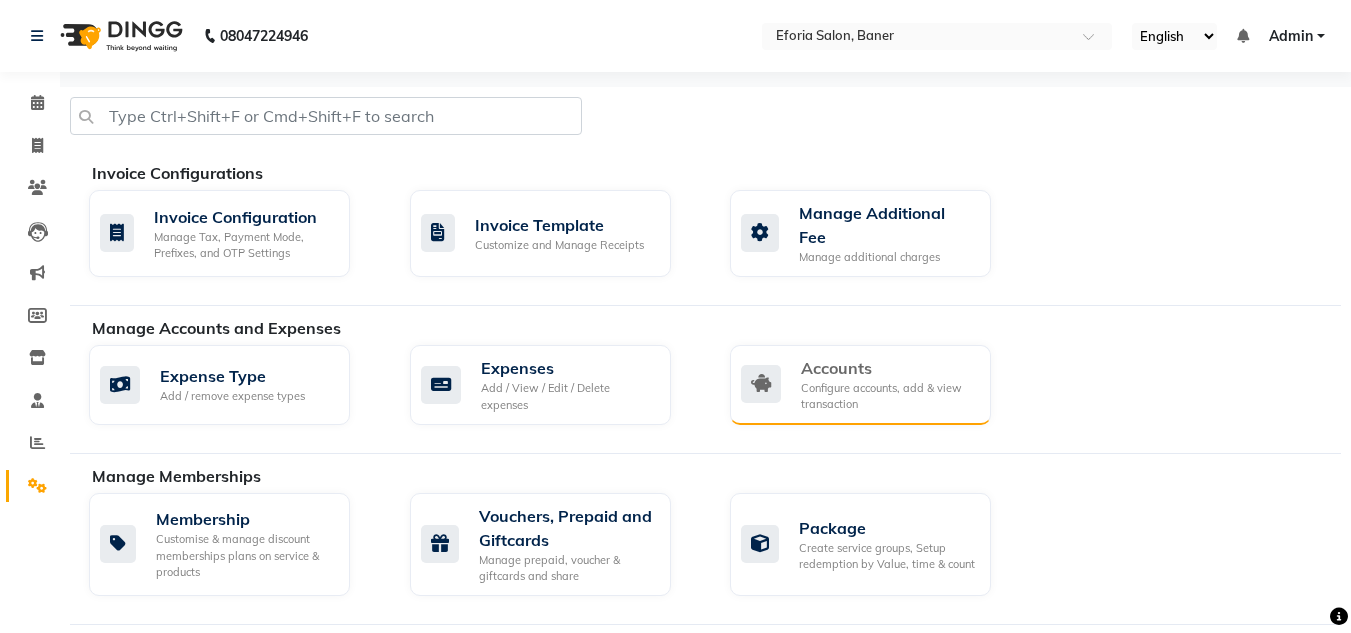 click on "Configure accounts, add & view transaction" 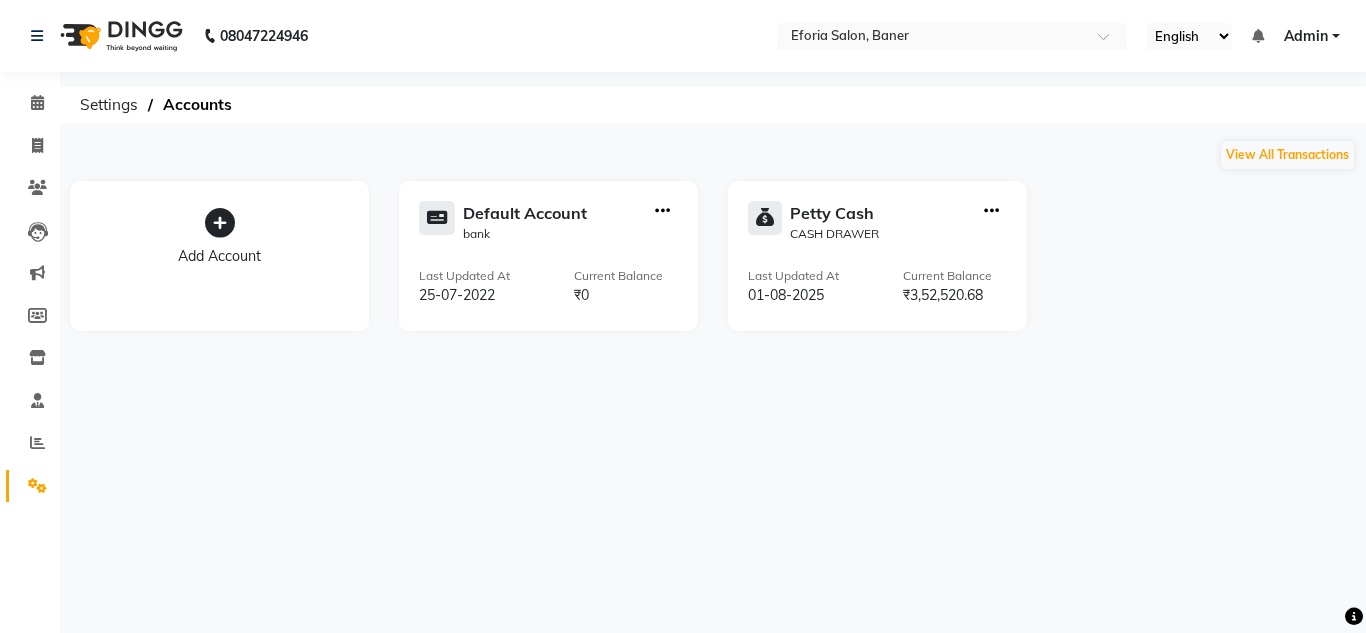 click 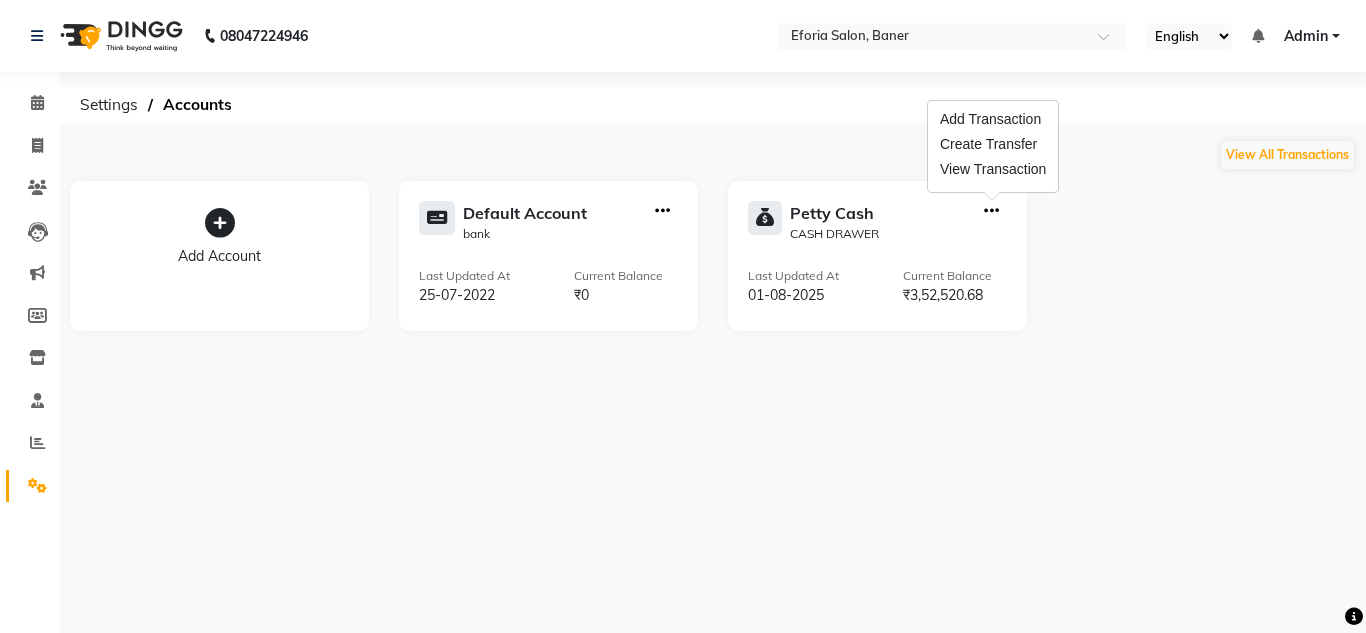 click 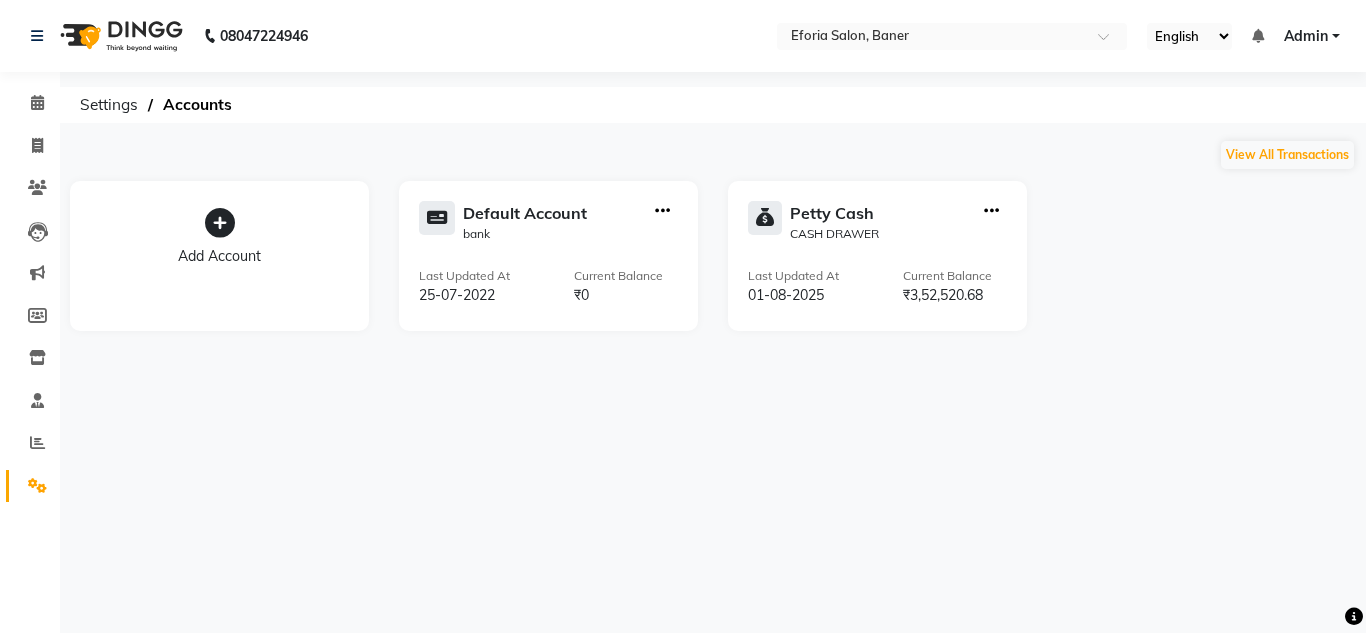 click 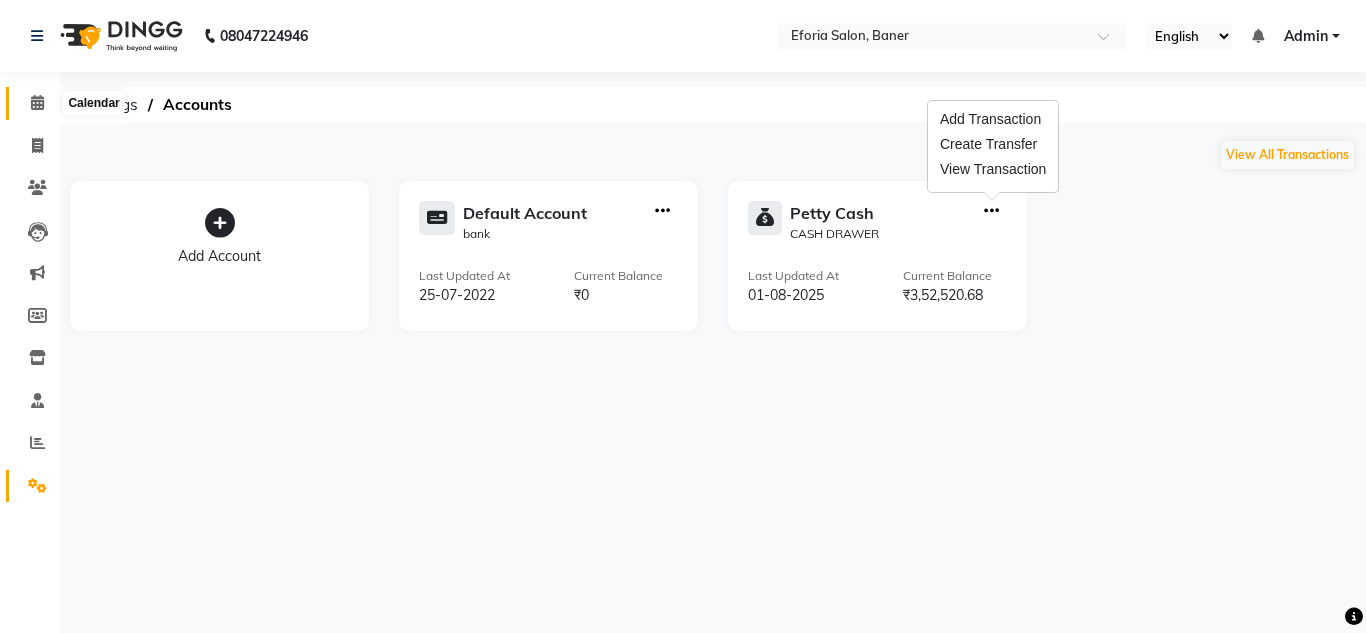 click 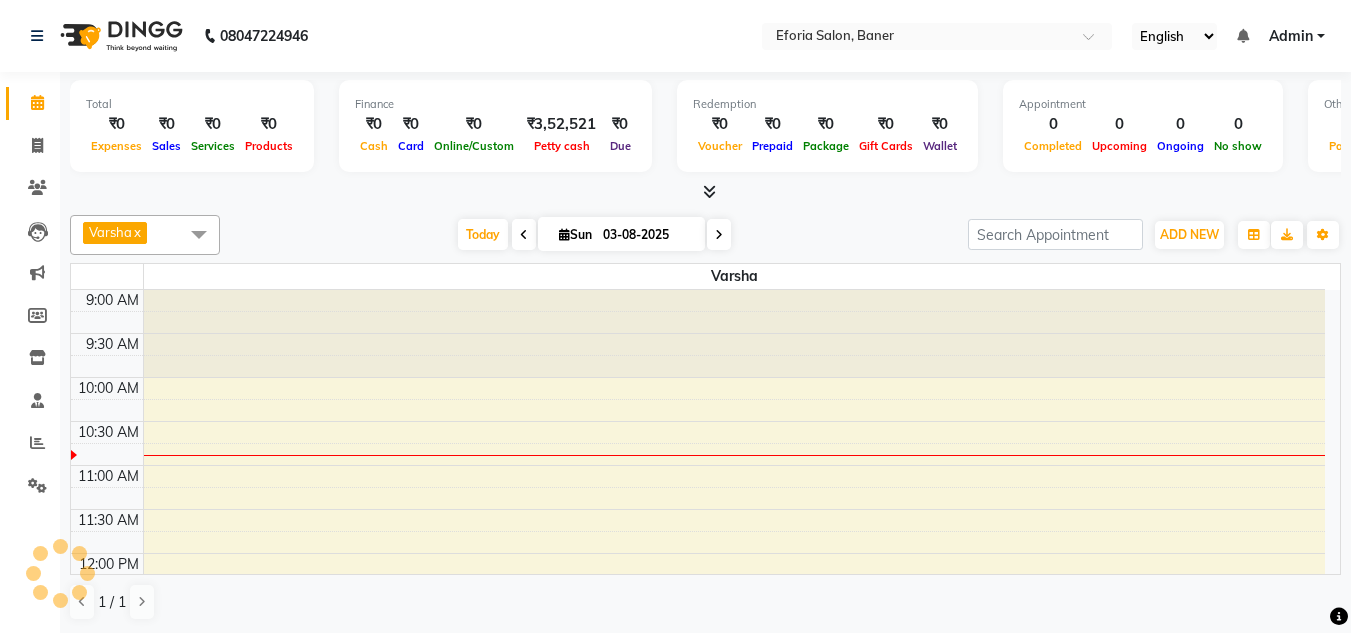 scroll, scrollTop: 0, scrollLeft: 0, axis: both 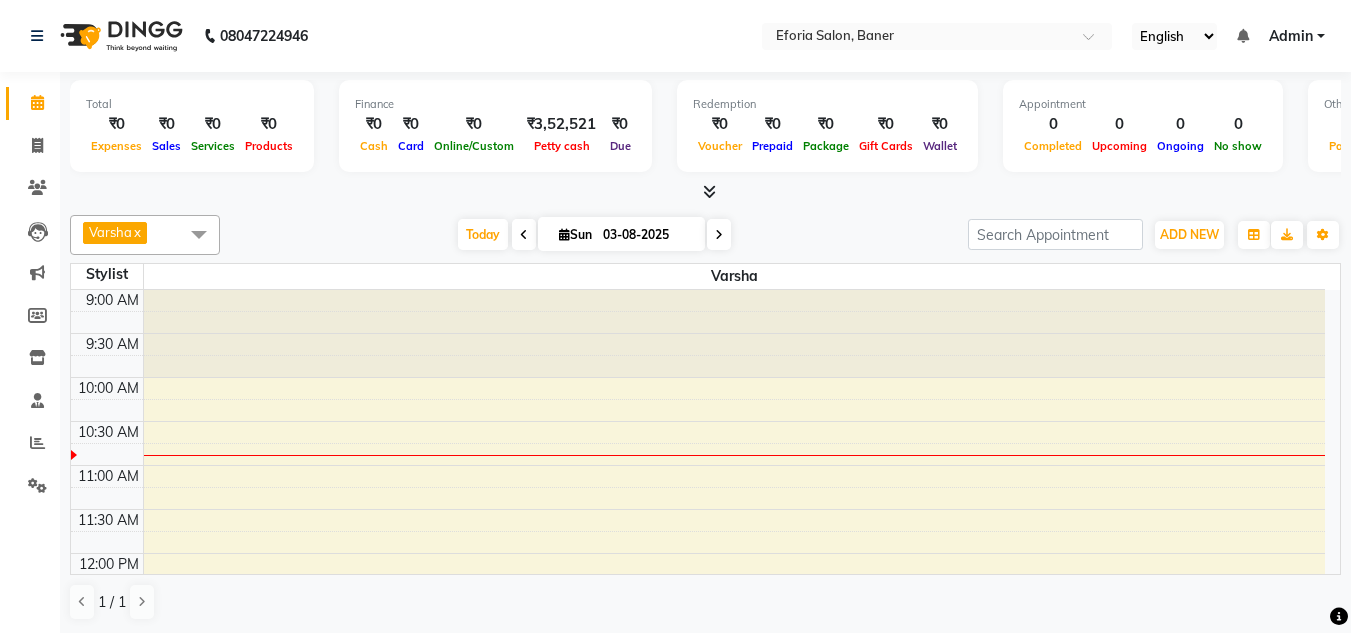 click at bounding box center (524, 234) 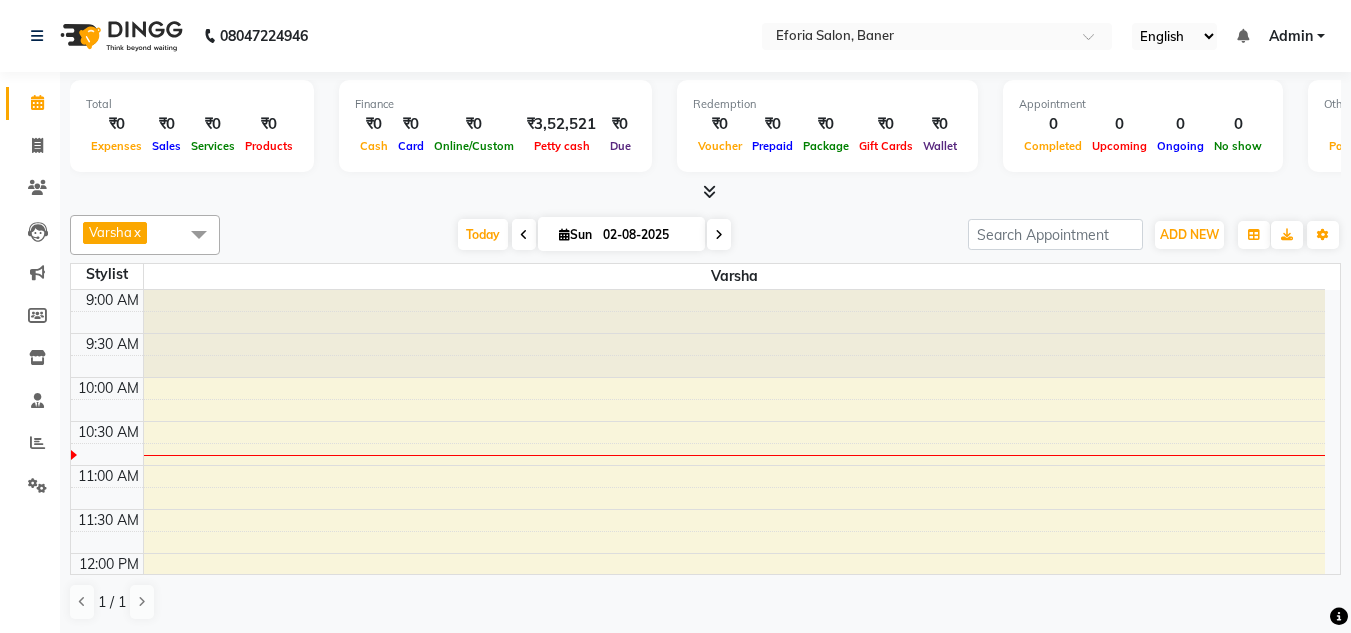 scroll, scrollTop: 89, scrollLeft: 0, axis: vertical 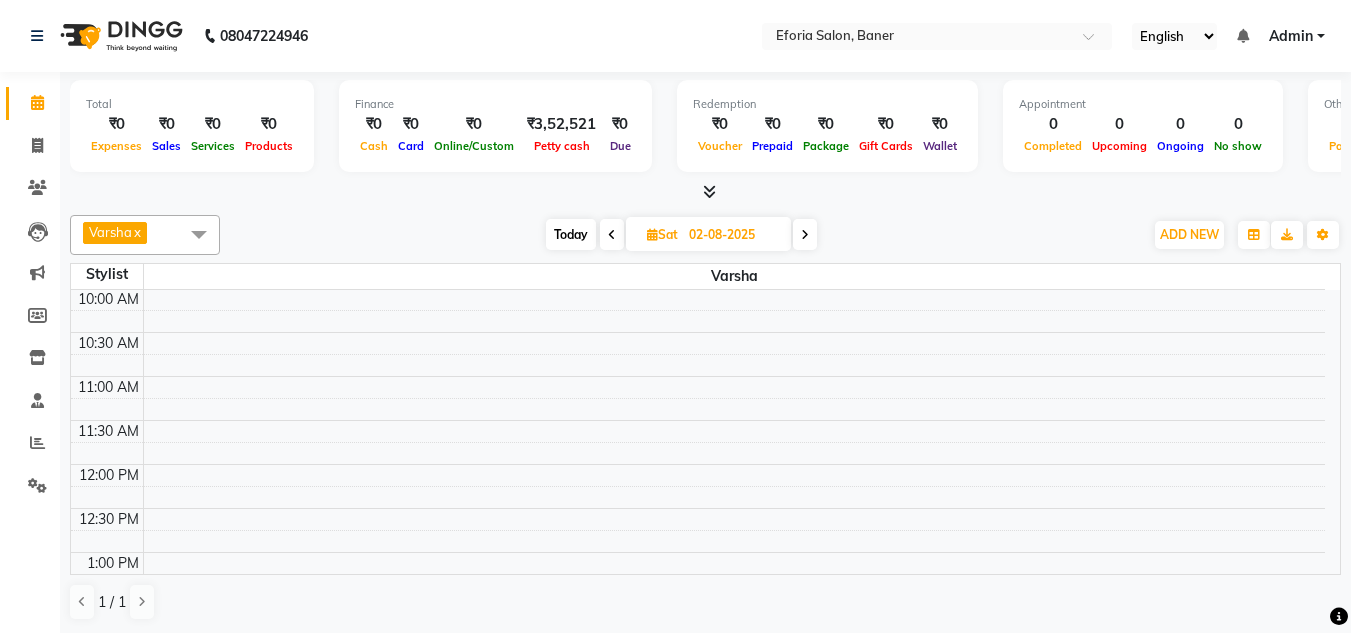click at bounding box center (612, 235) 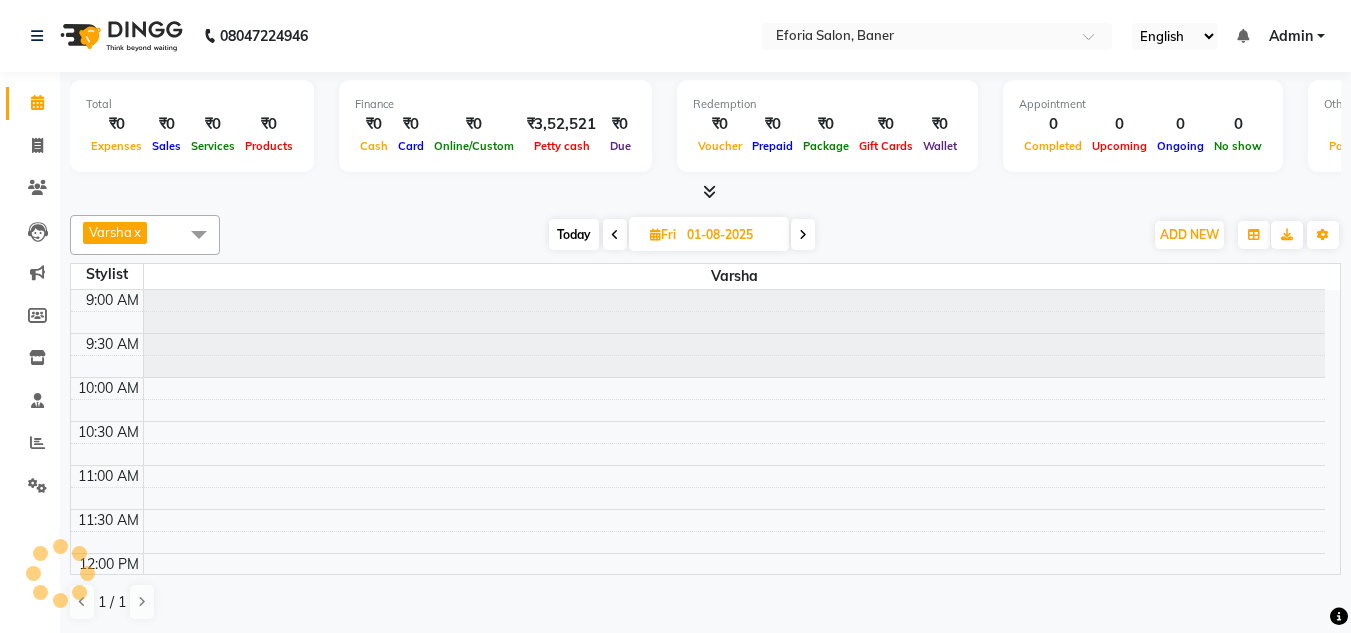 scroll, scrollTop: 89, scrollLeft: 0, axis: vertical 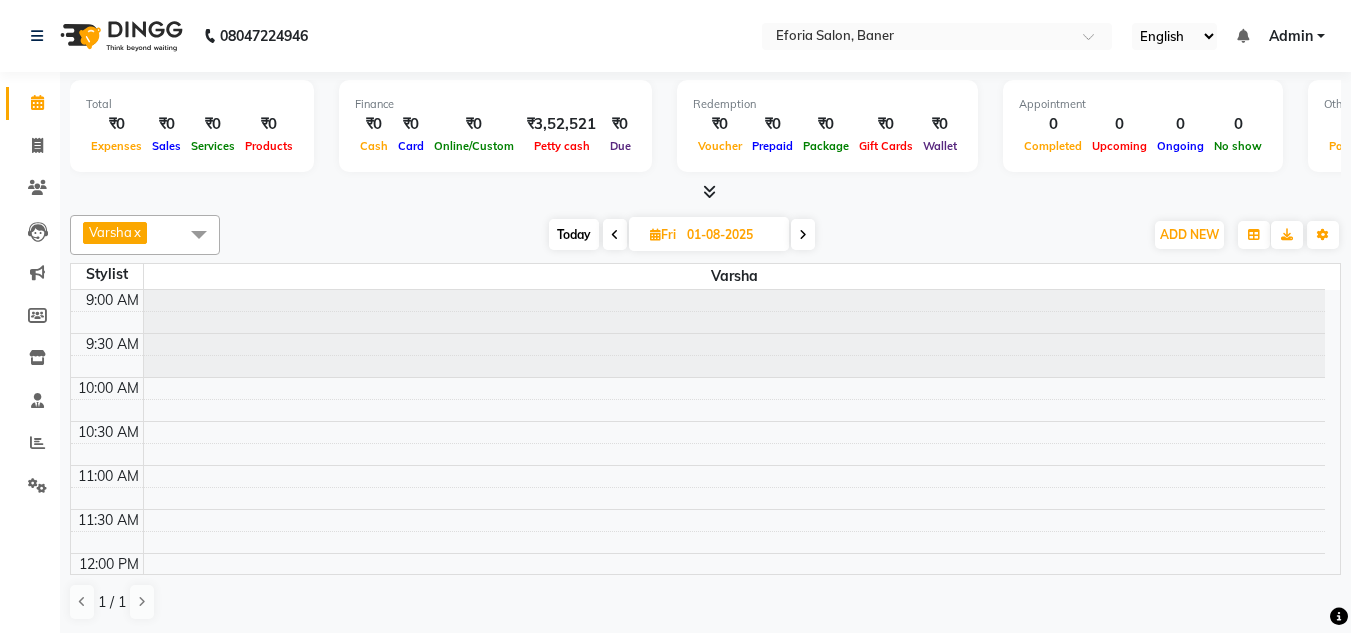 click at bounding box center (199, 234) 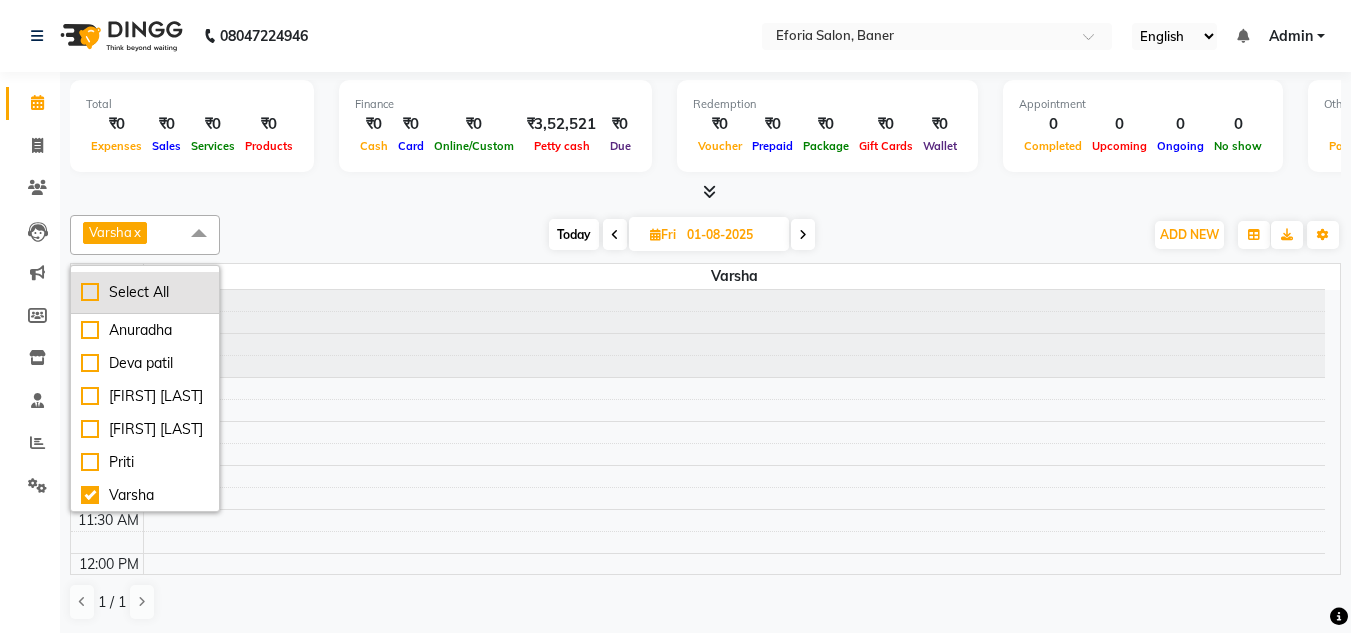 click on "Select All" at bounding box center [145, 292] 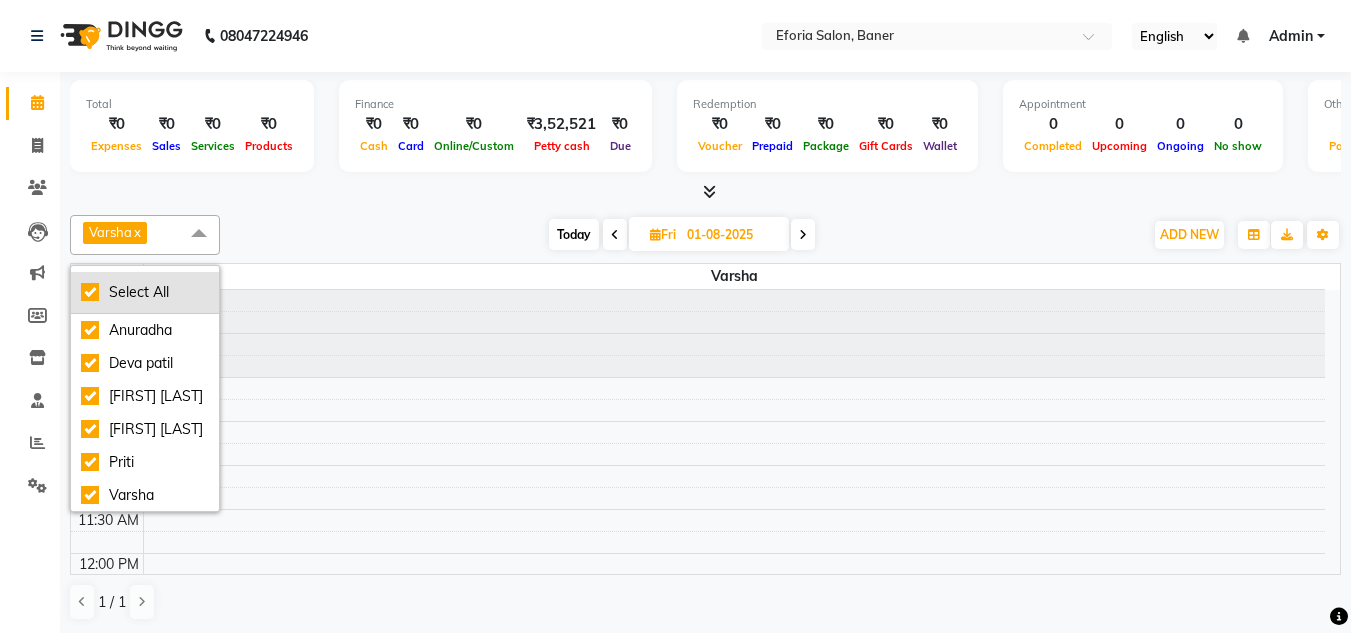 checkbox on "true" 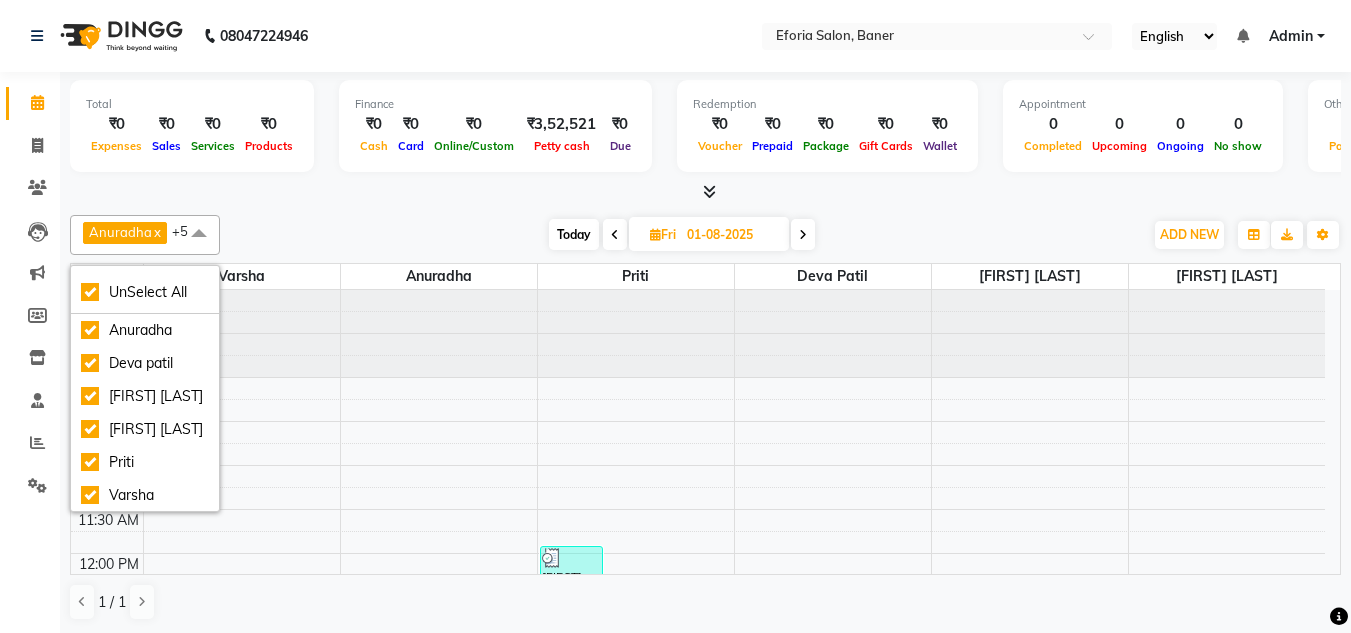 click on "Anuradha  x Deva patil  x kamini gurjar  x monali bhondve  x Priti  x Varsha  x +5 UnSelect All Anuradha Deva patil kamini gurjar monali bhondve Priti Varsha Today  Fri 01-08-2025 Toggle Dropdown Add Appointment Add Invoice Add Expense Add Attendance Add Client Add Transaction Toggle Dropdown Add Appointment Add Invoice Add Expense Add Attendance Add Client ADD NEW Toggle Dropdown Add Appointment Add Invoice Add Expense Add Attendance Add Client Add Transaction Anuradha  x Deva patil  x kamini gurjar  x monali bhondve  x Priti  x Varsha  x +5 UnSelect All Anuradha Deva patil kamini gurjar monali bhondve Priti Varsha Group By  Staff View   Room View  View as Vertical  Vertical - Week View  Horizontal  Horizontal - Week View  List  Toggle Dropdown Calendar Settings Manage Tags   Arrange Stylists   Reset Stylists  Full Screen  Show Available Stylist  Appointment Form Zoom 100% Staff/Room Display Count 6 Stylist Varsha Anuradha Priti Deva patil monali bhondve kamini gurjar 9:00 AM 9:30 AM 10:00 AM" 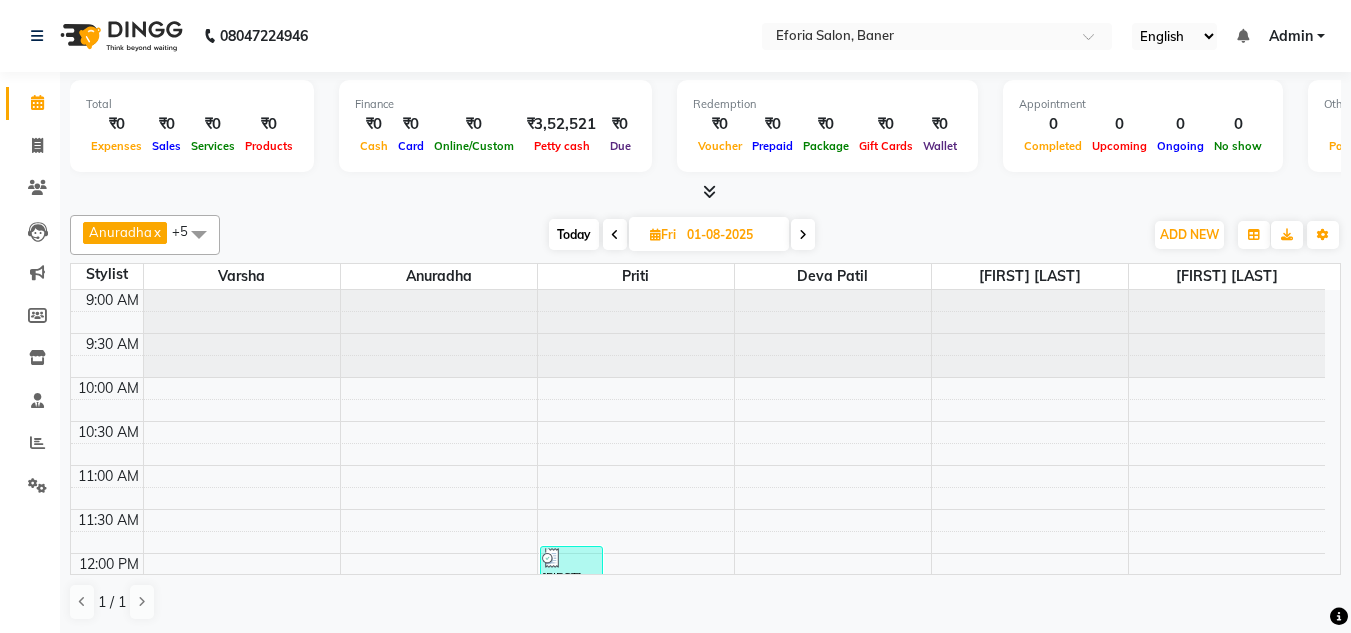 click on "₹3,52,521" at bounding box center [561, 124] 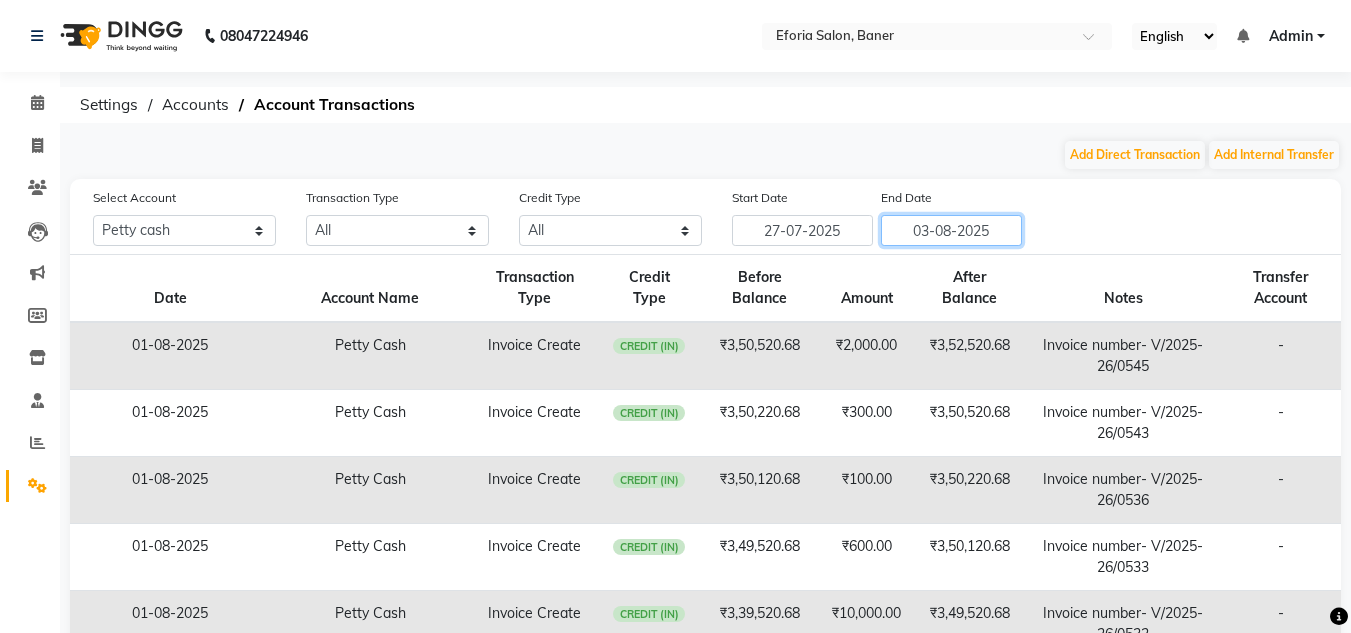 click on "03-08-2025" 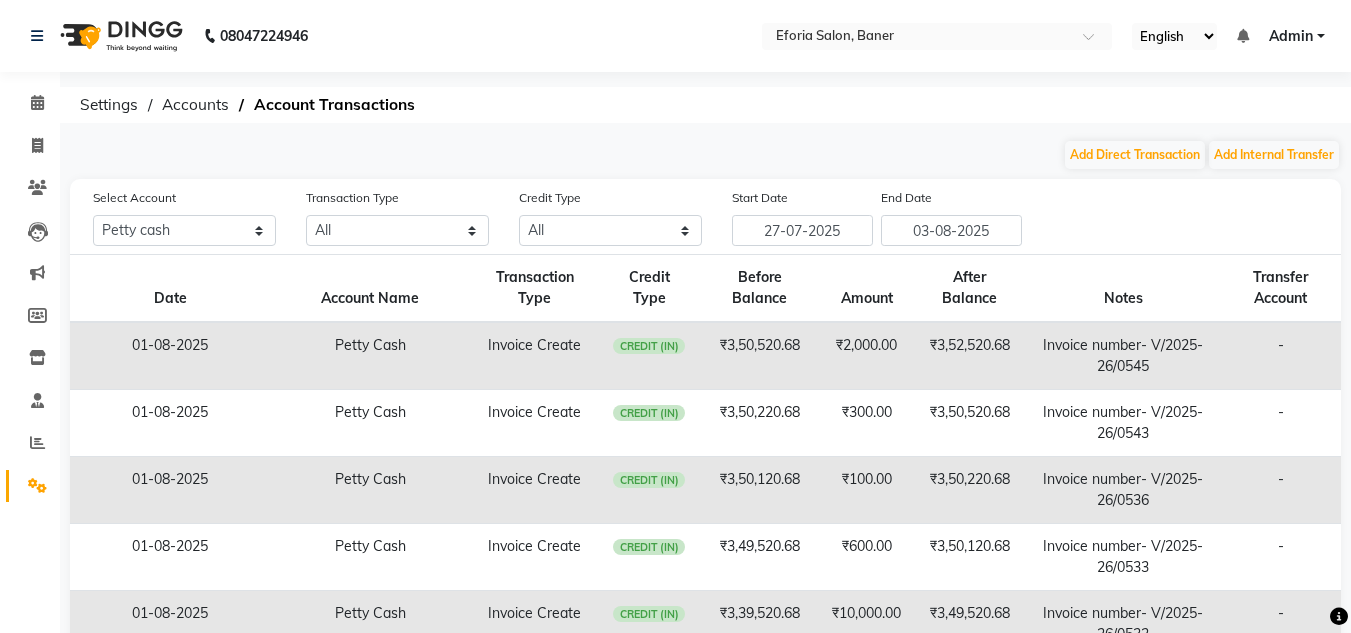 select on "8" 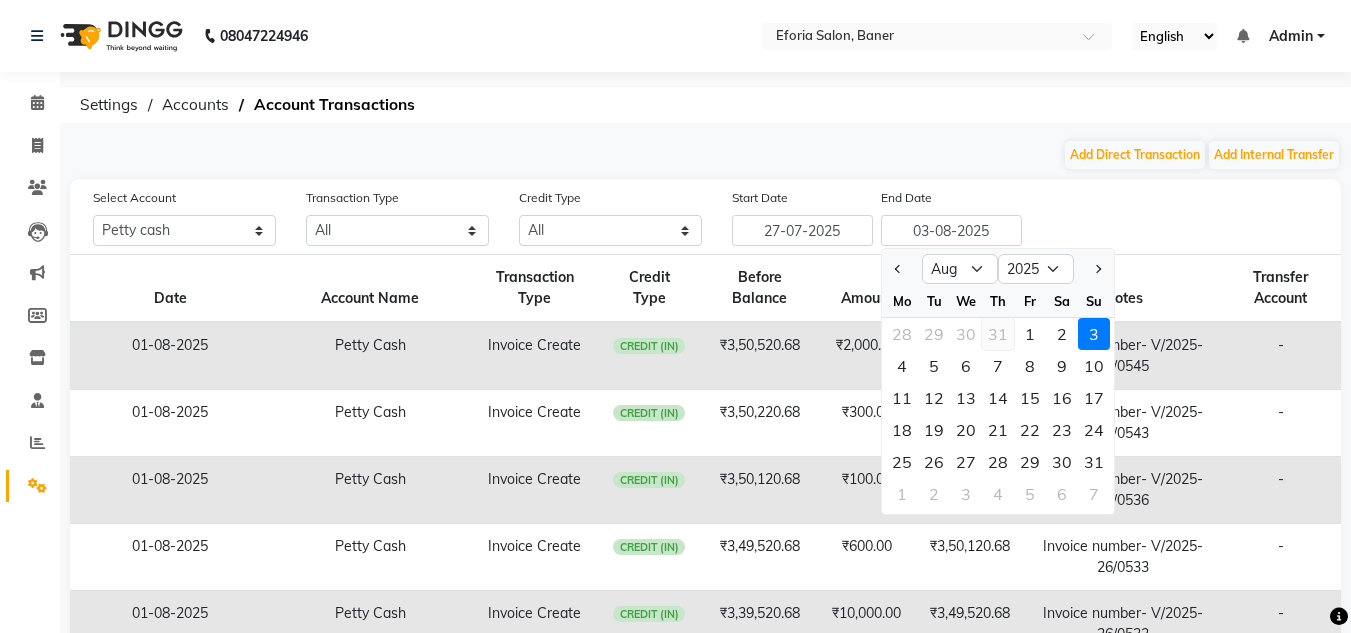 click on "31" 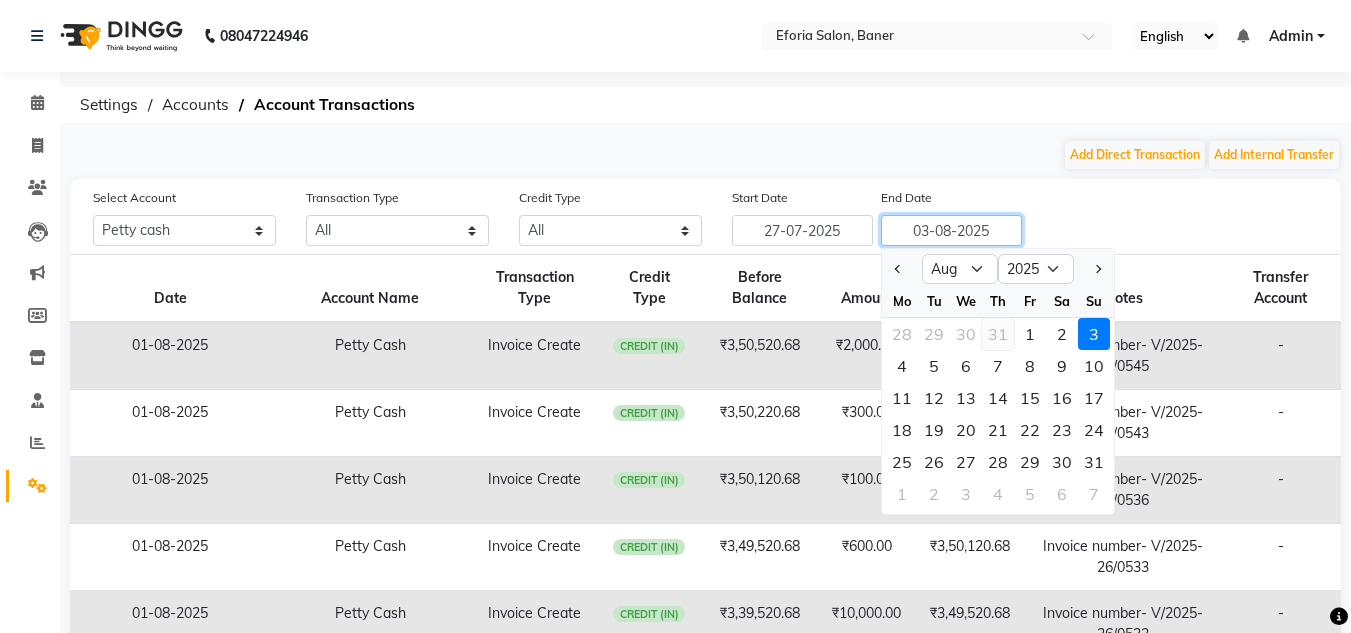 type on "31-07-2025" 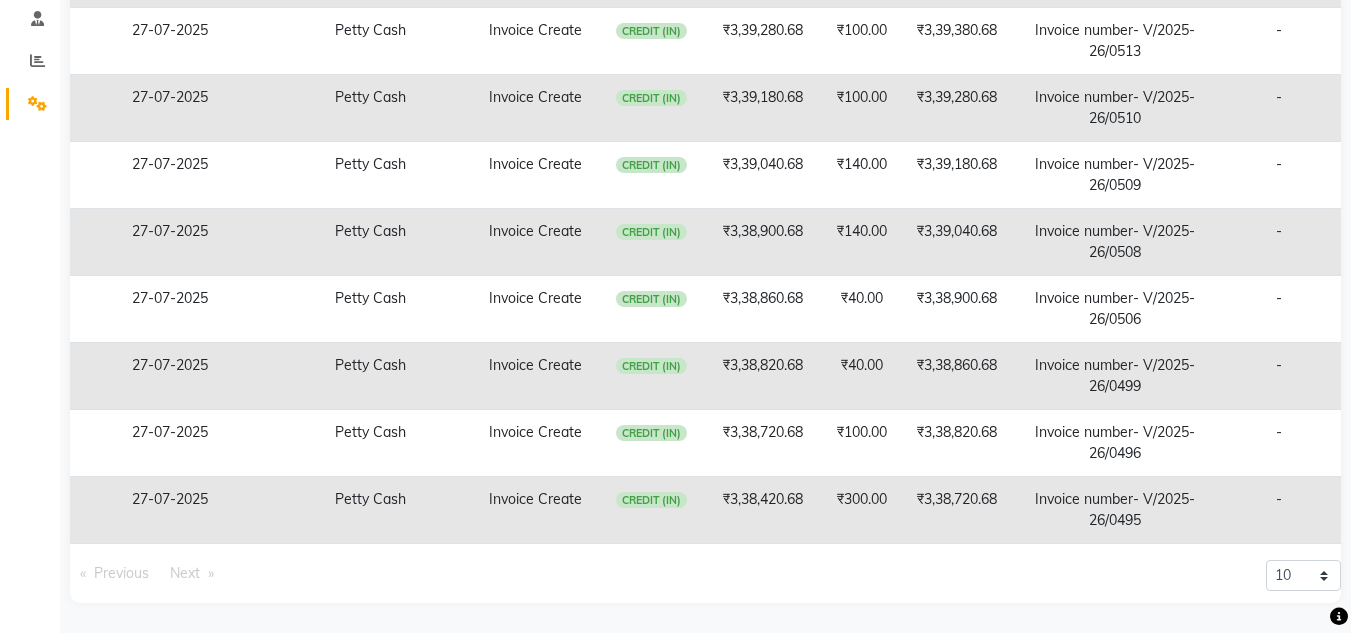 scroll, scrollTop: 0, scrollLeft: 0, axis: both 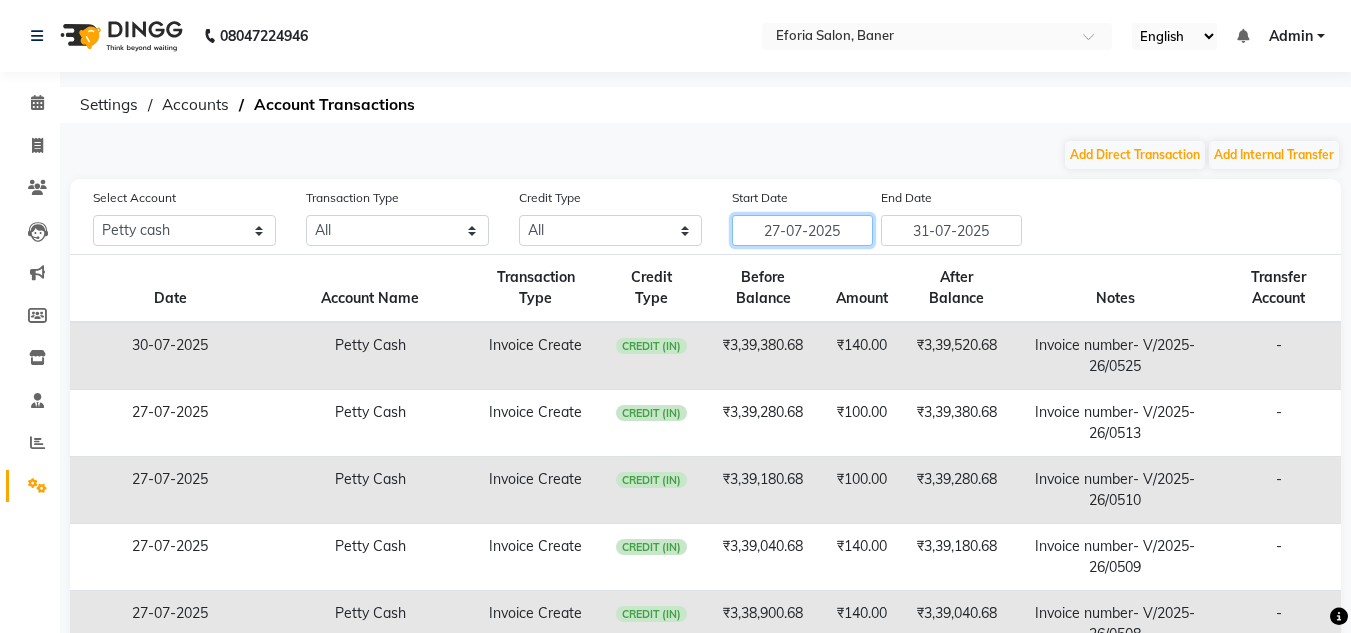 click on "27-07-2025" 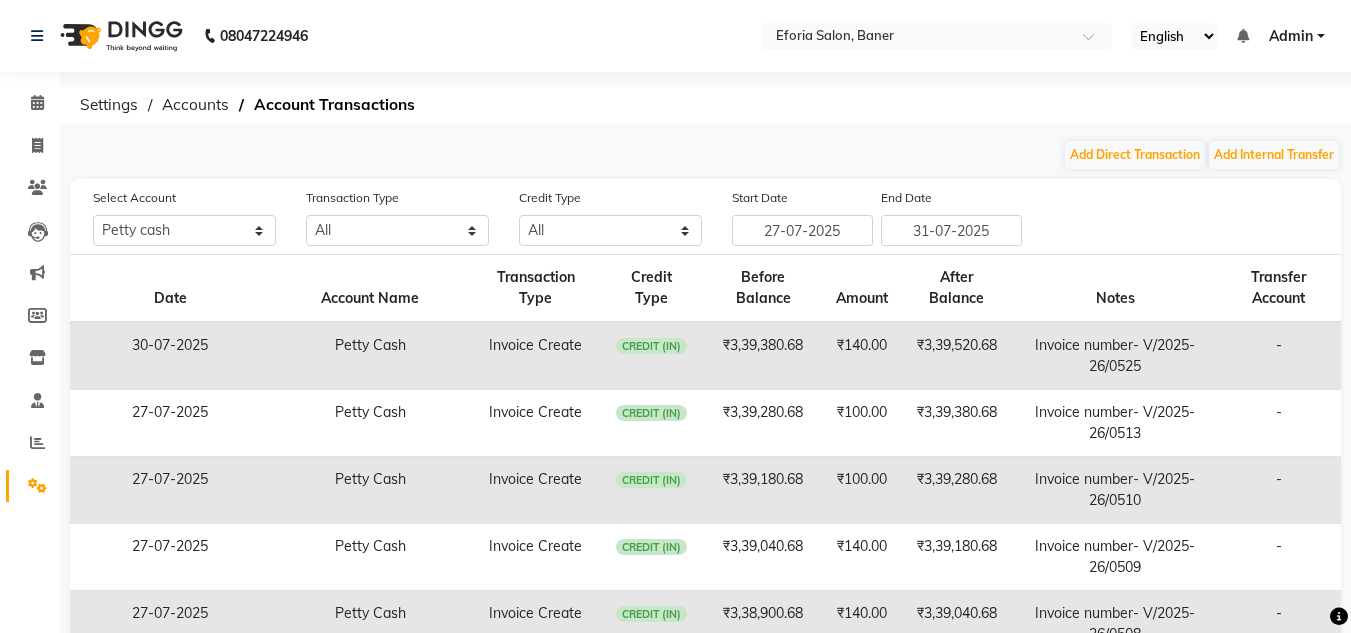 select on "7" 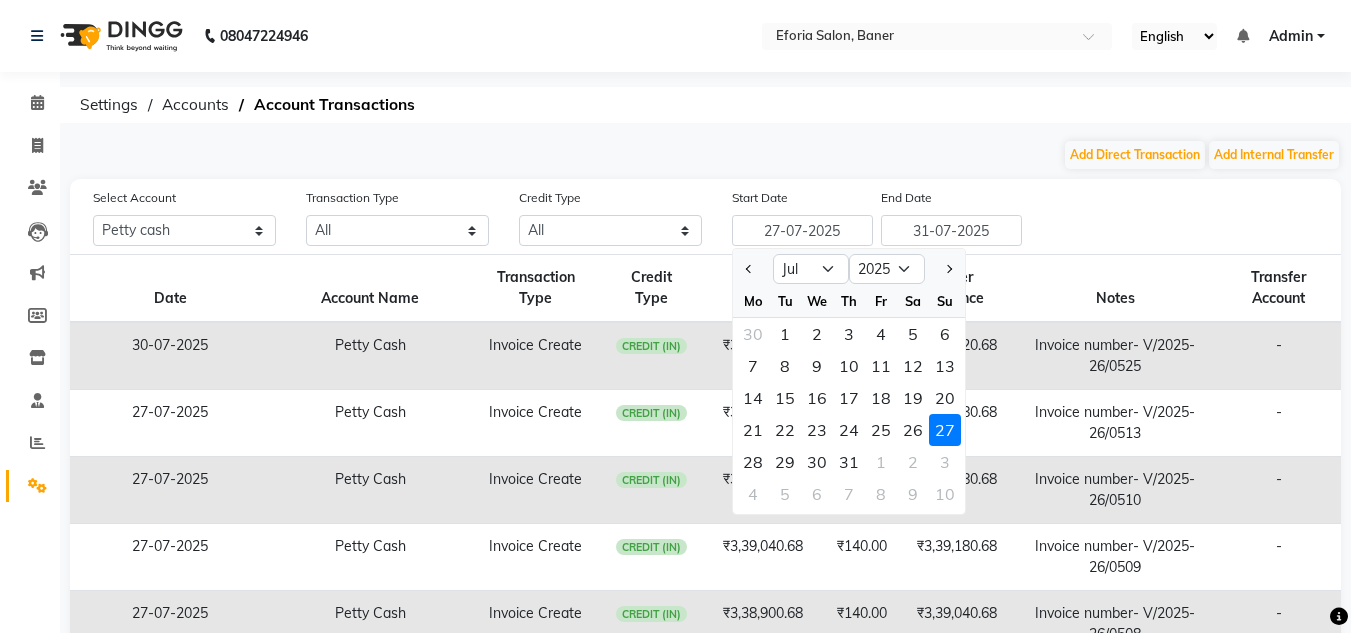 click on "Add Direct Transaction Add Internal Transfer Select Account All Default account Petty cash Transaction Type All Direct Internal Transfer Expense Invoice Daily Register Credit Type All Credit (IN) Debit (OUT) Start Date 27-07-2025 Jan Feb Mar Apr May Jun Jul Aug Sep Oct Nov Dec 2015 2016 2017 2018 2019 2020 2021 2022 2023 2024 2025 2026 2027 2028 2029 2030 2031 2032 2033 2034 2035 Mo Tu We Th Fr Sa Su 30 1 2 3 4 5 6 7 8 9 10 11 12 13 14 15 16 17 18 19 20 21 22 23 24 25 26 27 28 29 30 31 1 2 3 4 5 6 7 8 9 10 End Date 31-07-2025 Date Account Name Transaction Type Credit Type Before Balance Amount After Balance Notes Transfer Account 30-07-2025 Petty Cash Invoice Create  CREDIT (IN)  ₹3,39,380.68 ₹140.00 ₹3,39,520.68  Invoice number- V/2025-26/0525 -  27-07-2025 Petty Cash Invoice Create  CREDIT (IN)  ₹3,39,280.68 ₹100.00 ₹3,39,380.68  Invoice number- V/2025-26/0513 -  27-07-2025 Petty Cash Invoice Create  CREDIT (IN)  ₹3,39,180.68 ₹100.00 ₹3,39,280.68  Invoice number- V/2025-26/0510 -  -  -  -" 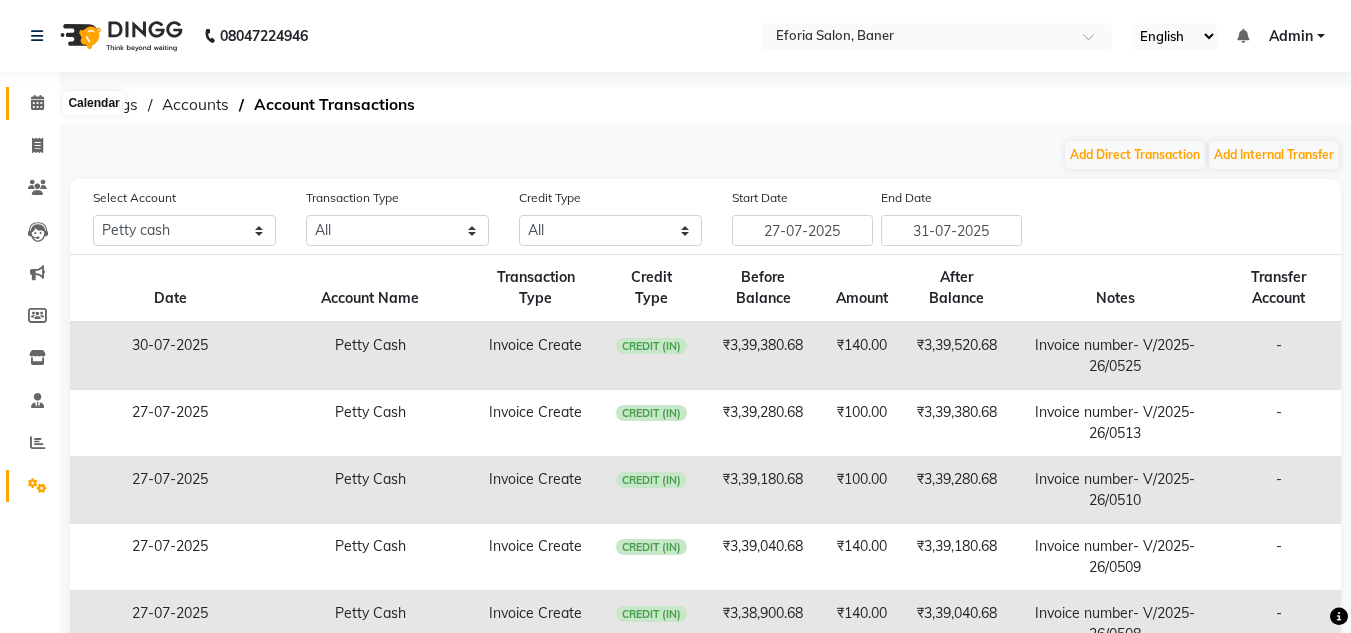 click on "Calendar" 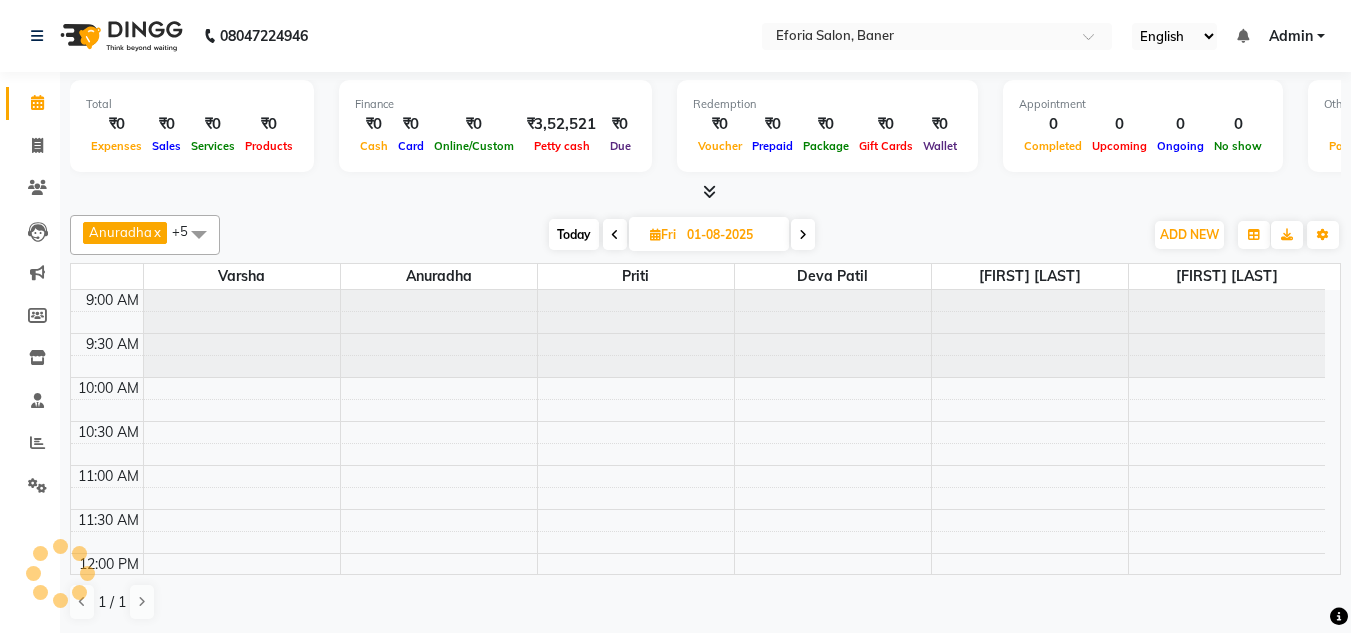 scroll, scrollTop: 0, scrollLeft: 0, axis: both 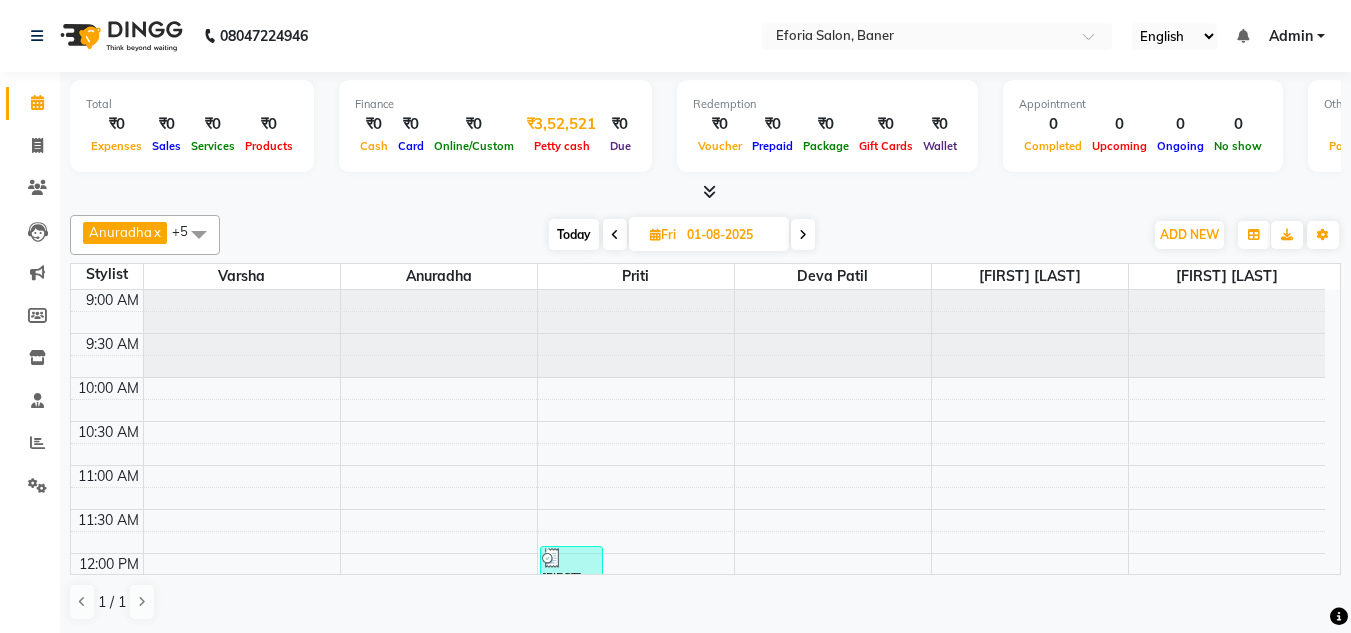 click on "Petty cash" at bounding box center [561, 145] 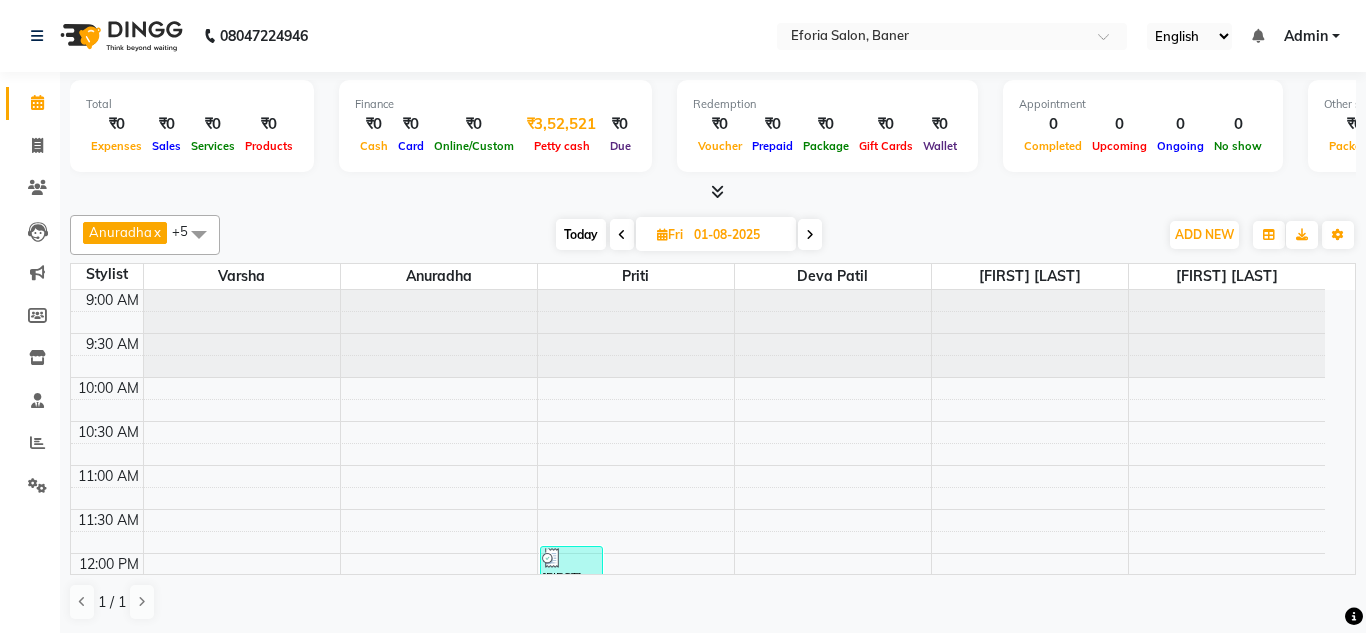 select on "2269" 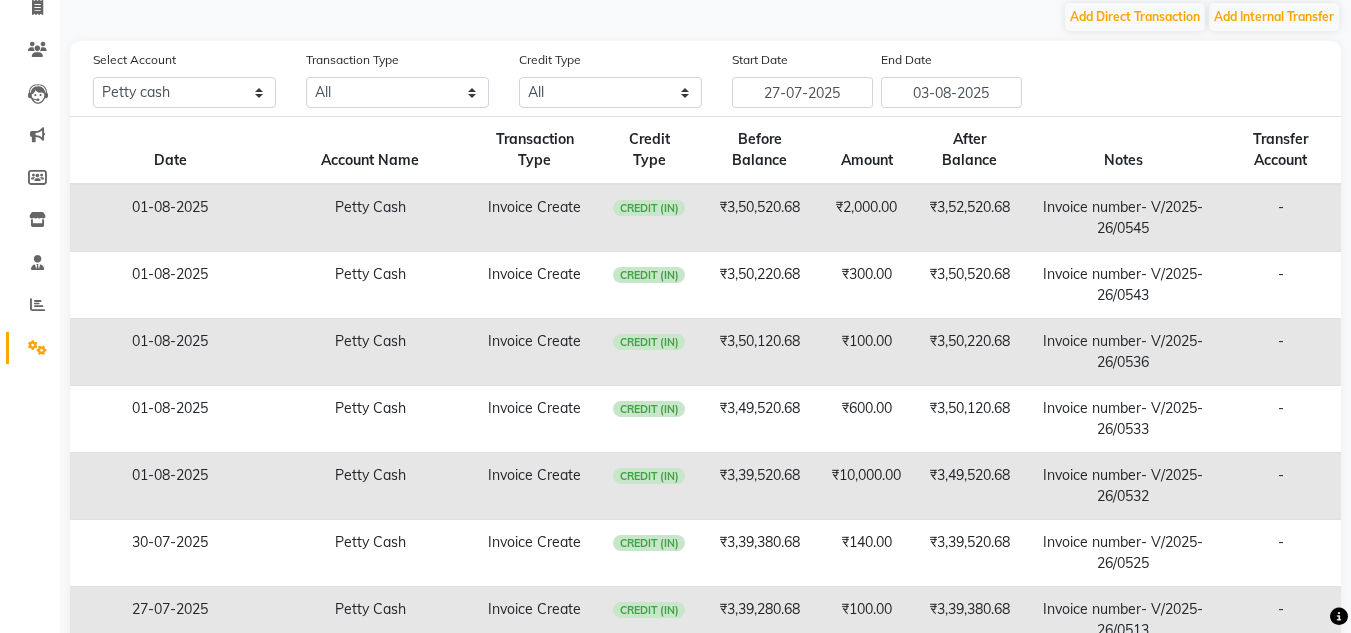scroll, scrollTop: 148, scrollLeft: 0, axis: vertical 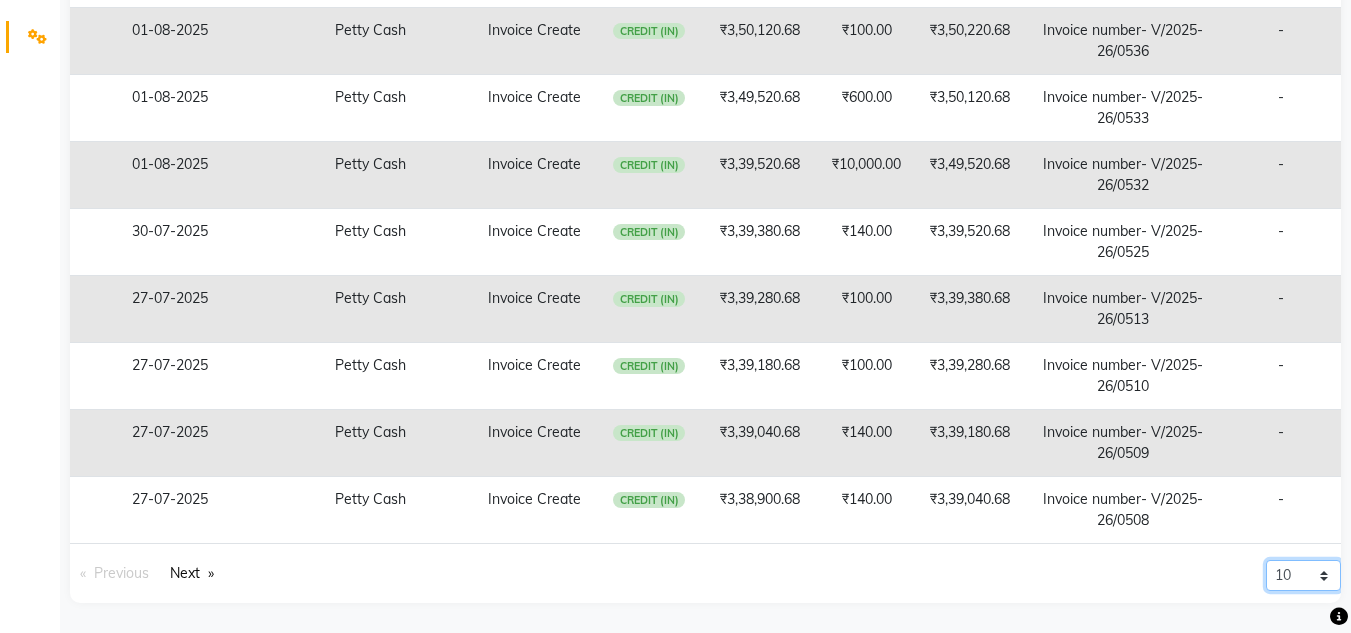 click on "10 20 50 100" 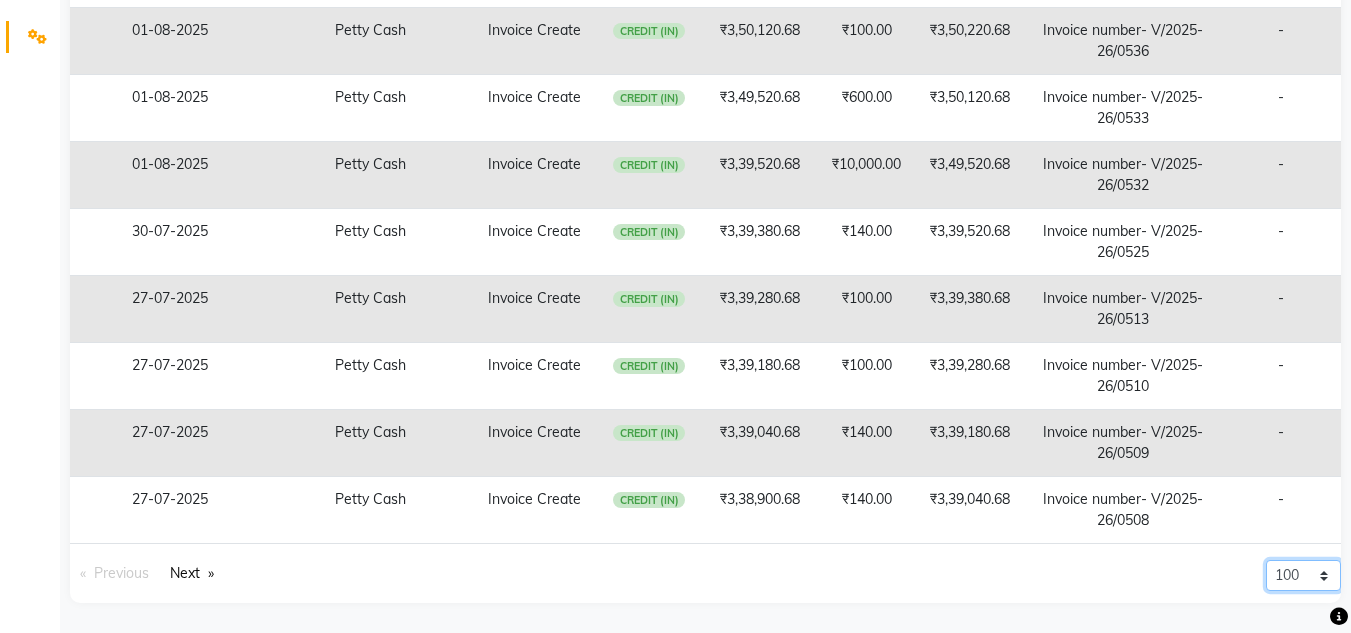 click on "10 20 50 100" 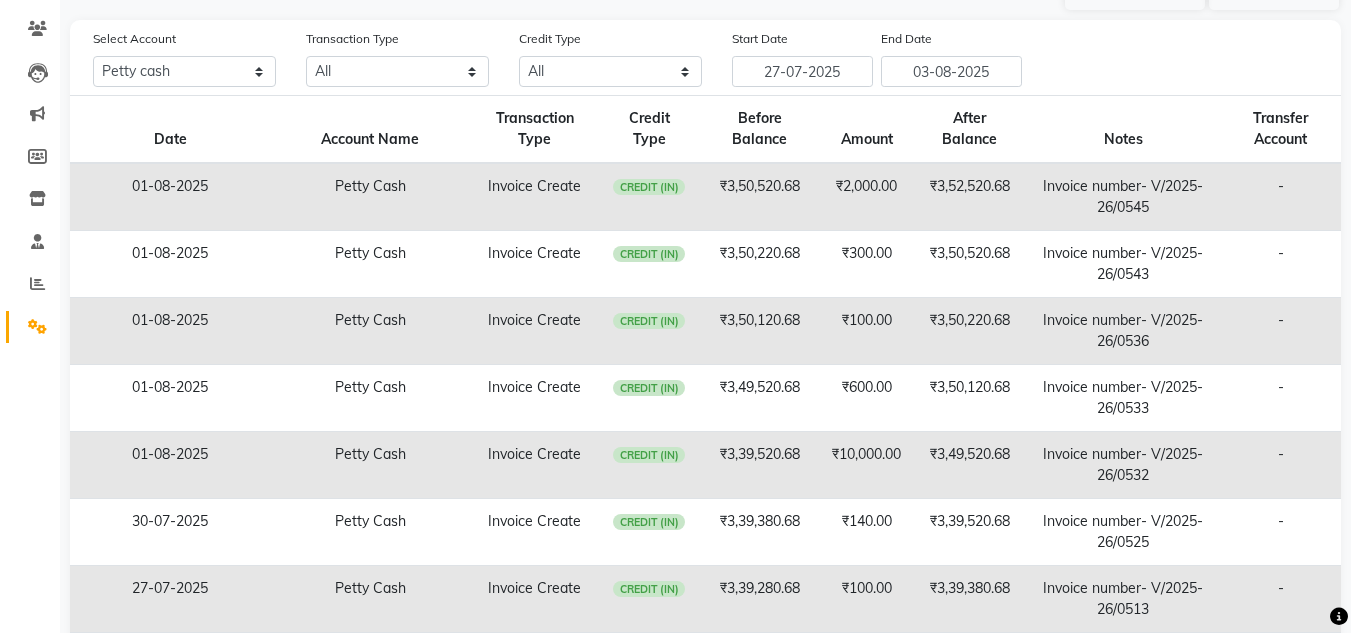 scroll, scrollTop: 164, scrollLeft: 0, axis: vertical 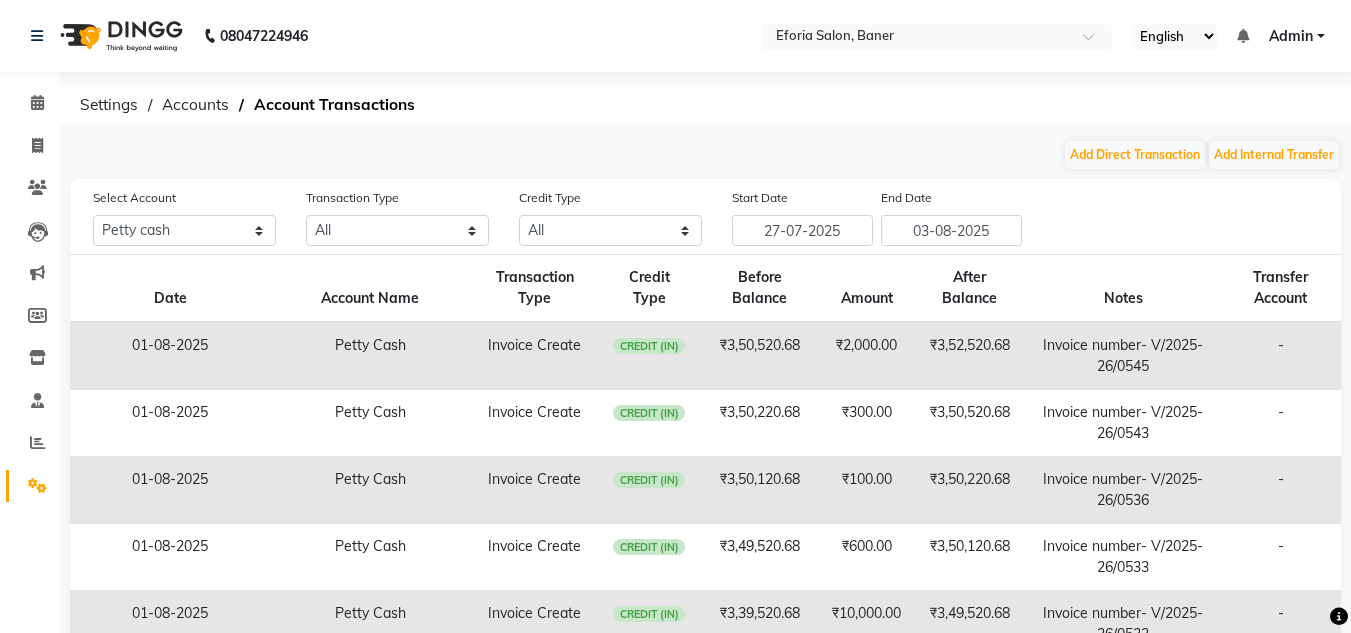 click on "Add Direct Transaction Add Internal Transfer Select Account All Default account Petty cash Transaction Type All Direct Internal Transfer Expense Invoice Daily Register Credit Type All Credit (IN) Debit (OUT) Start Date 27-07-2025 End Date 03-08-2025 Date Account Name Transaction Type Credit Type Before Balance Amount After Balance Notes Transfer Account 01-08-2025 Petty Cash Invoice Create  CREDIT (IN)  ₹3,50,520.68 ₹2,000.00 ₹3,52,520.68  Invoice number- V/2025-26/0545 -  01-08-2025 Petty Cash Invoice Create  CREDIT (IN)  ₹3,50,220.68 ₹300.00 ₹3,50,520.68  Invoice number- V/2025-26/0543 -  01-08-2025 Petty Cash Invoice Create  CREDIT (IN)  ₹3,50,120.68 ₹100.00 ₹3,50,220.68  Invoice number- V/2025-26/0536 -  01-08-2025 Petty Cash Invoice Create  CREDIT (IN)  ₹3,49,520.68 ₹600.00 ₹3,50,120.68  Invoice number- V/2025-26/0533 -  01-08-2025 Petty Cash Invoice Create  CREDIT (IN)  ₹3,39,520.68 ₹10,000.00 ₹3,49,520.68  Invoice number- V/2025-26/0532 -  30-07-2025 Petty Cash ₹140.00" 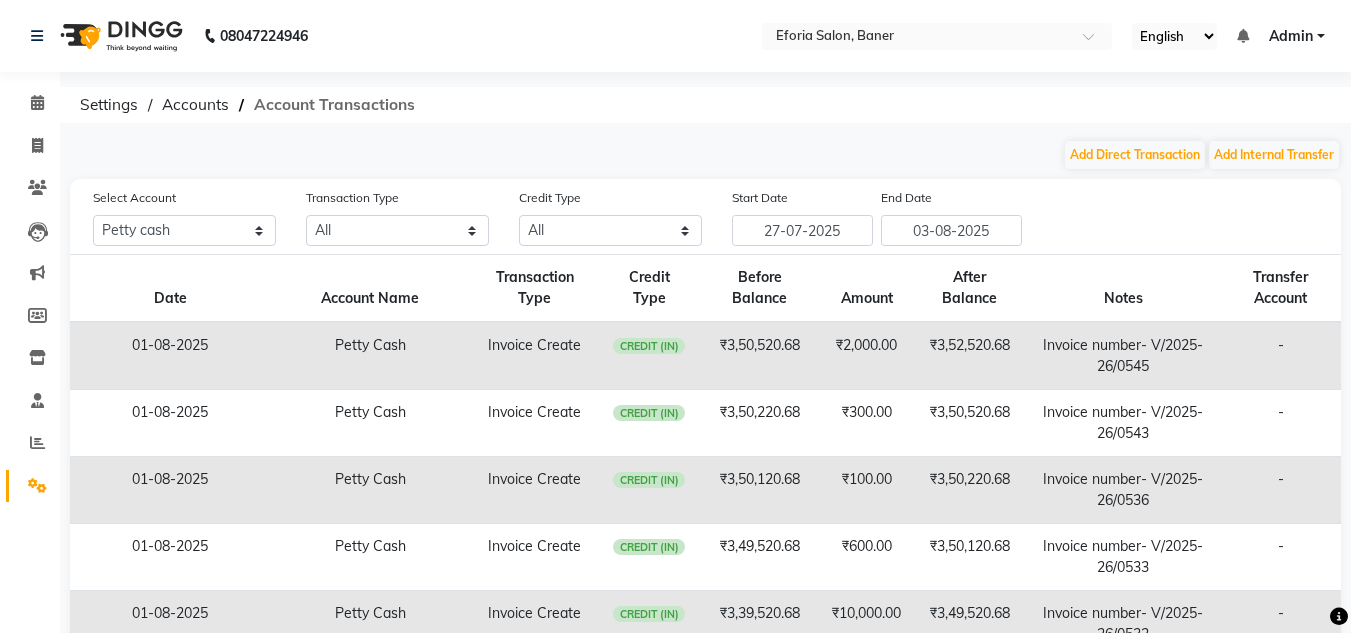 click on "Account Transactions" 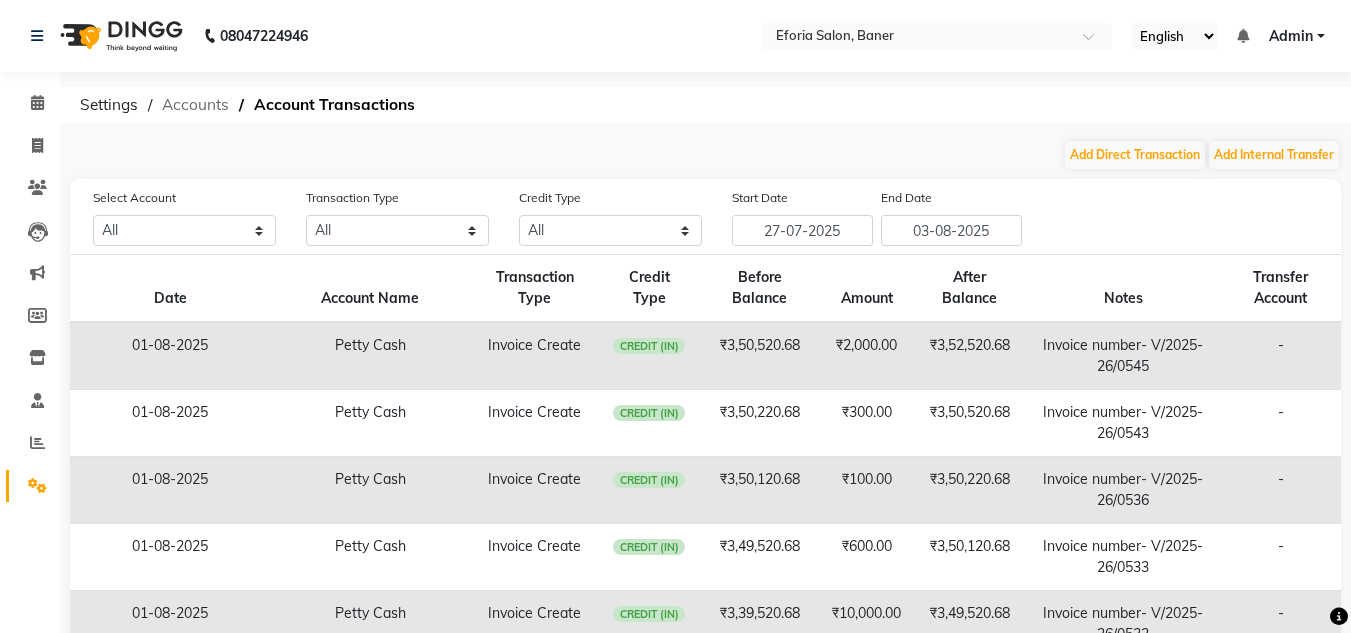 click on "Accounts" 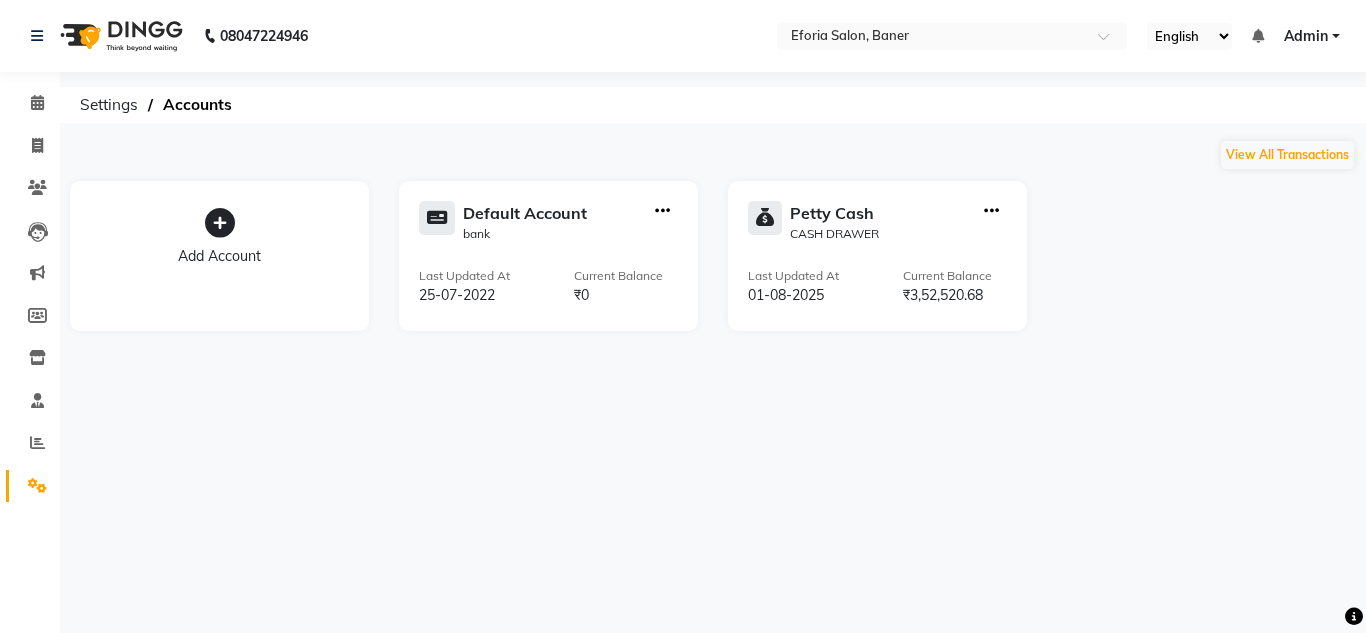 click 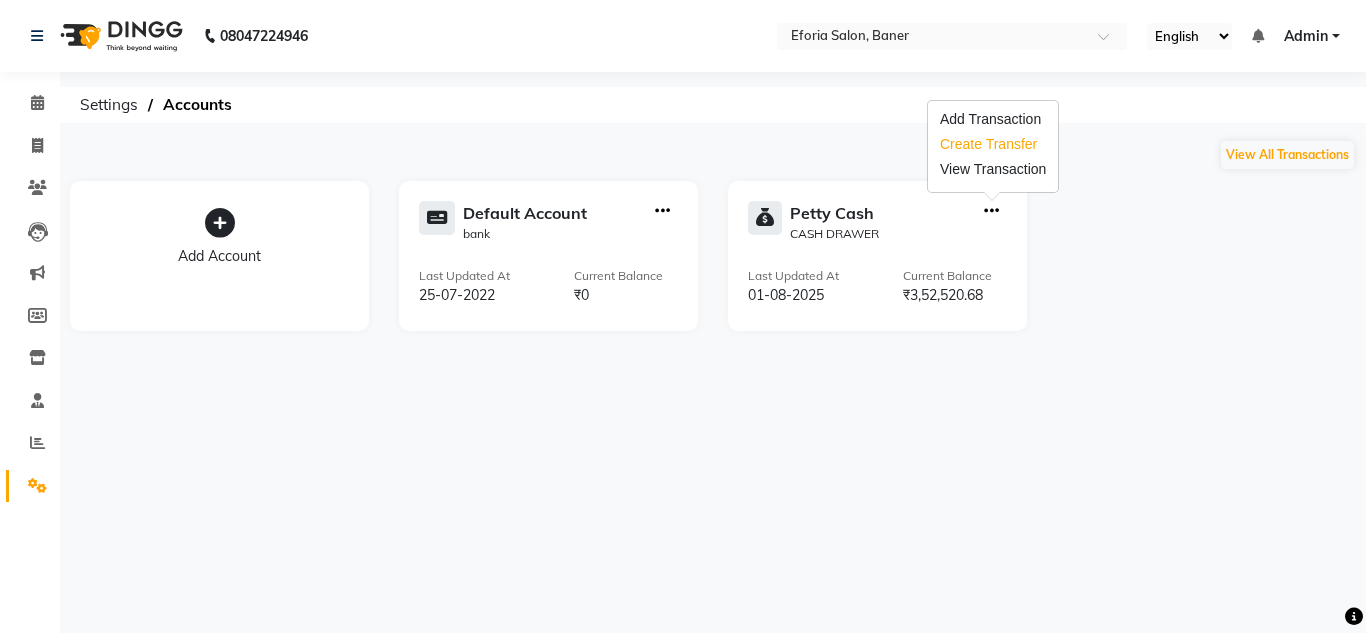 click on "Create Transfer" at bounding box center (993, 144) 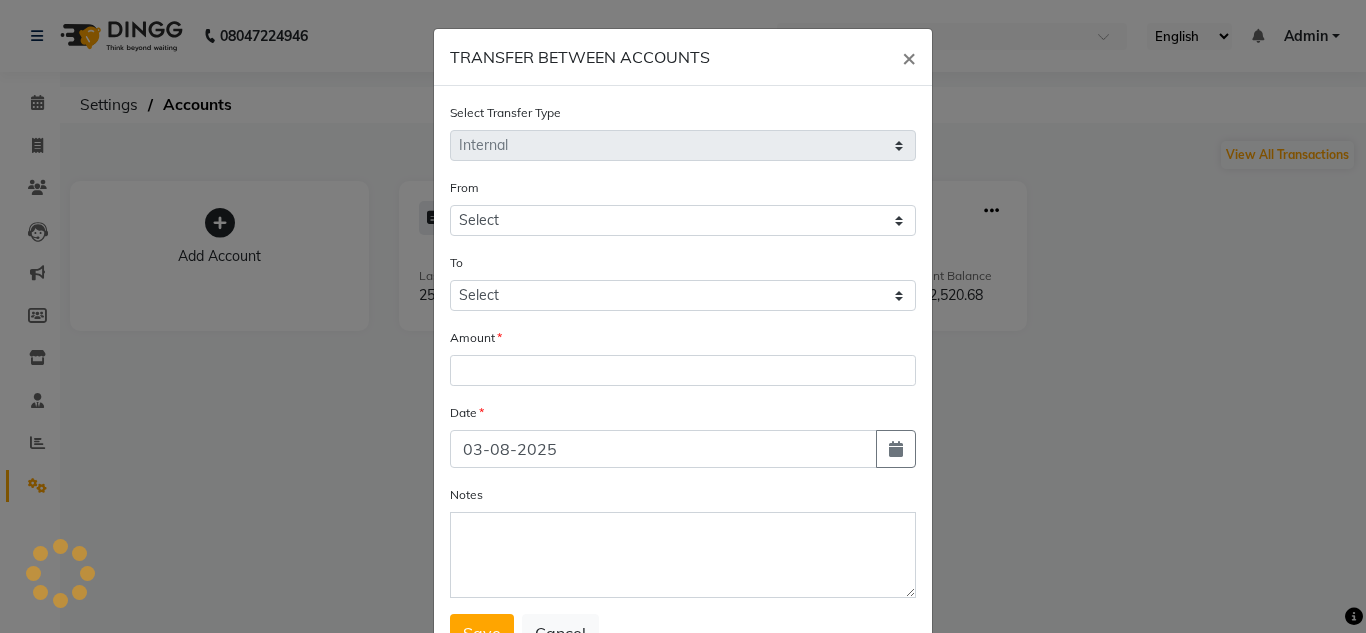 select on "2269" 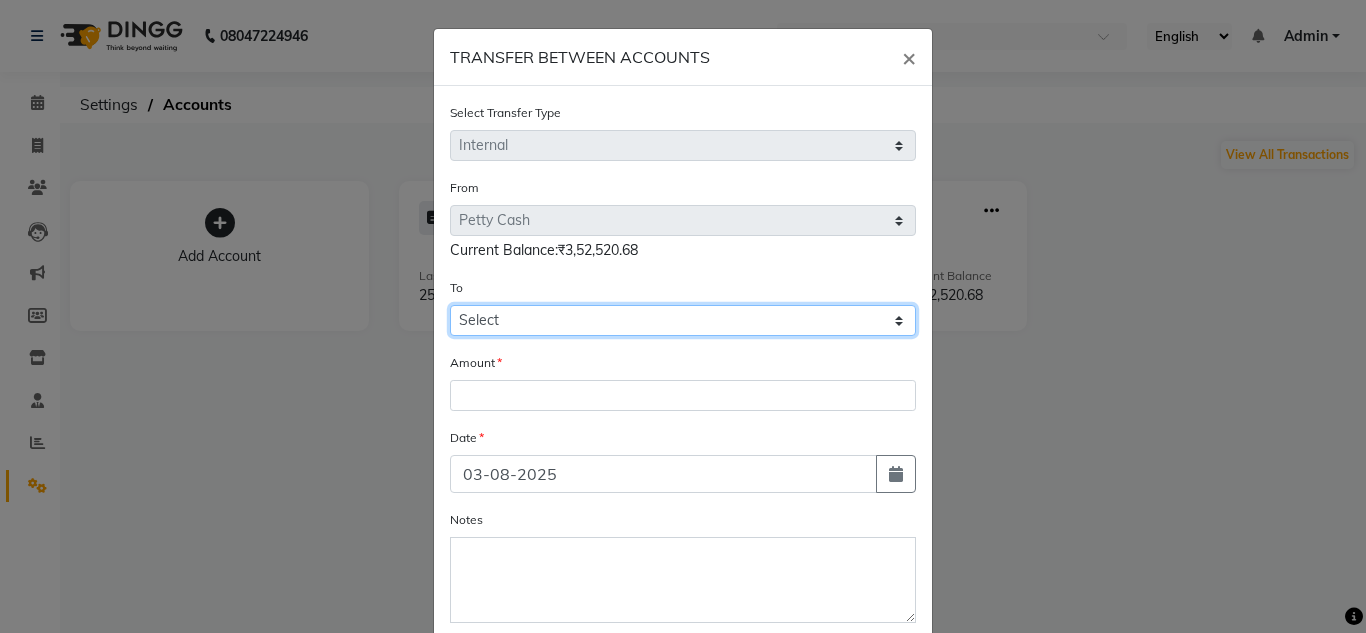 click on "Select Default Account Petty Cash" 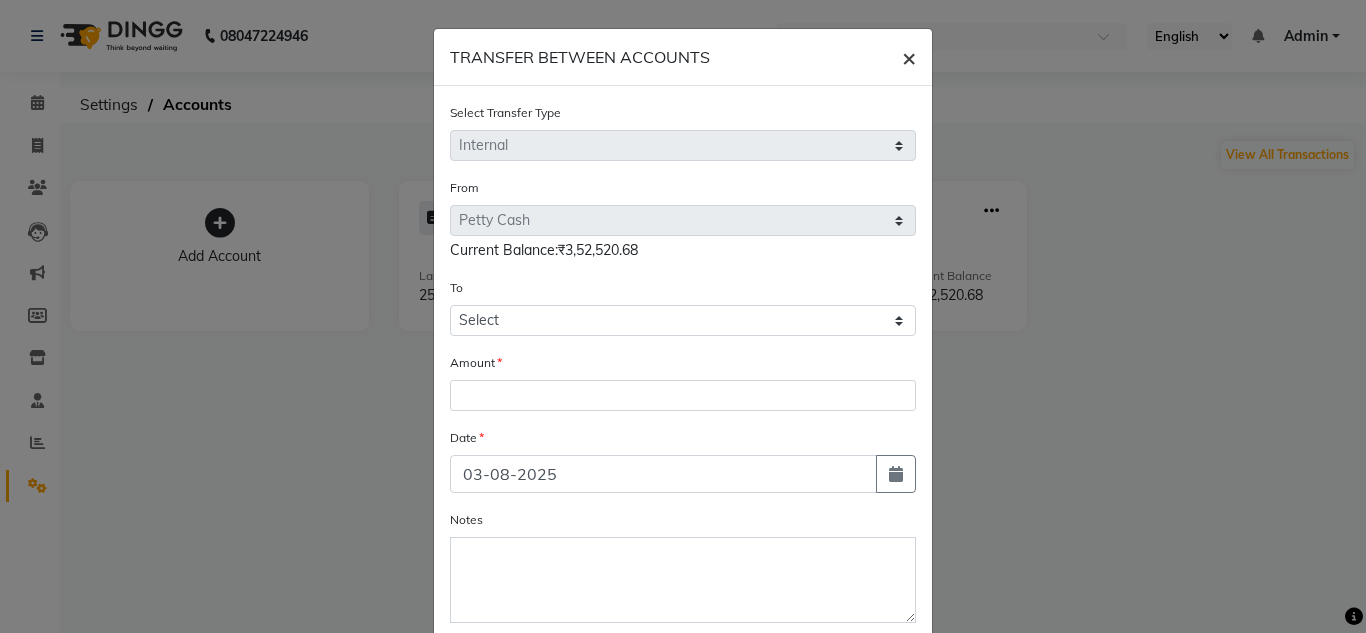 click on "×" 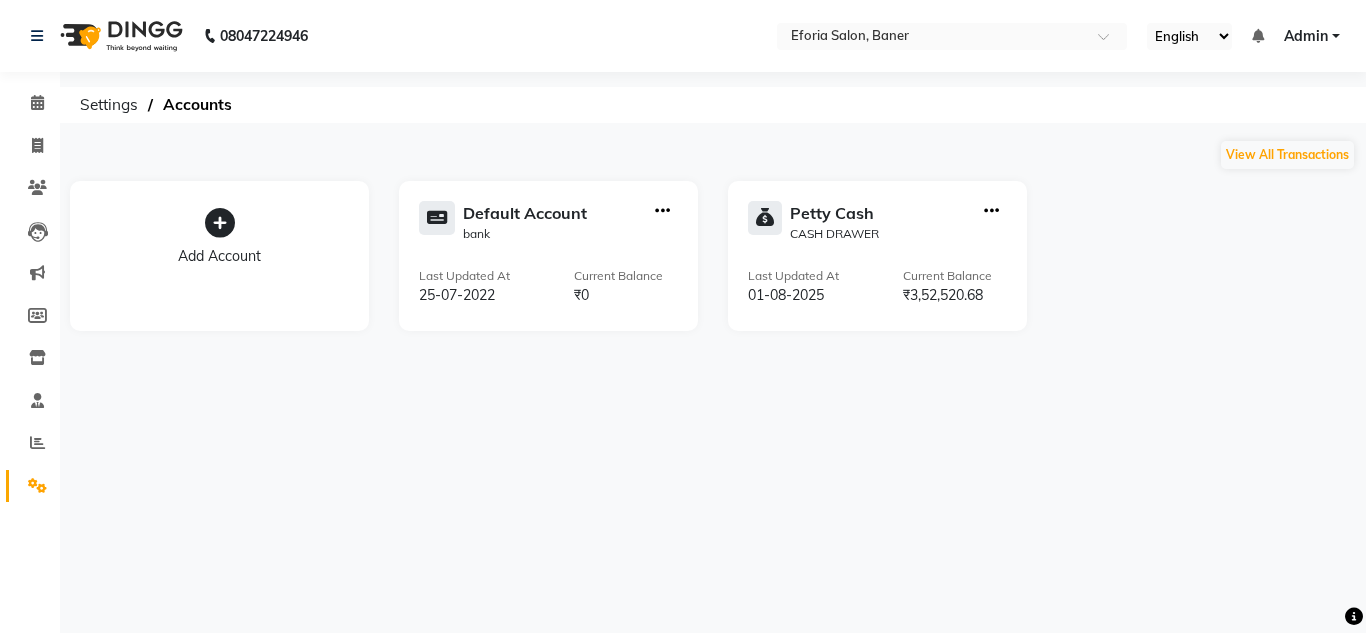 click 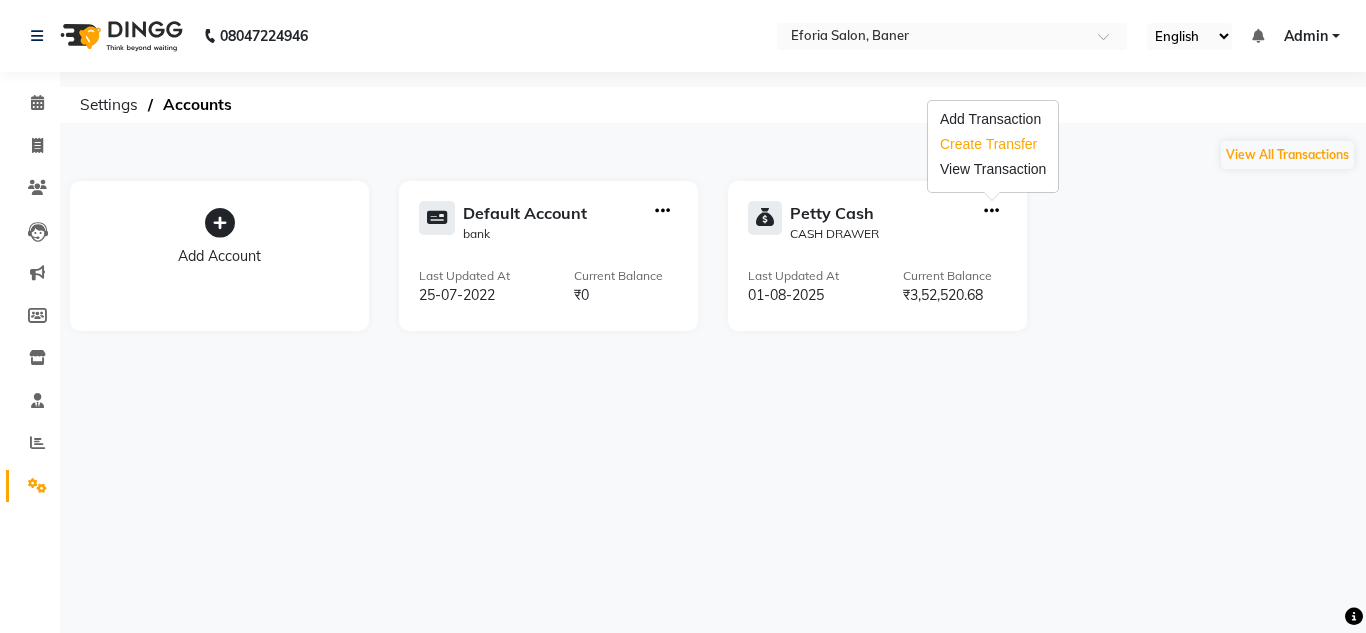 click on "Create Transfer" at bounding box center [993, 144] 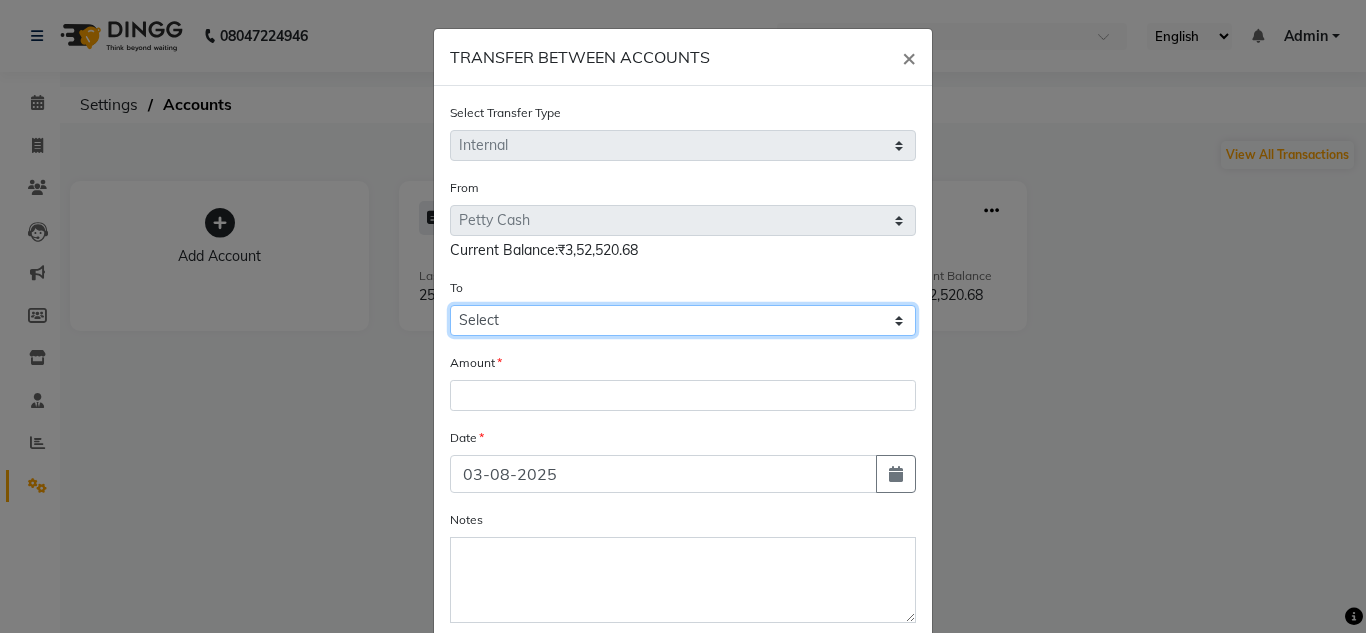 click on "Select Default Account Petty Cash" 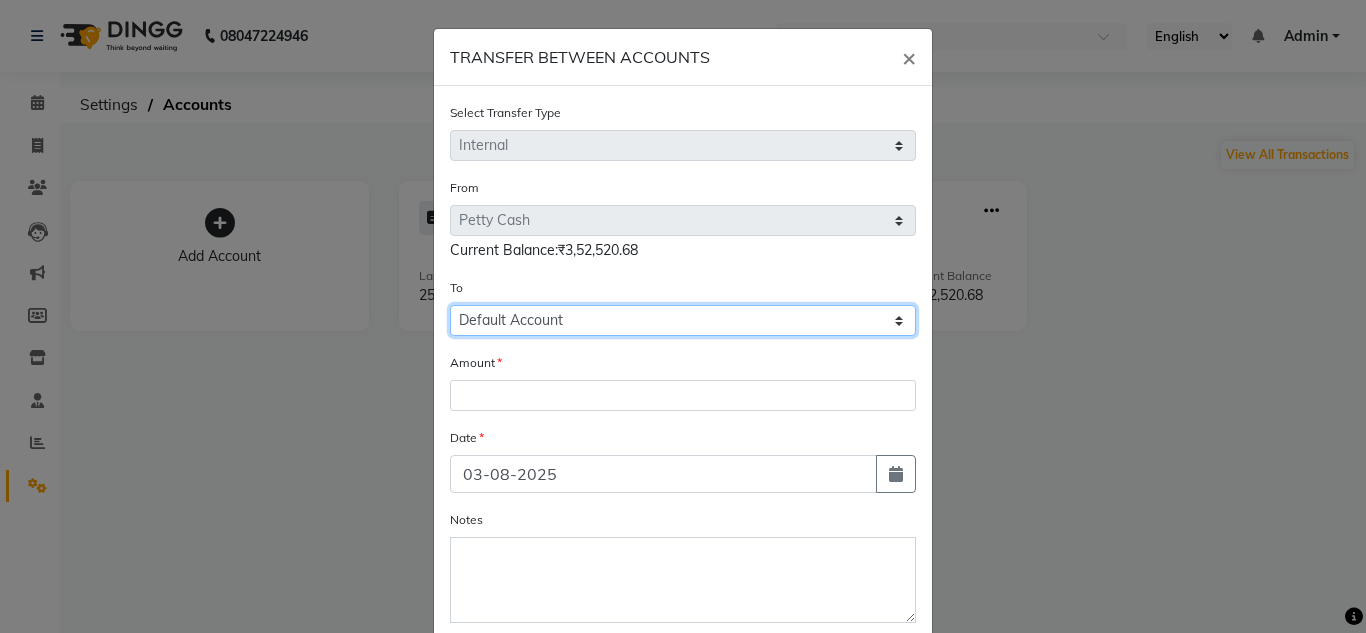 click on "Select Default Account Petty Cash" 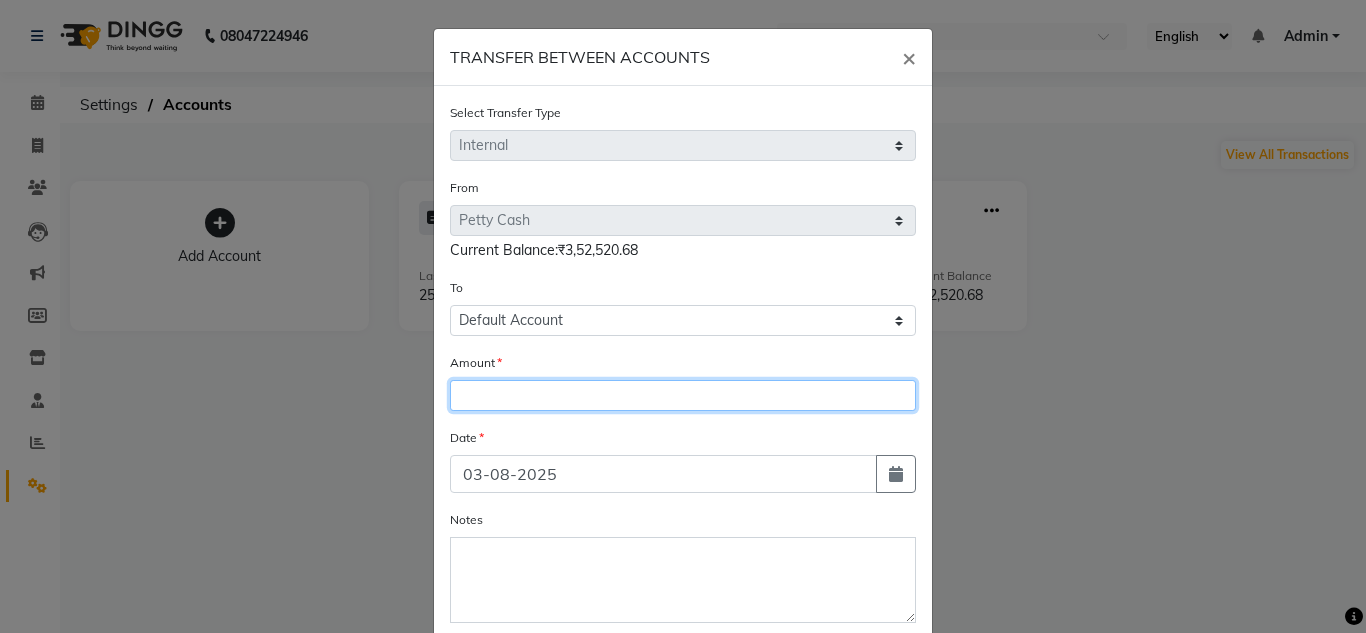 click 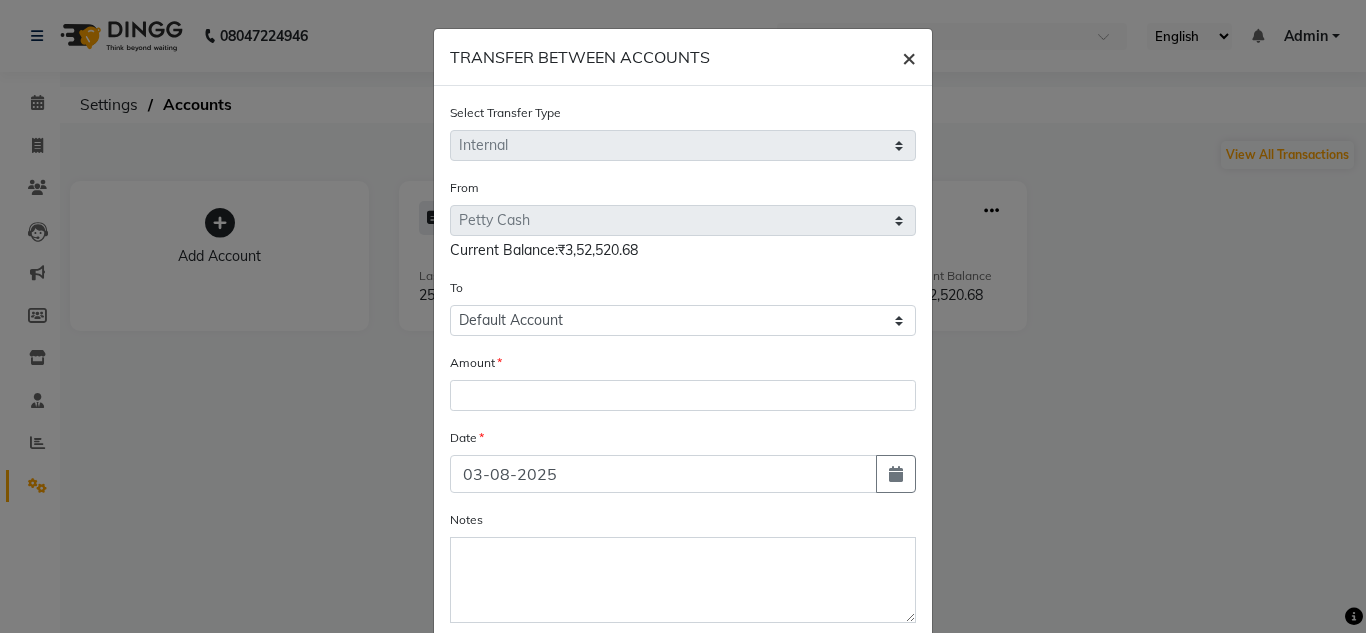 click on "×" 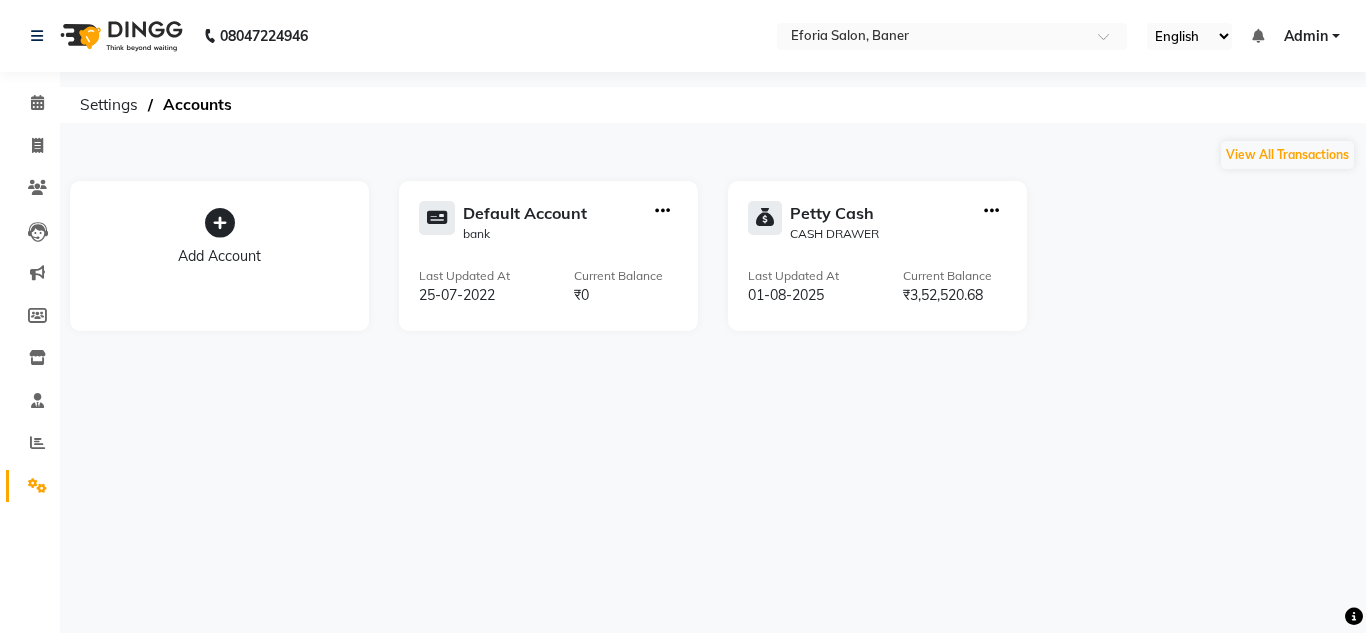 click 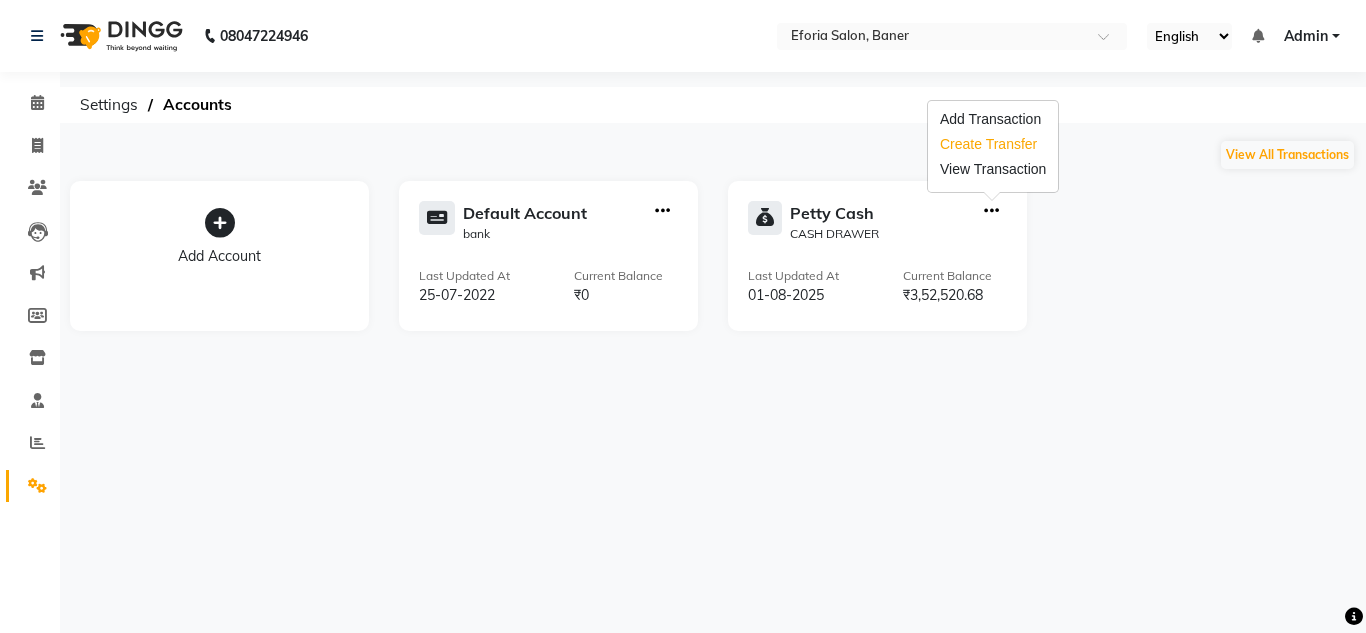 click on "Create Transfer" at bounding box center [993, 144] 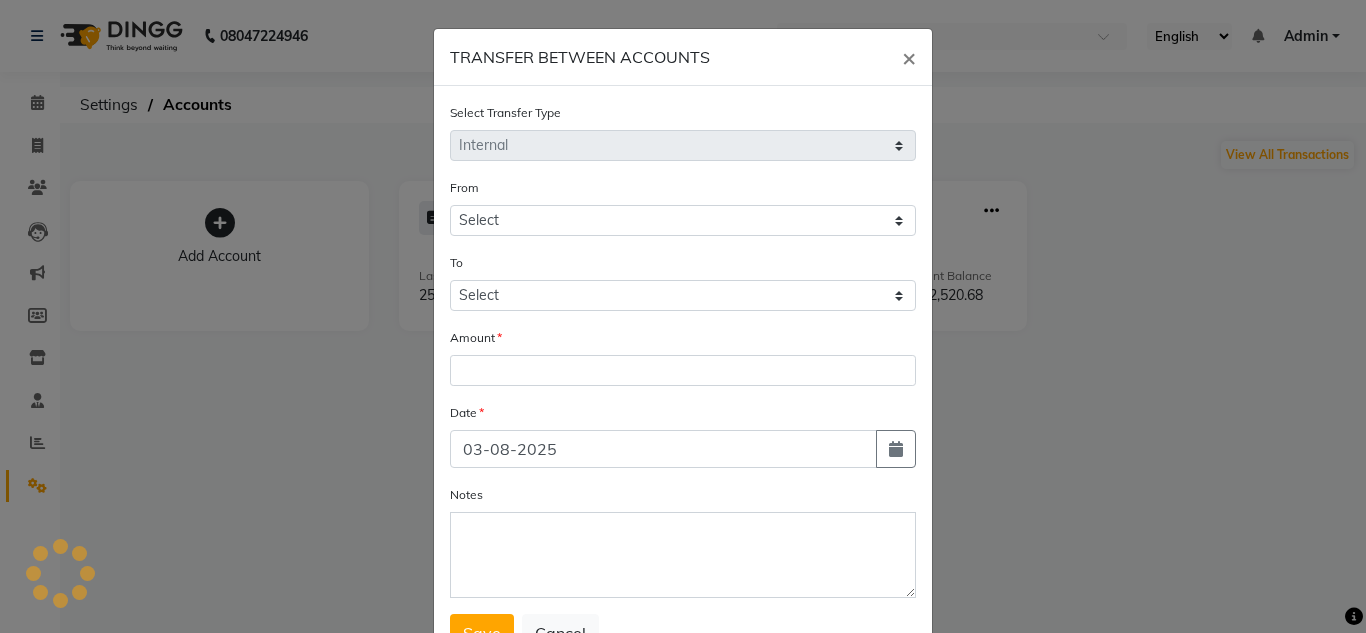 select on "2269" 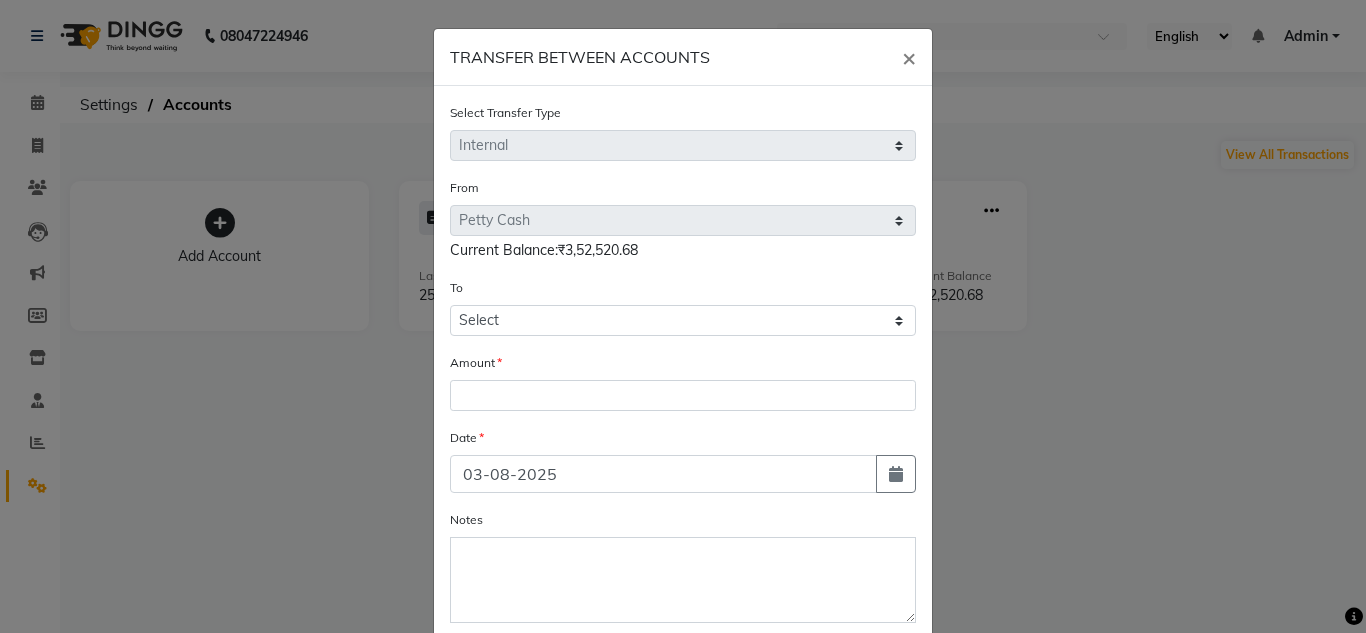 click on "Select Transfer Type Select Direct Internal From Select Default Account Petty Cash  Current Balance:₹3,52,520.68 To Select Default Account Petty Cash Amount Date 03-08-2025 Notes  Save   Cancel" 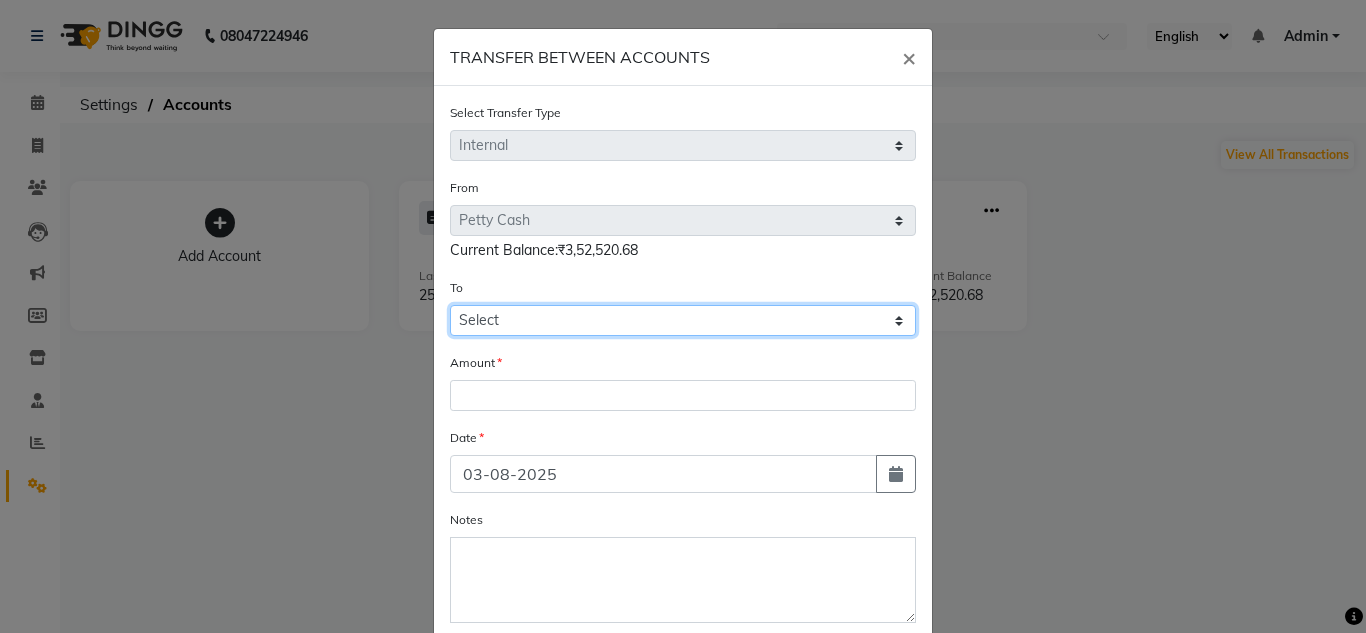 click on "Select Default Account Petty Cash" 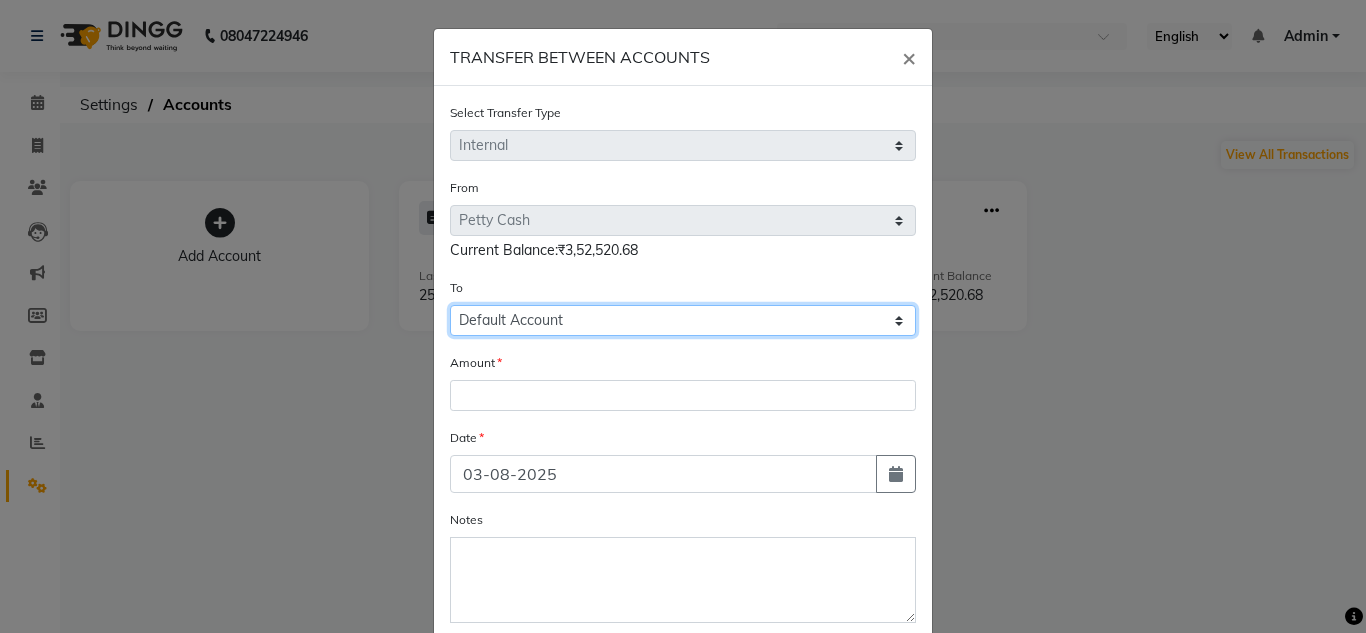 click on "Select Default Account Petty Cash" 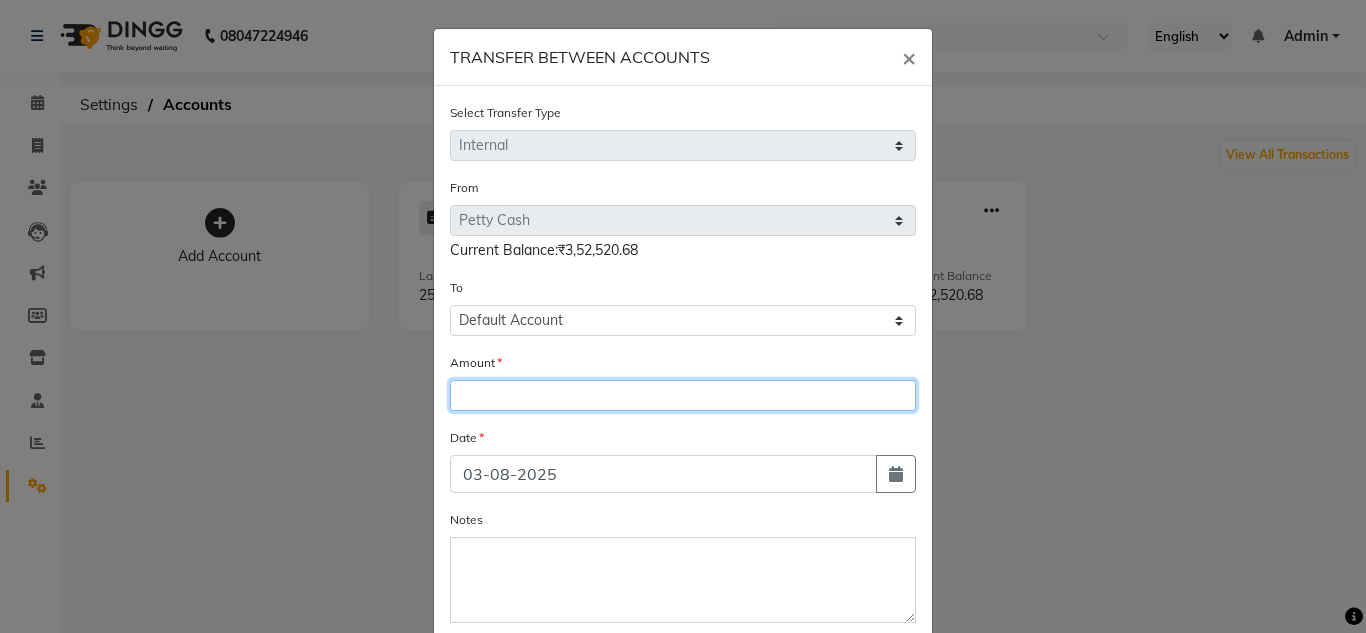 click 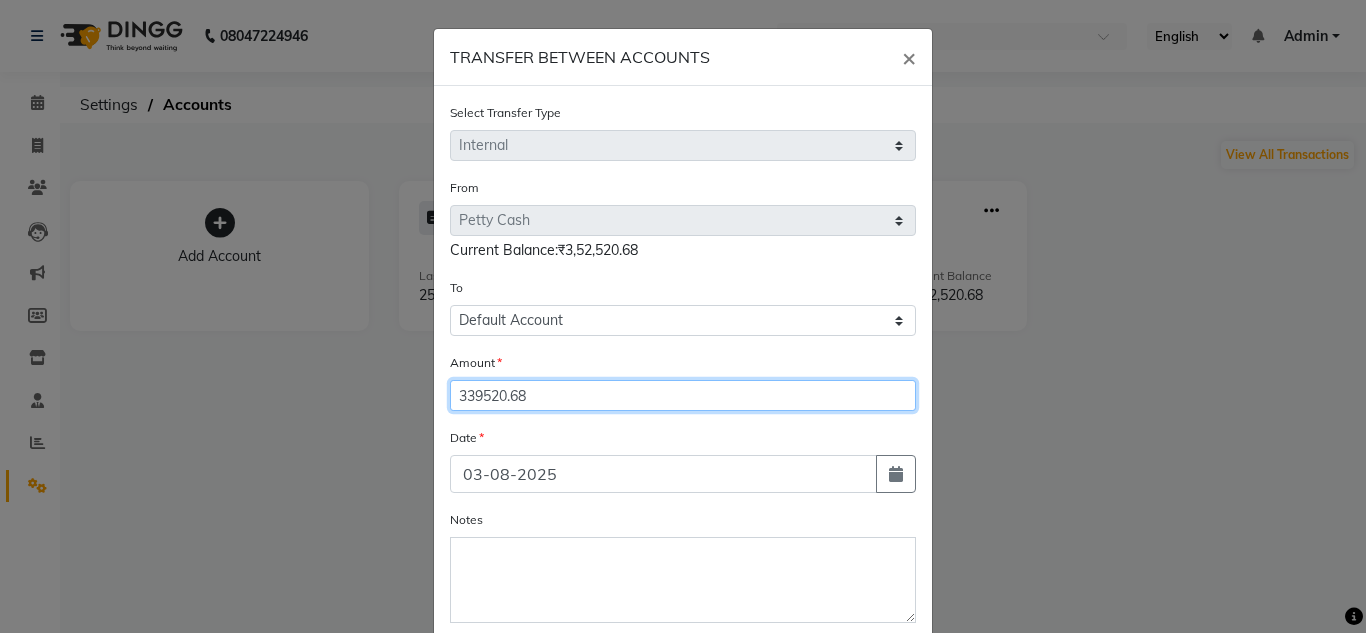 type on "339520.68" 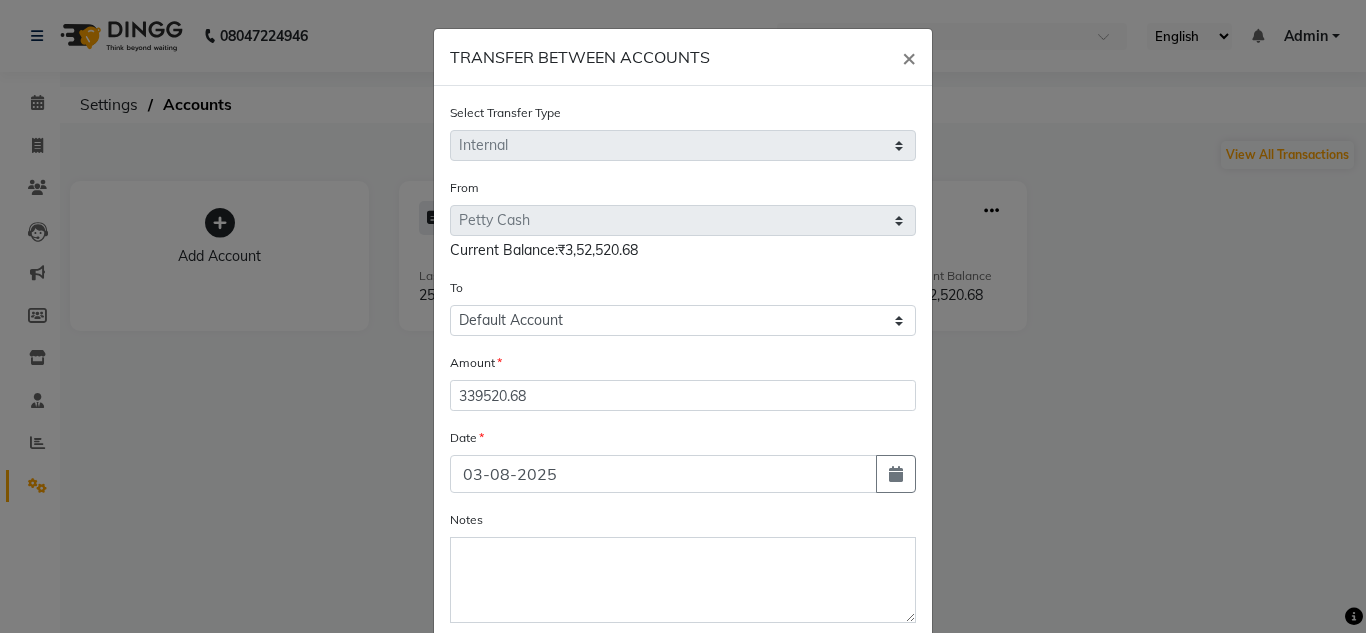 scroll, scrollTop: 105, scrollLeft: 0, axis: vertical 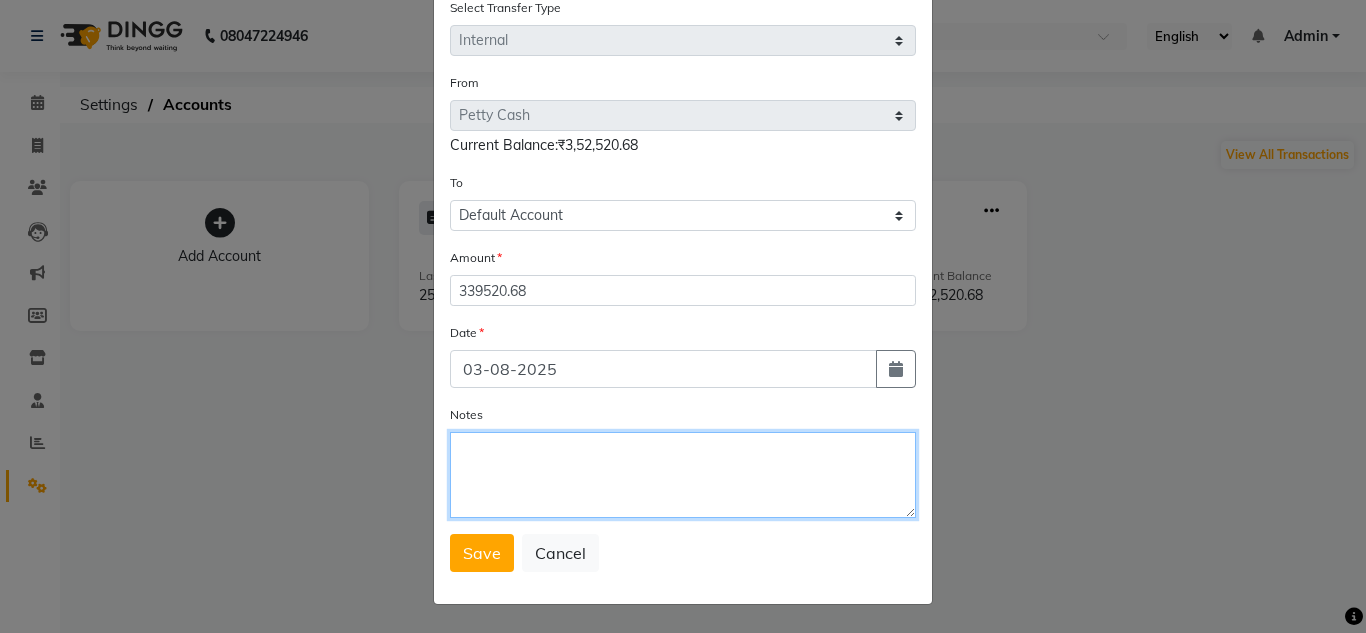 click on "Notes" at bounding box center (683, 475) 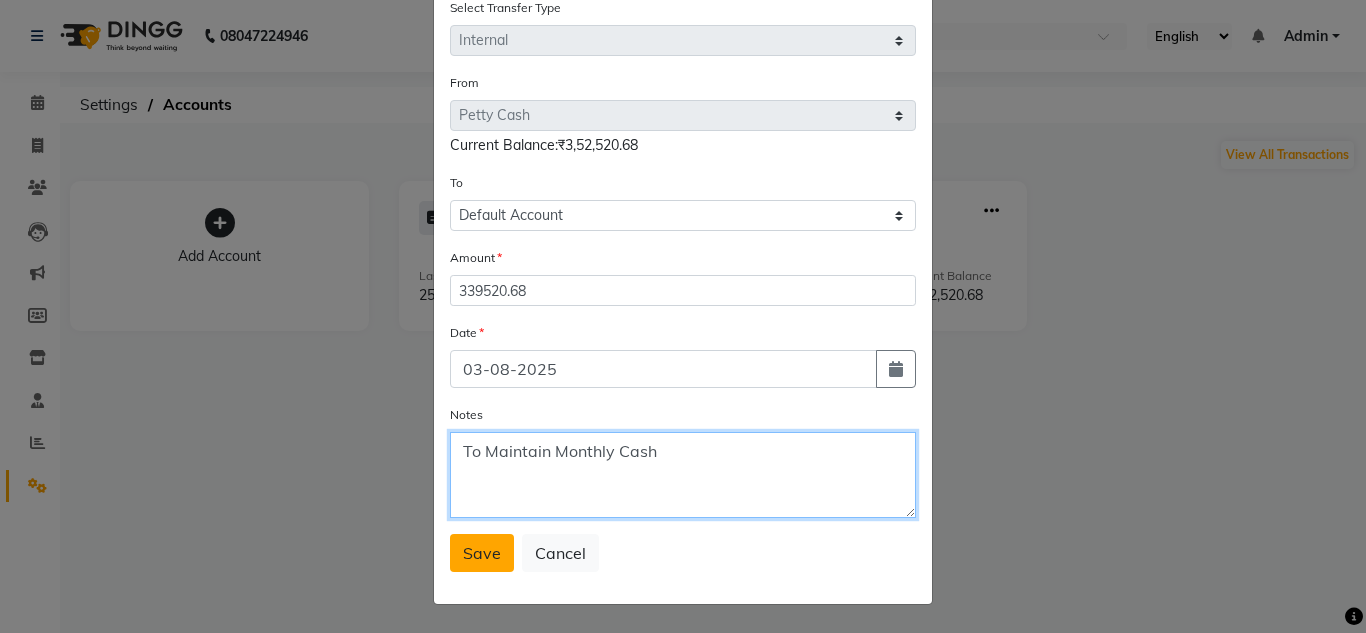 type on "To Maintain Monthly Cash" 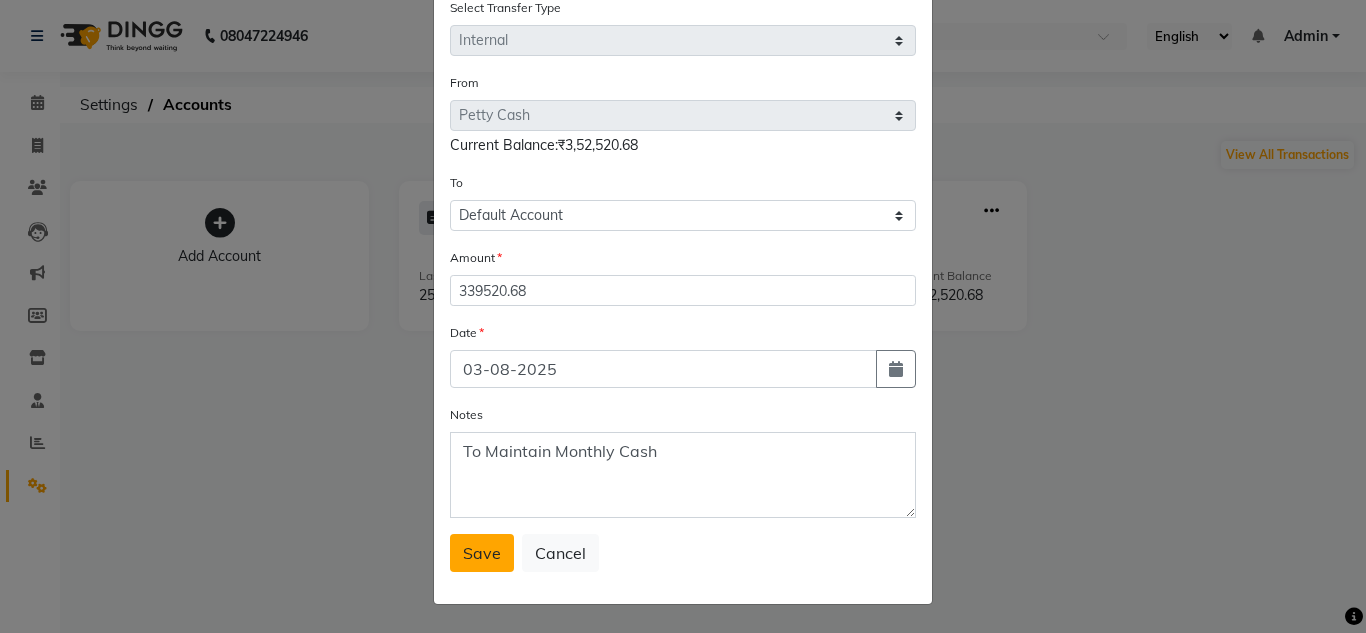 click on "Save" at bounding box center (482, 553) 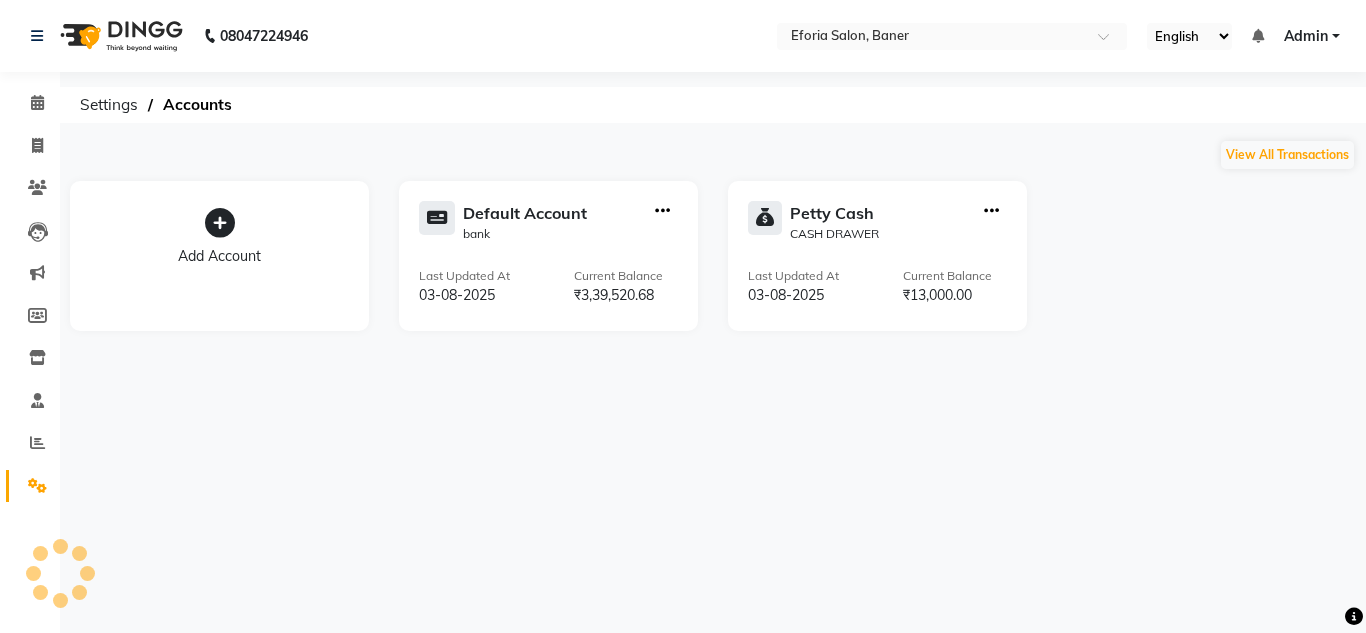 scroll, scrollTop: 0, scrollLeft: 0, axis: both 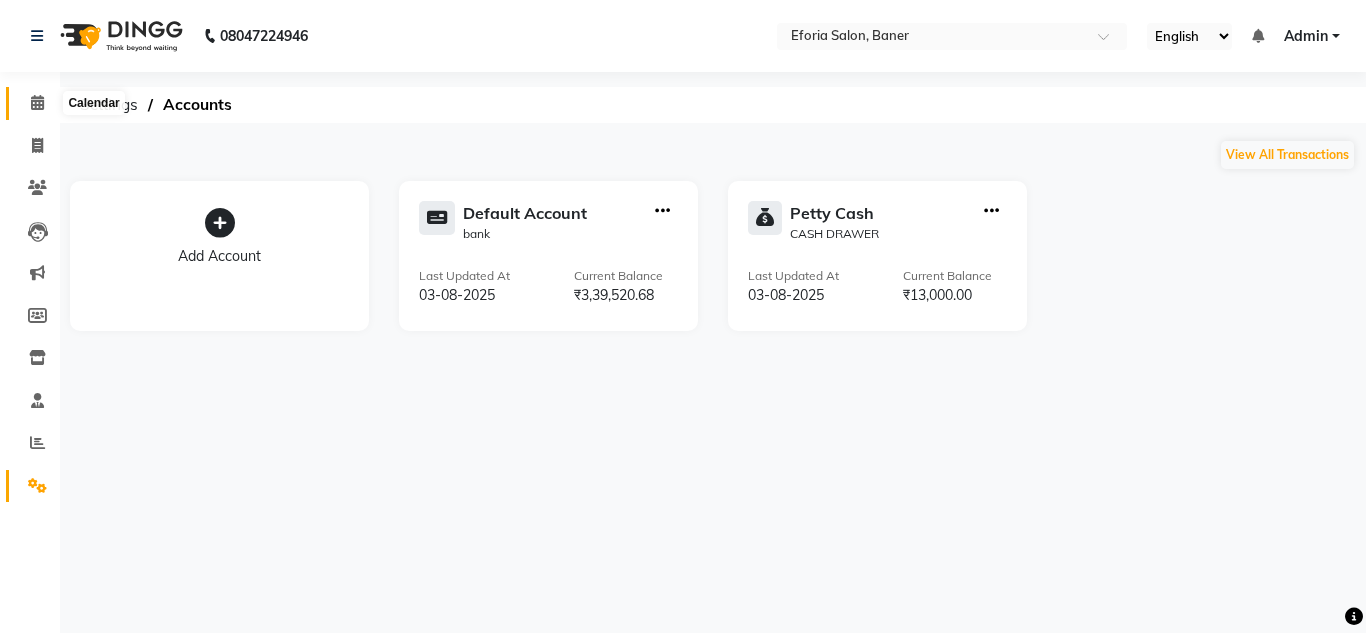 click 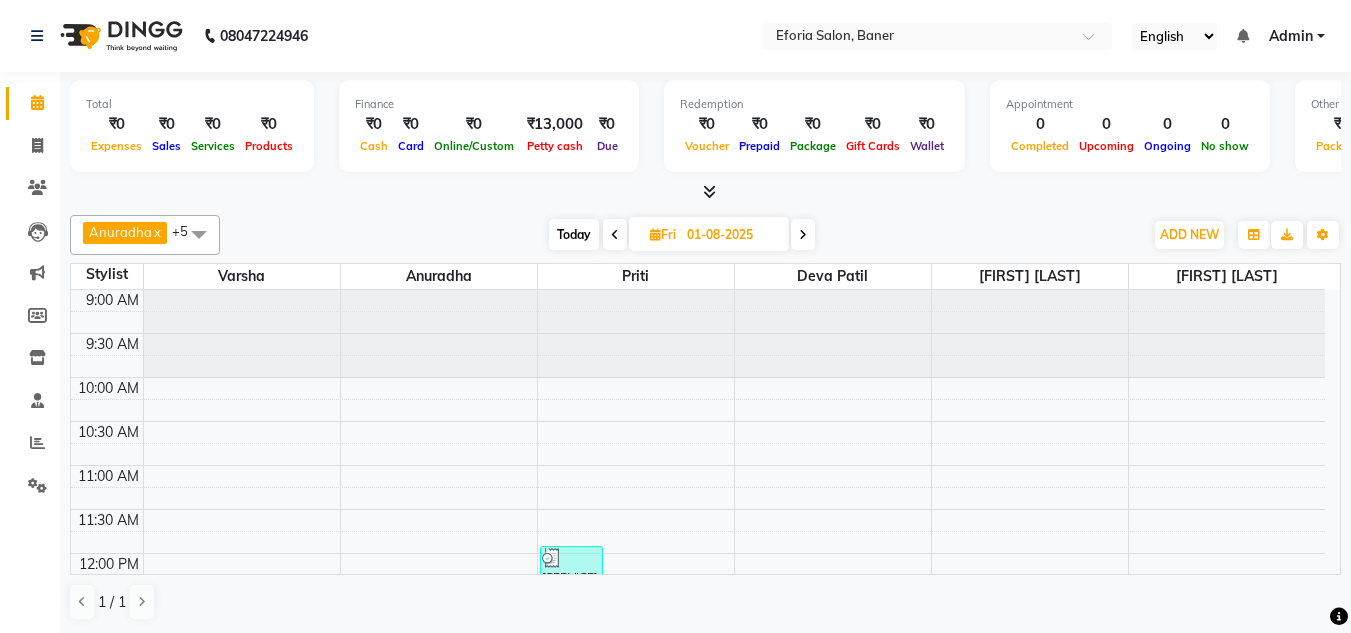 click on "Total  ₹0  Expenses ₹0  Sales ₹0  Services ₹0  Products Finance  ₹0  Cash ₹0  Card ₹0  Online/Custom ₹13,000 Petty cash ₹0 Due  Redemption  ₹0 Voucher ₹0 Prepaid ₹0 Package ₹0  Gift Cards ₹0  Wallet  Appointment  0 Completed 0 Upcoming 0 Ongoing 0 No show  Other sales  ₹0  Packages ₹0  Memberships ₹0  Vouchers ₹0  Prepaids ₹0  Gift Cards [FIRST]  x [FIRST] [LAST]  x [FIRST] [LAST]  x [FIRST] [LAST]  x [FIRST]  x [FIRST]  x +5 UnSelect All [FIRST] [LAST] [FIRST] [LAST] [FIRST] [LAST] [FIRST] [LAST] [FIRST] [LAST] [FIRST] Today  Fri [DATE] Toggle Dropdown Add Appointment Add Invoice Add Expense Add Attendance Add Client Add Transaction Toggle Dropdown Add Appointment Add Invoice Add Expense Add Attendance Add Client ADD NEW Toggle Dropdown Add Appointment Add Invoice Add Expense Add Attendance Add Client Add Transaction [FIRST]  x [FIRST] [LAST]  x [FIRST] [LAST]  x [FIRST] [LAST]  x [FIRST]  x [FIRST]  x +5 UnSelect All [FIRST] [LAST] [FIRST] [LAST] [FIRST] [LAST] [FIRST] [LAST] [FIRST] Group By 6" 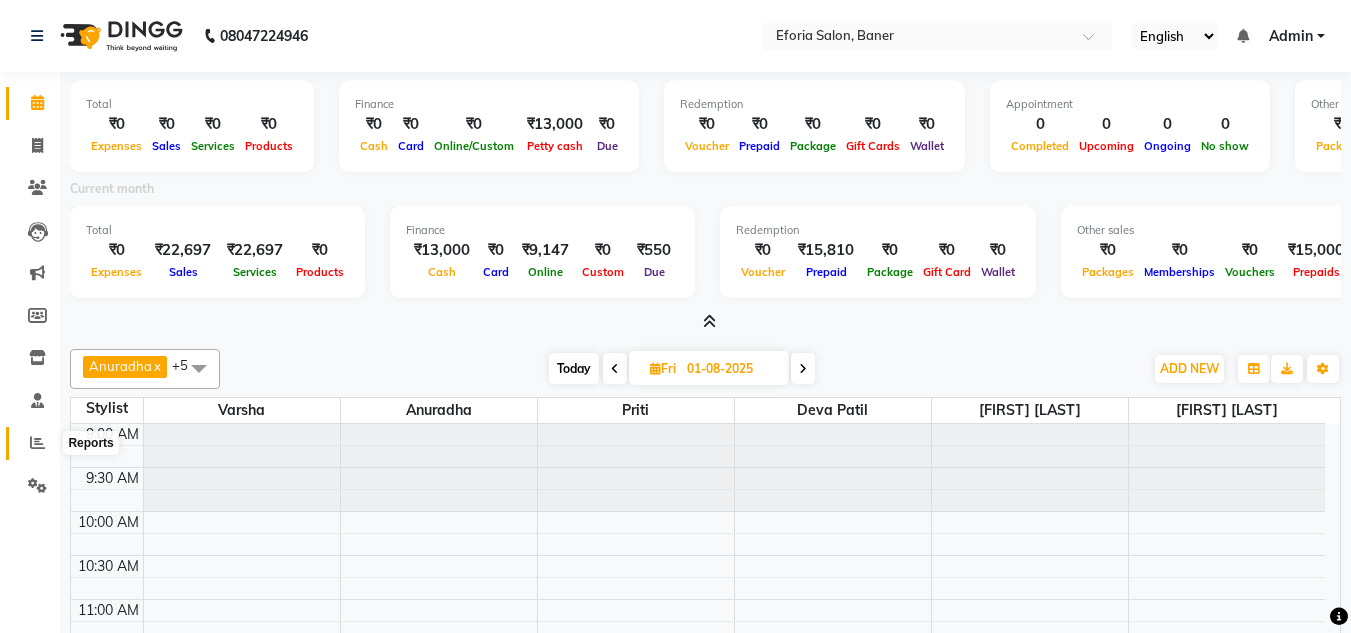 click 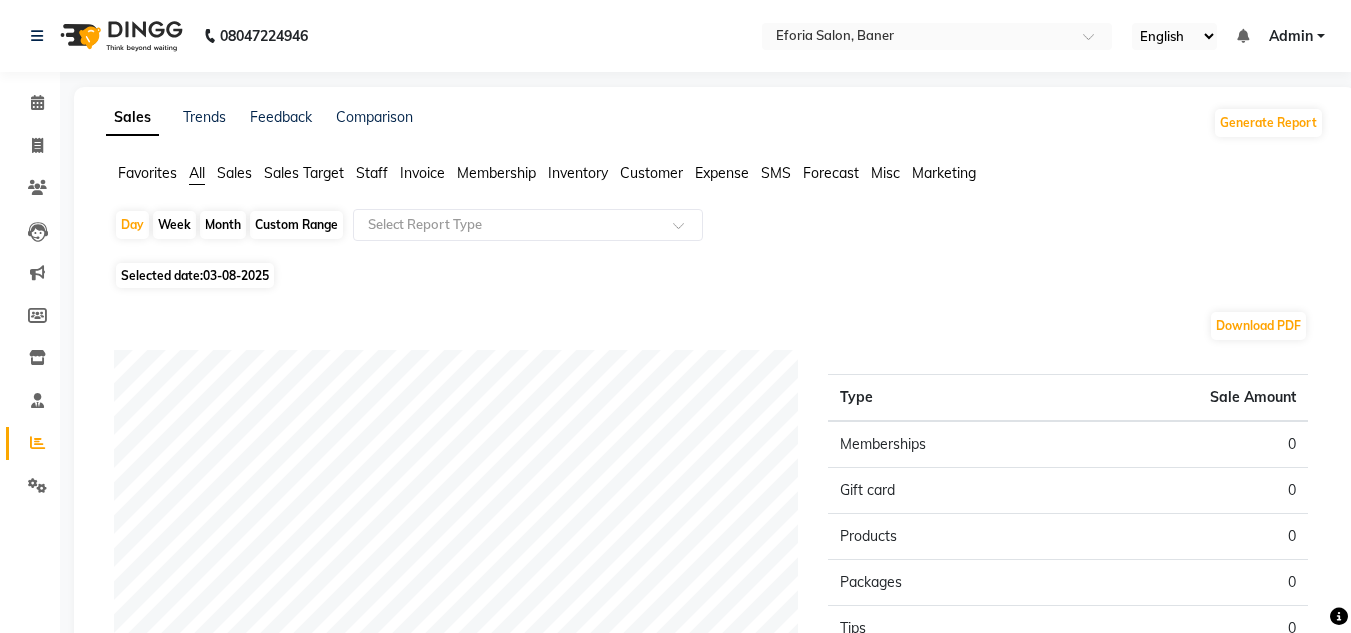 click on "Month" 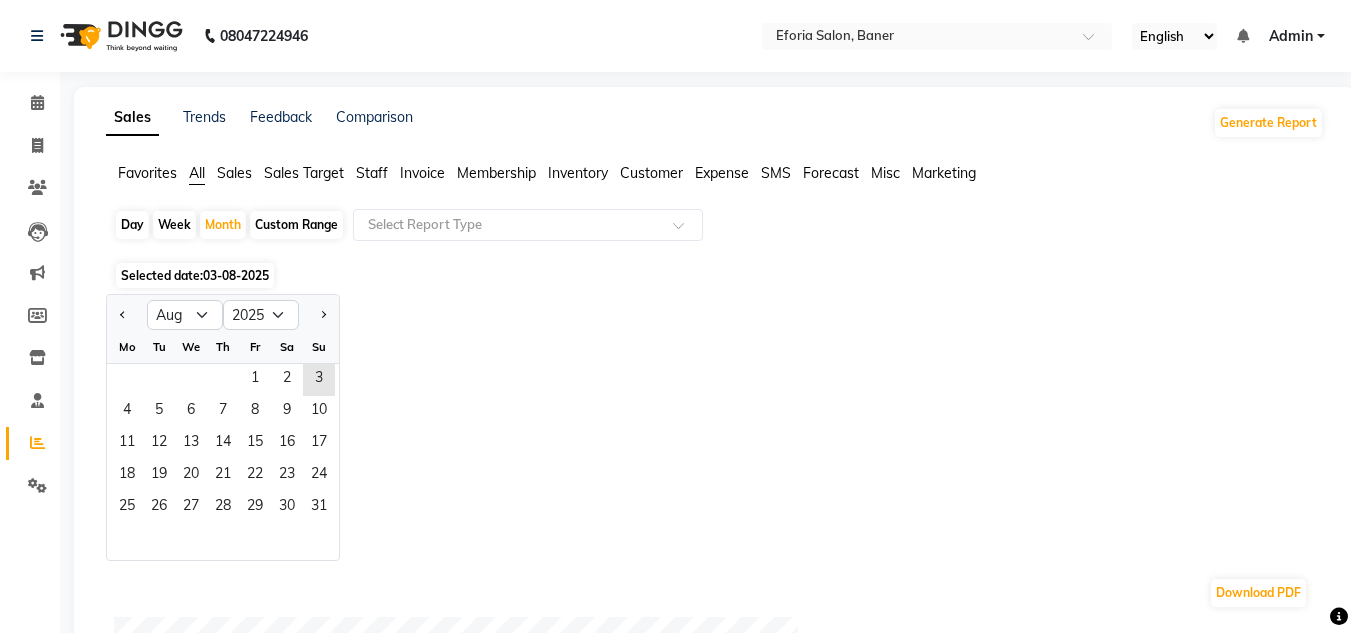 click on "Customer" 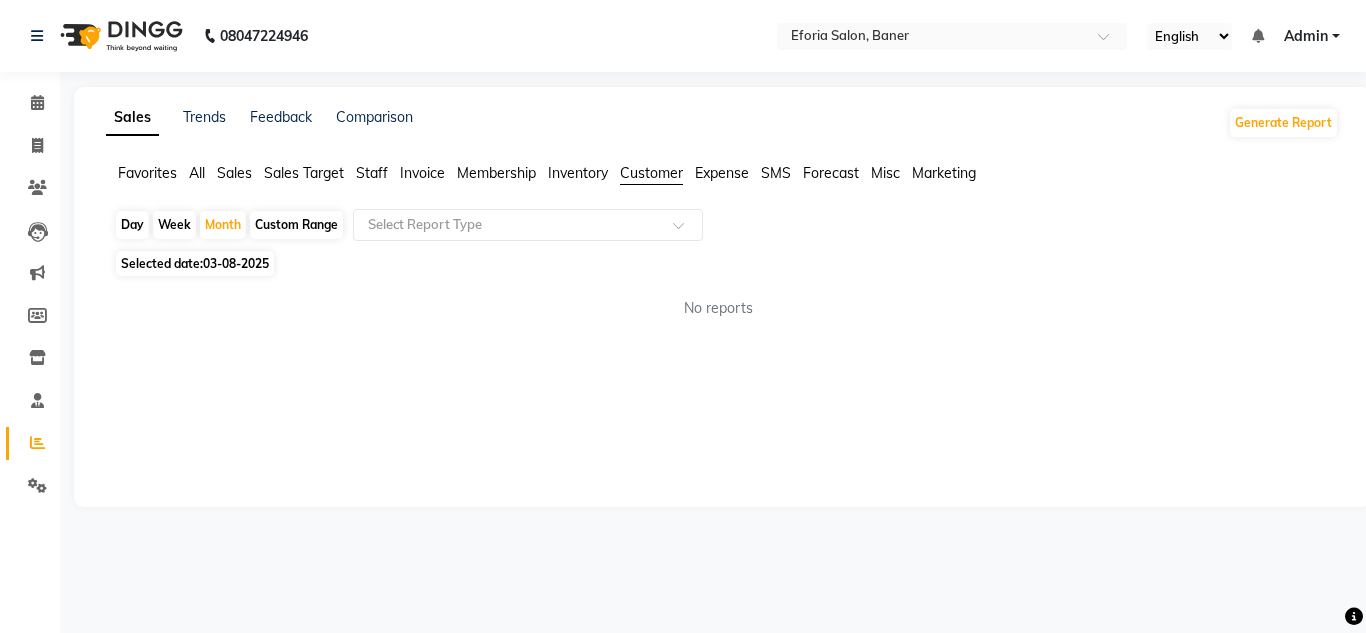 click on "Customer" 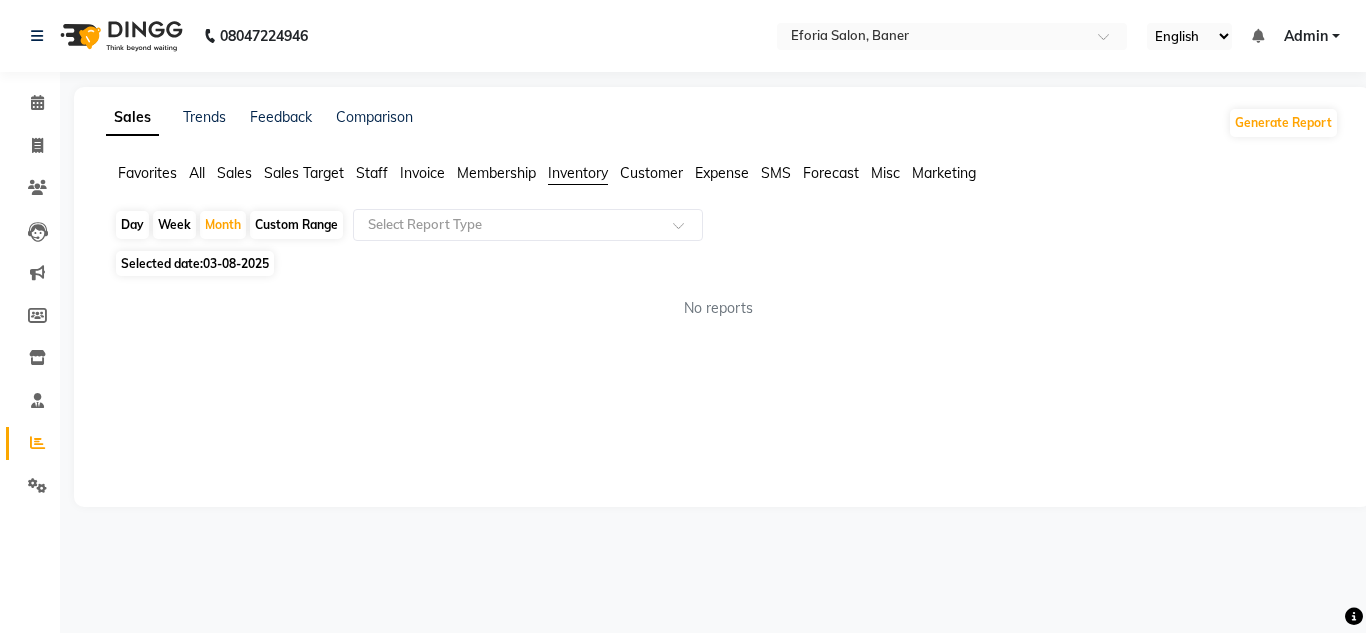 click on "Membership" 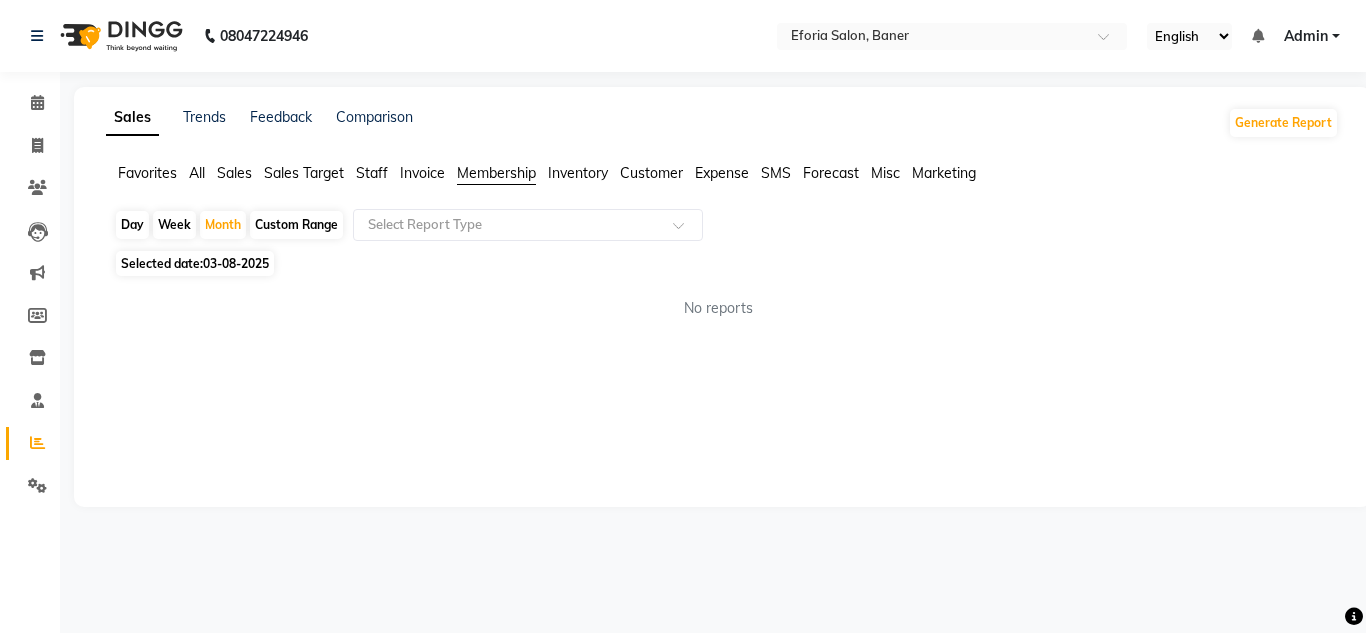 click on "Invoice" 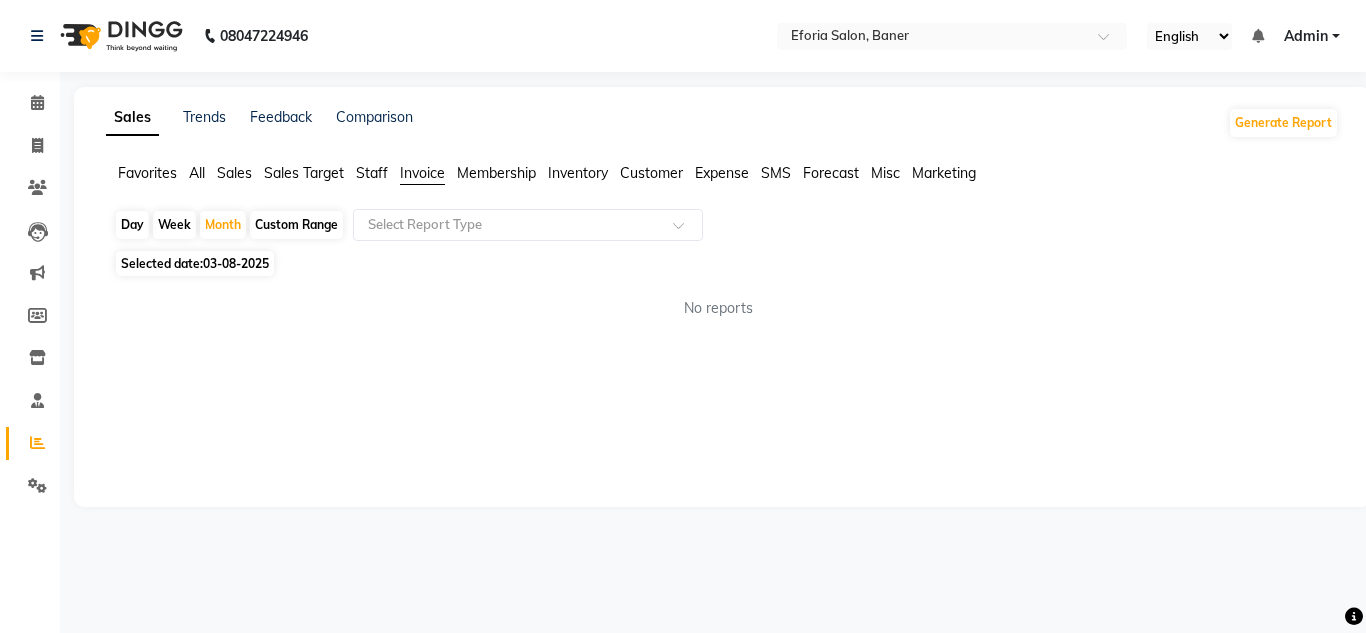 click on "03-08-2025" 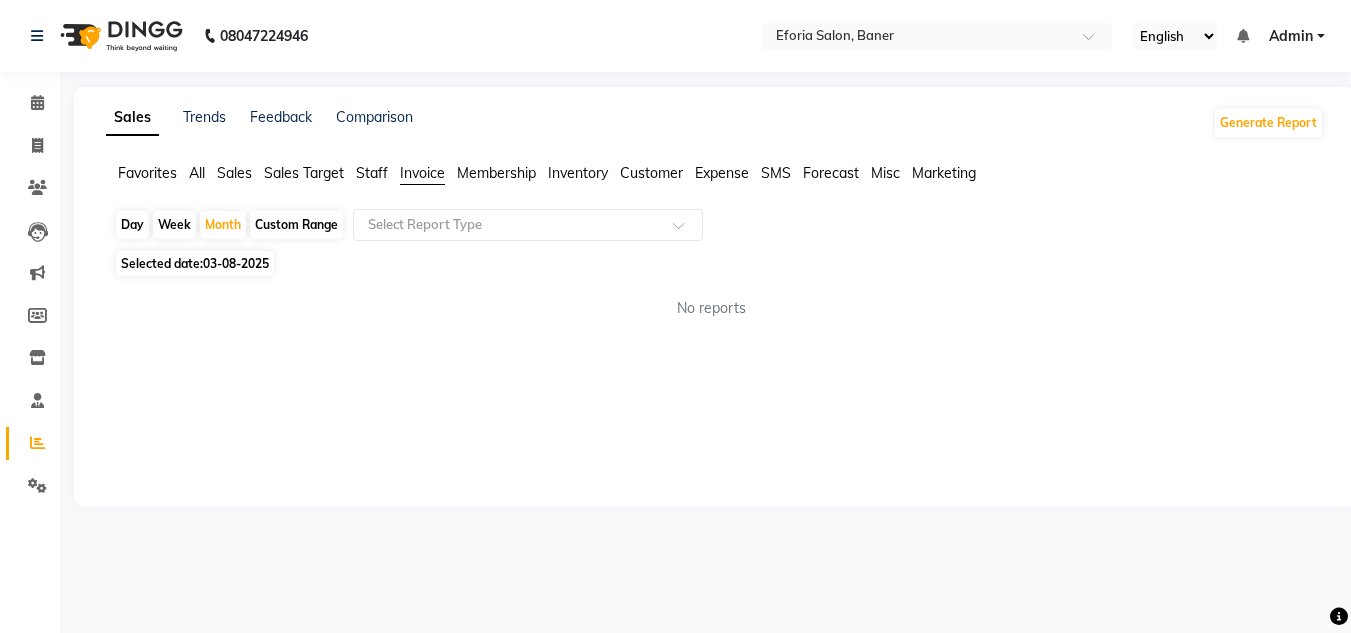 select on "8" 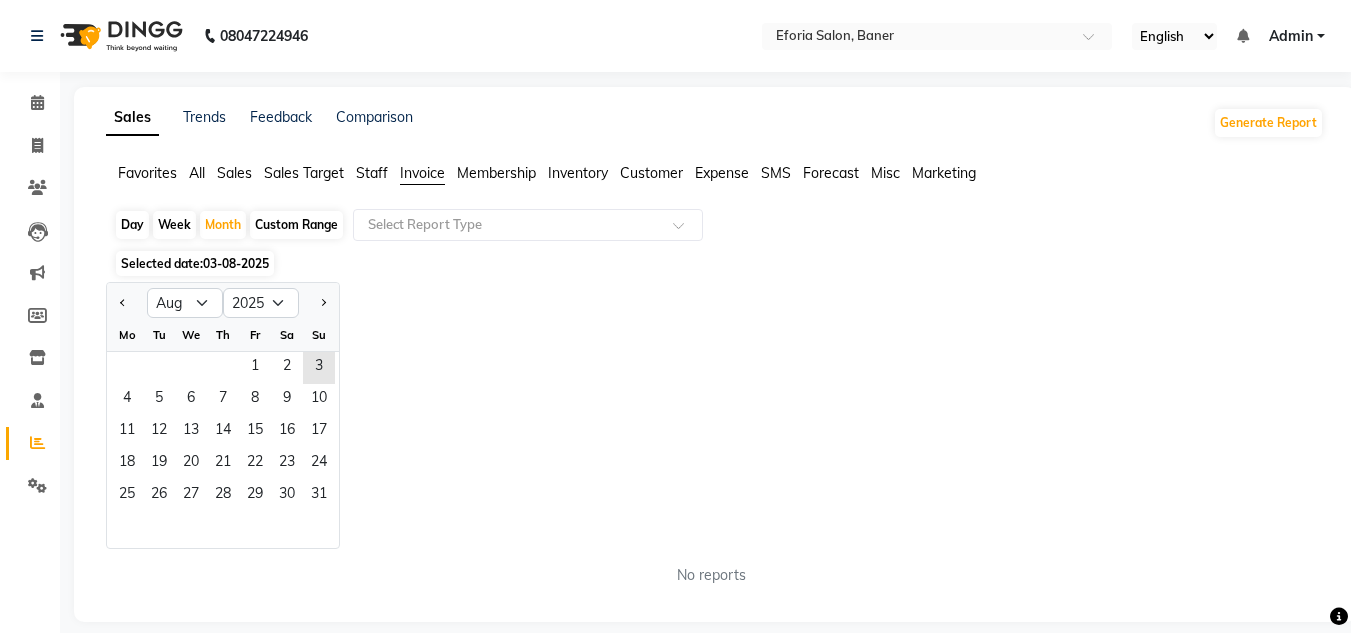 click on "Custom Range" 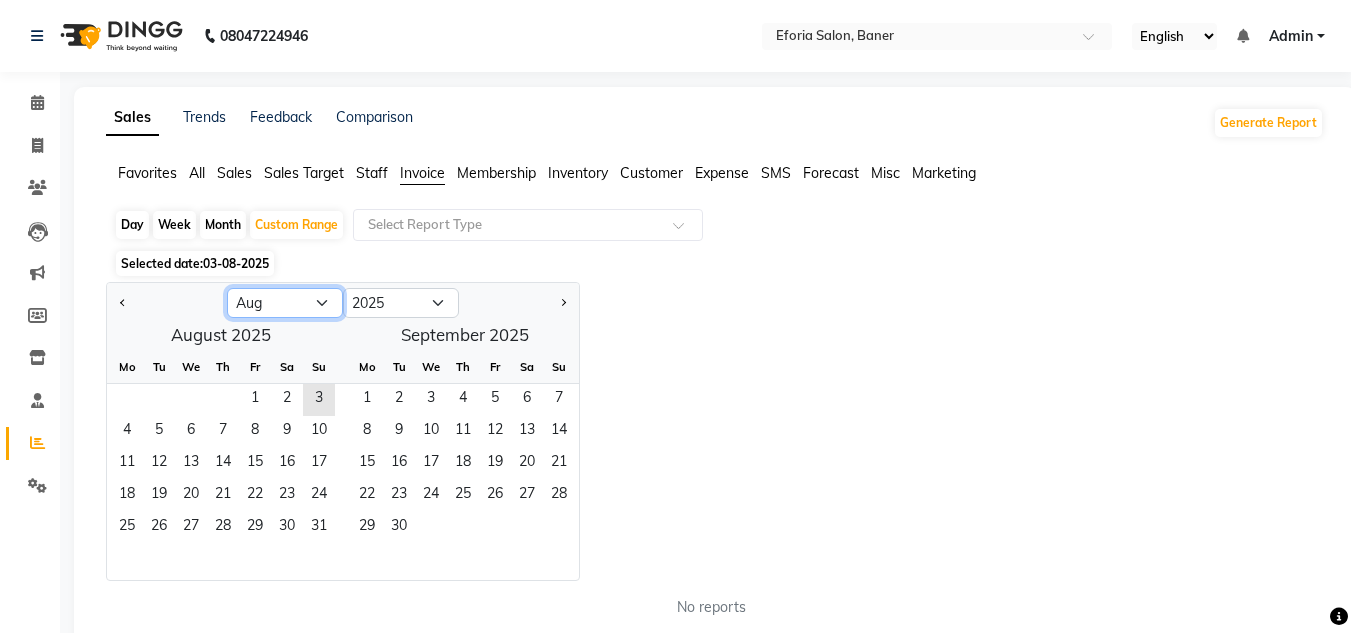 click on "Jan Feb Mar Apr May Jun Jul Aug Sep Oct Nov Dec" 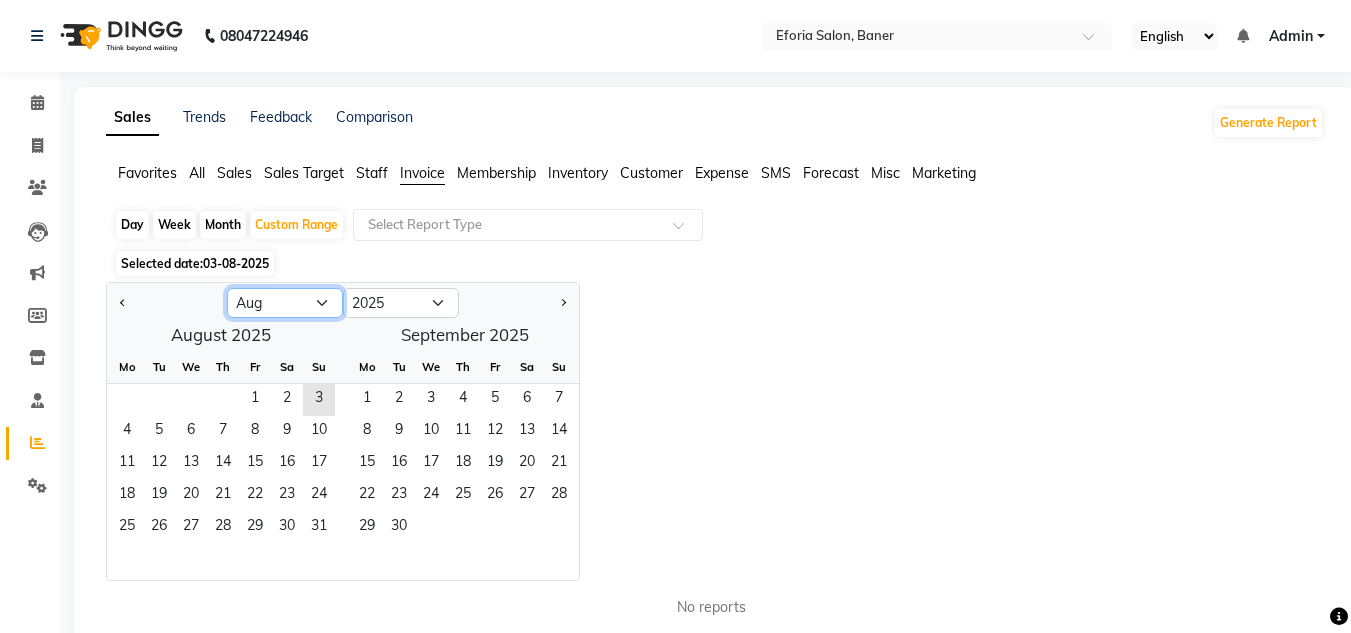 select on "5" 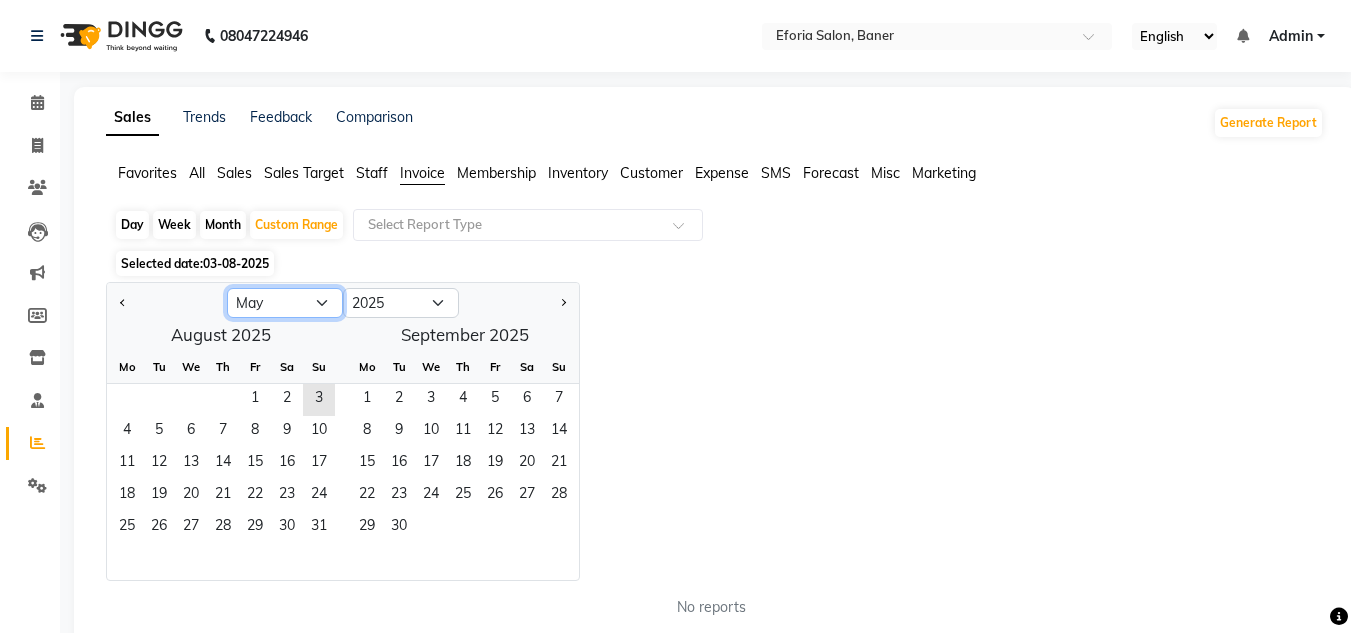 click on "Jan Feb Mar Apr May Jun Jul Aug Sep Oct Nov Dec" 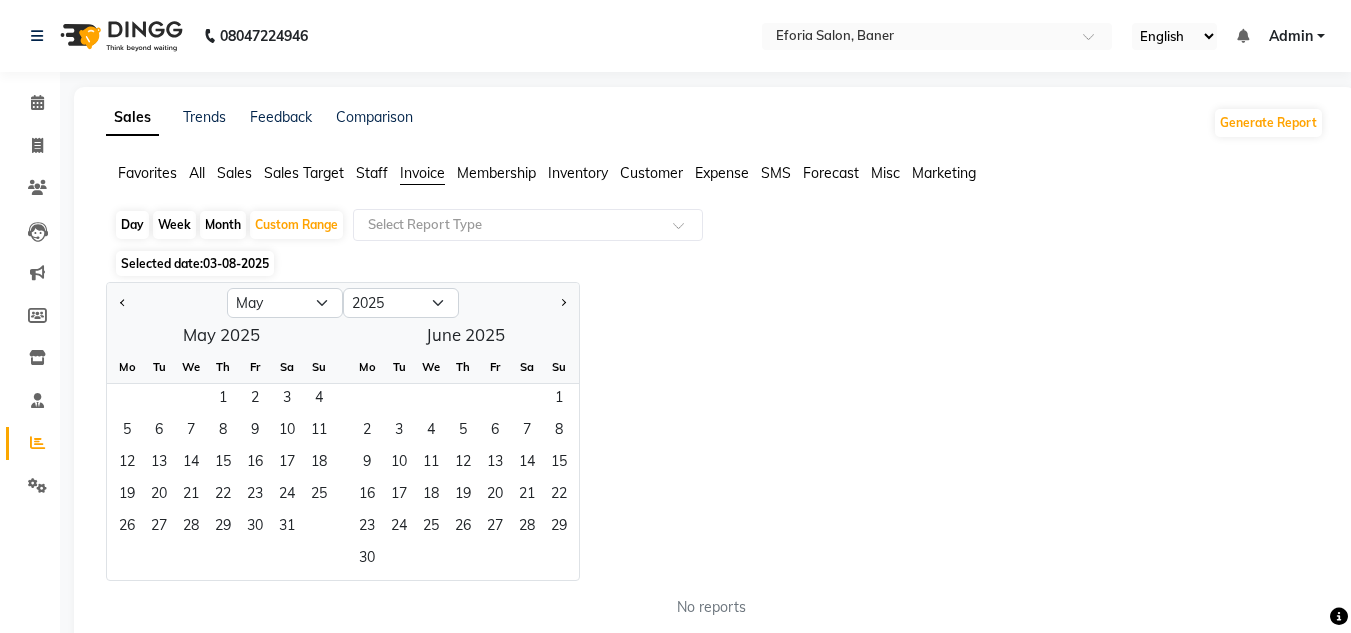 click on "Month" 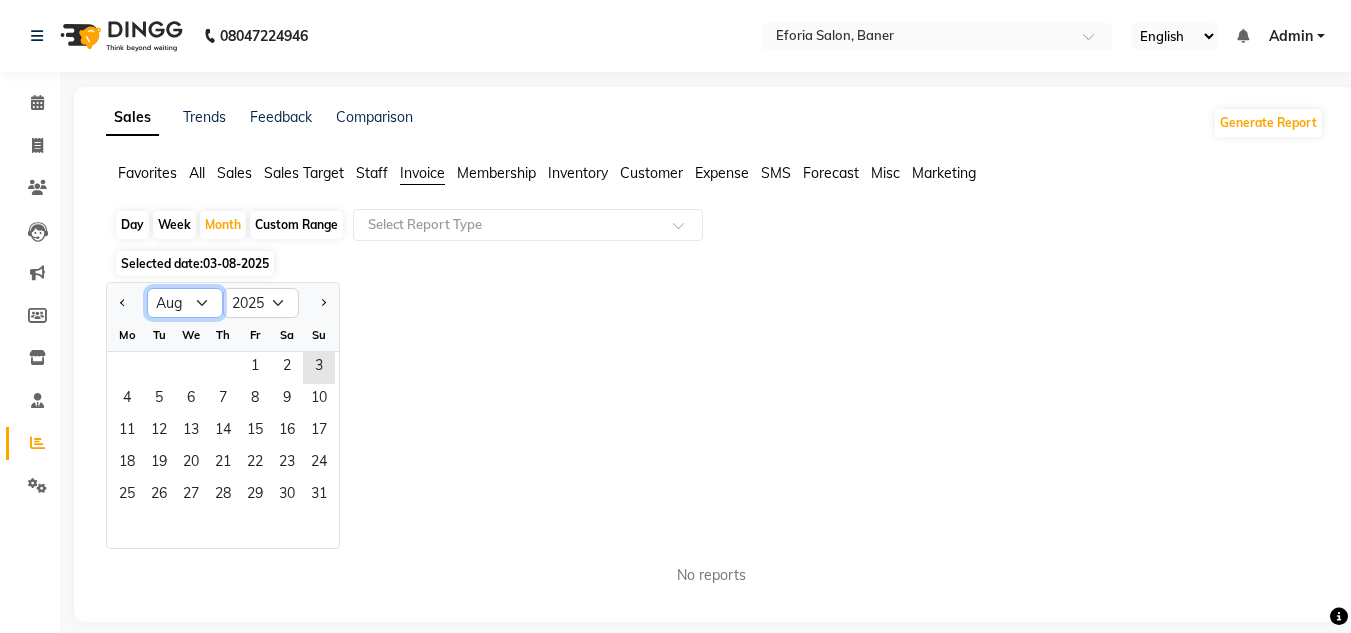 click on "Jan Feb Mar Apr May Jun Jul Aug Sep Oct Nov Dec" 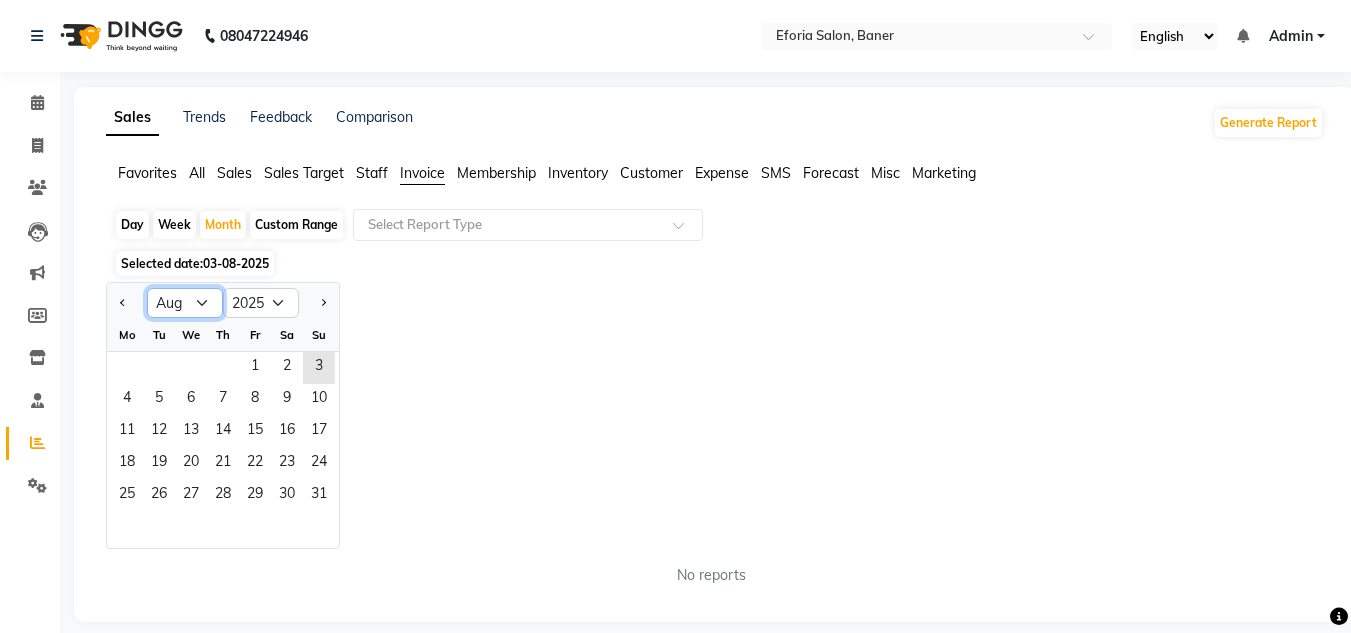 select on "5" 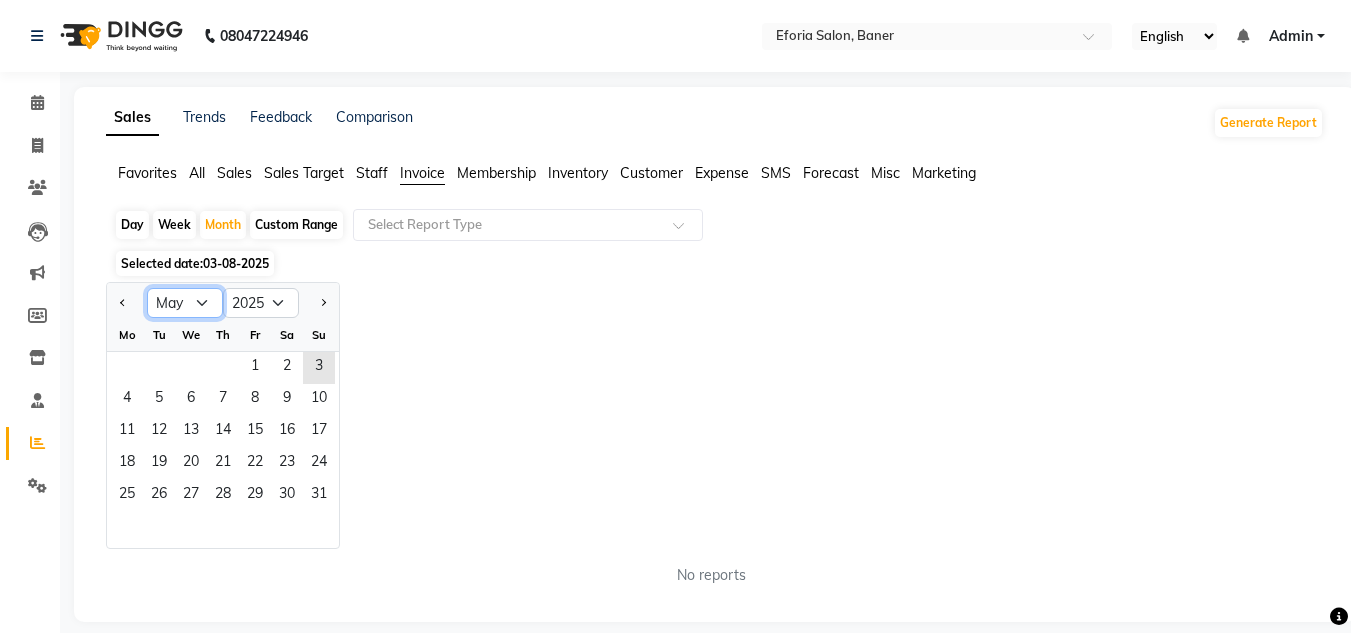 click on "Jan Feb Mar Apr May Jun Jul Aug Sep Oct Nov Dec" 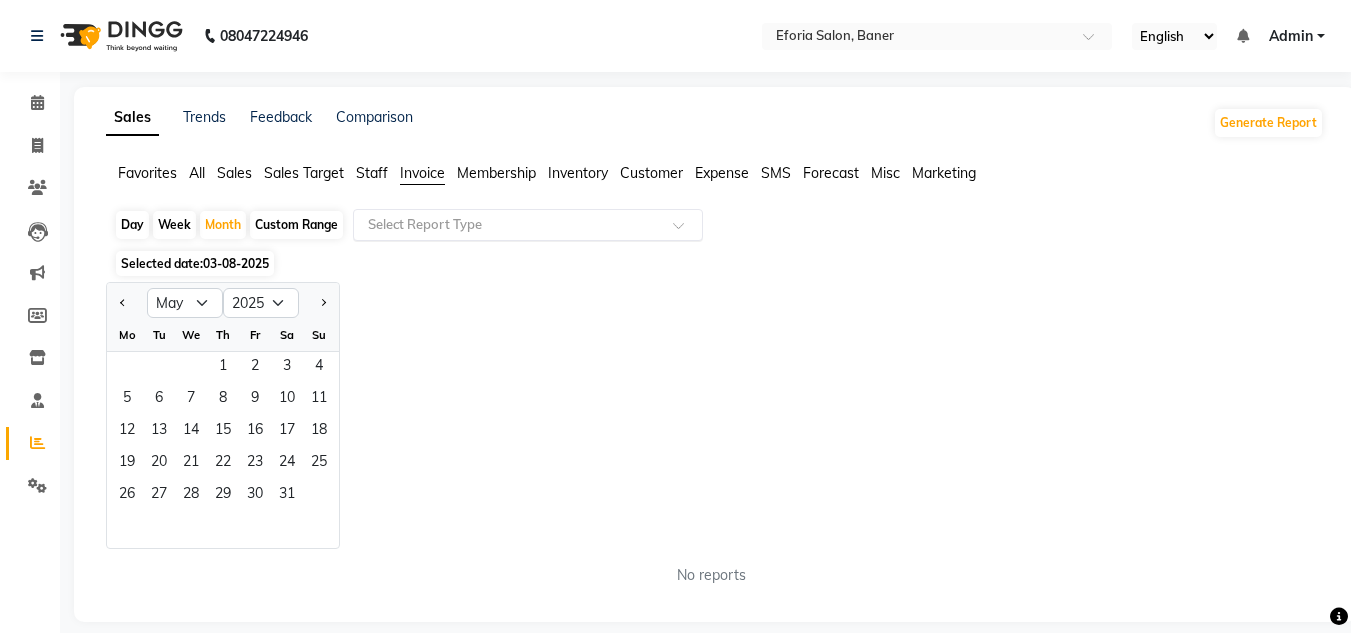 click 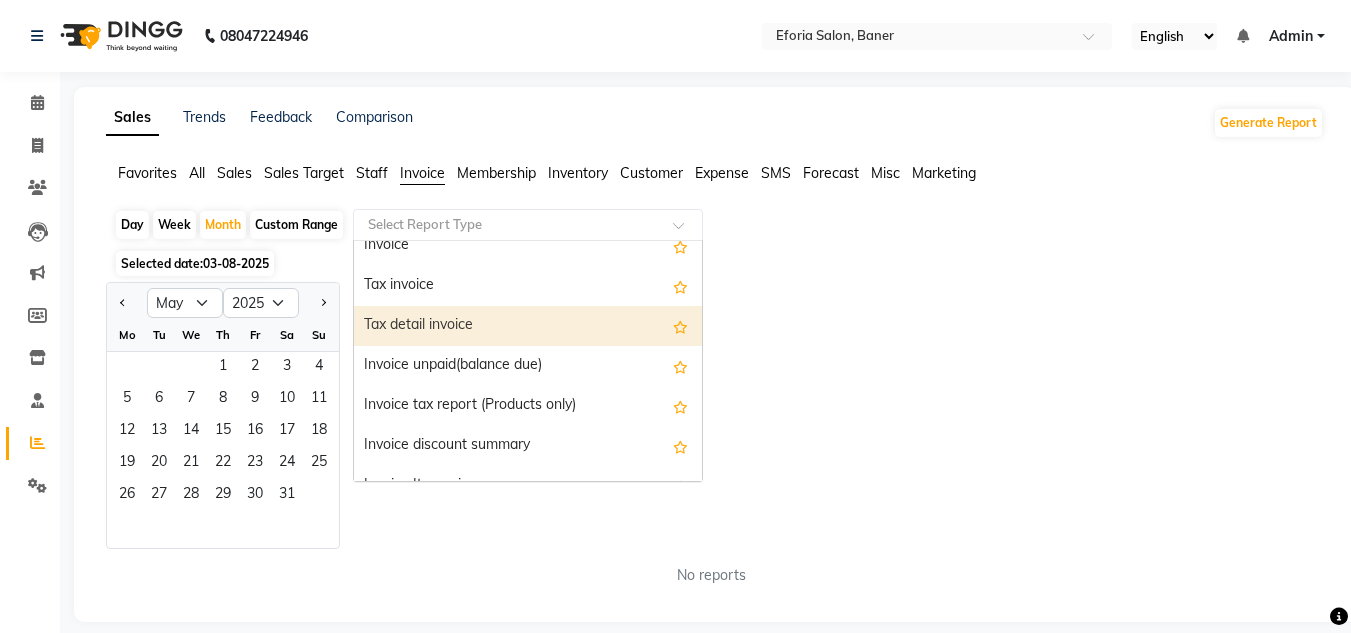 scroll, scrollTop: 0, scrollLeft: 0, axis: both 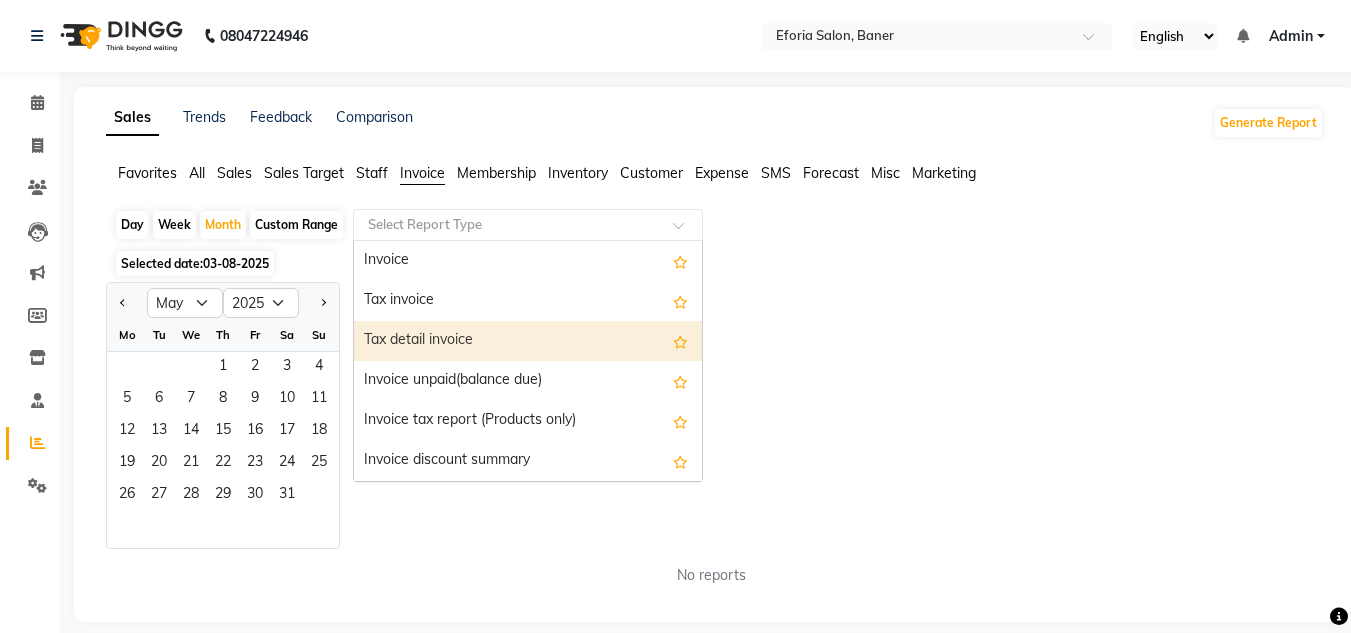 click on "Customer" 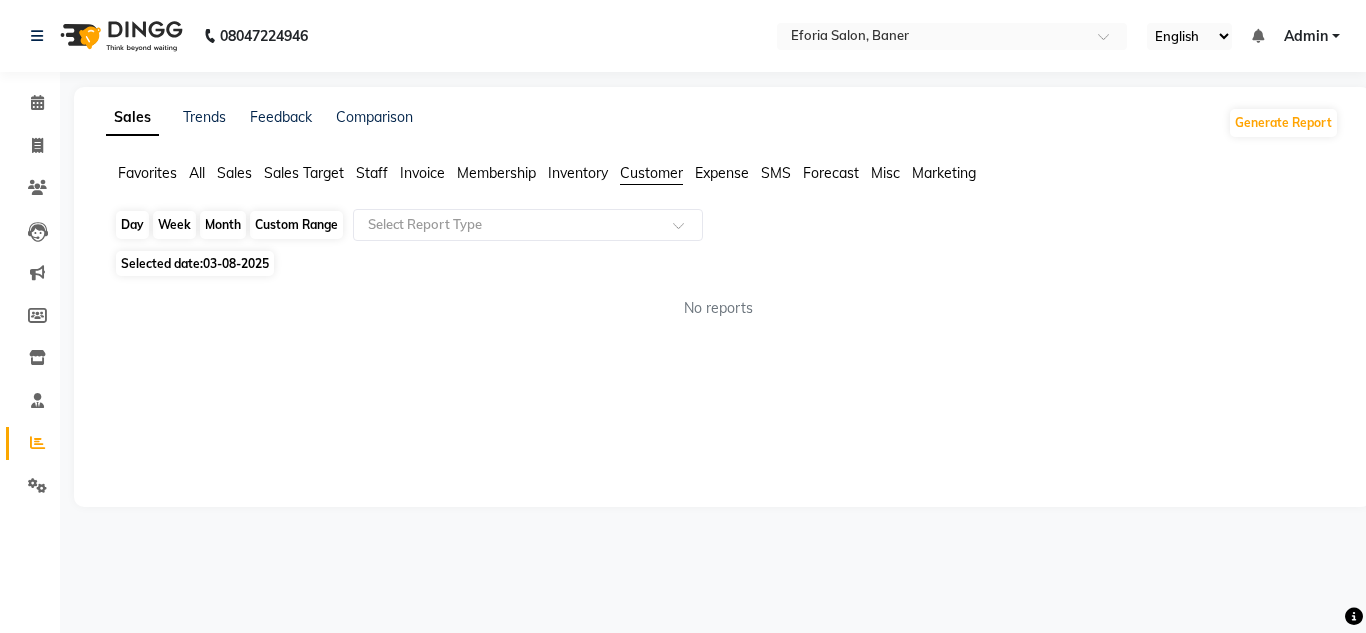 click on "Month" 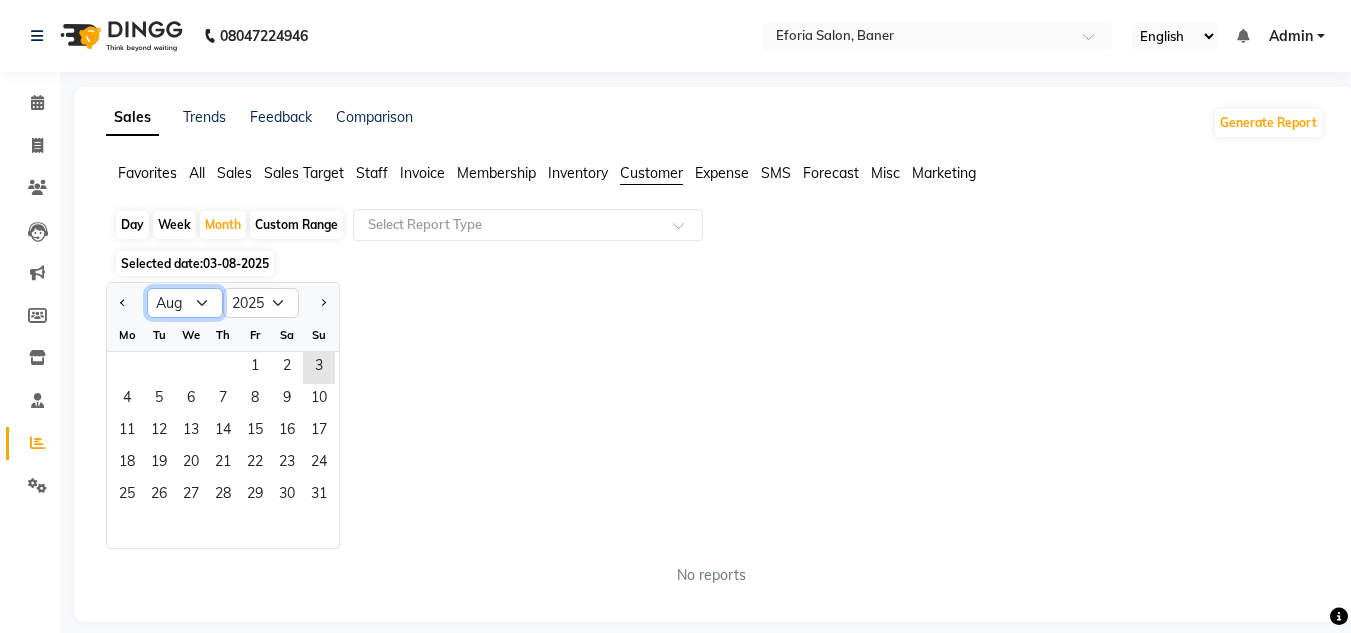 click on "Jan Feb Mar Apr May Jun Jul Aug Sep Oct Nov Dec" 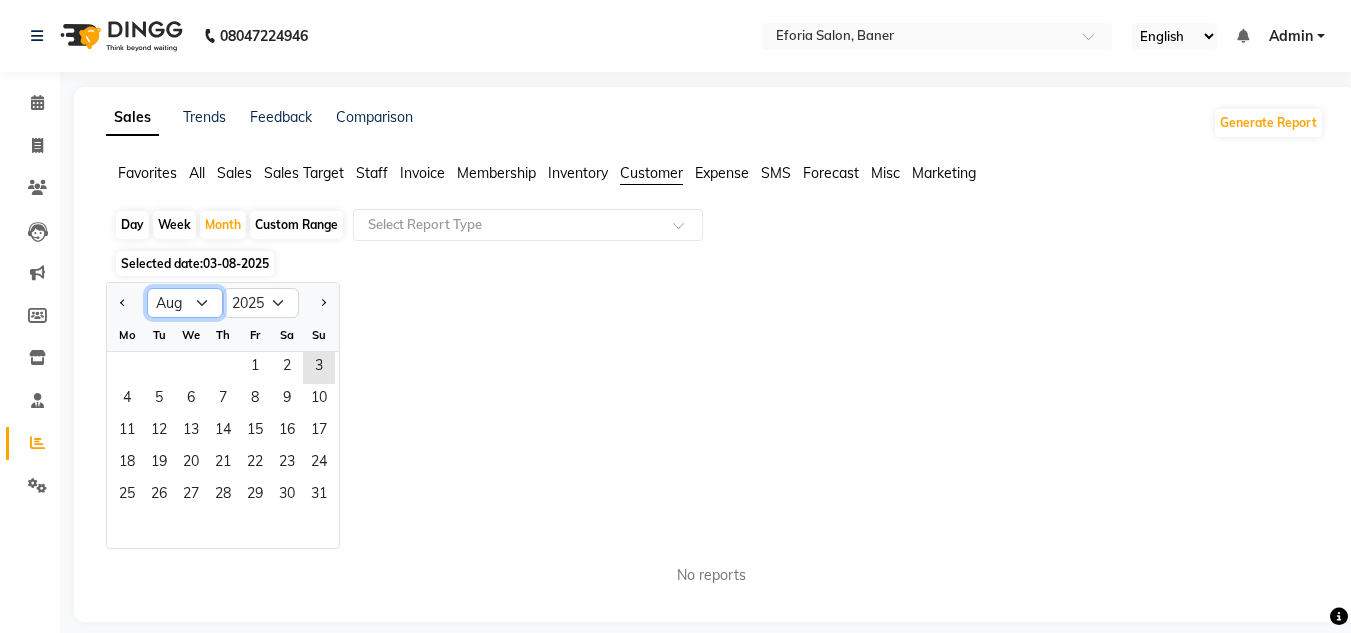 select on "5" 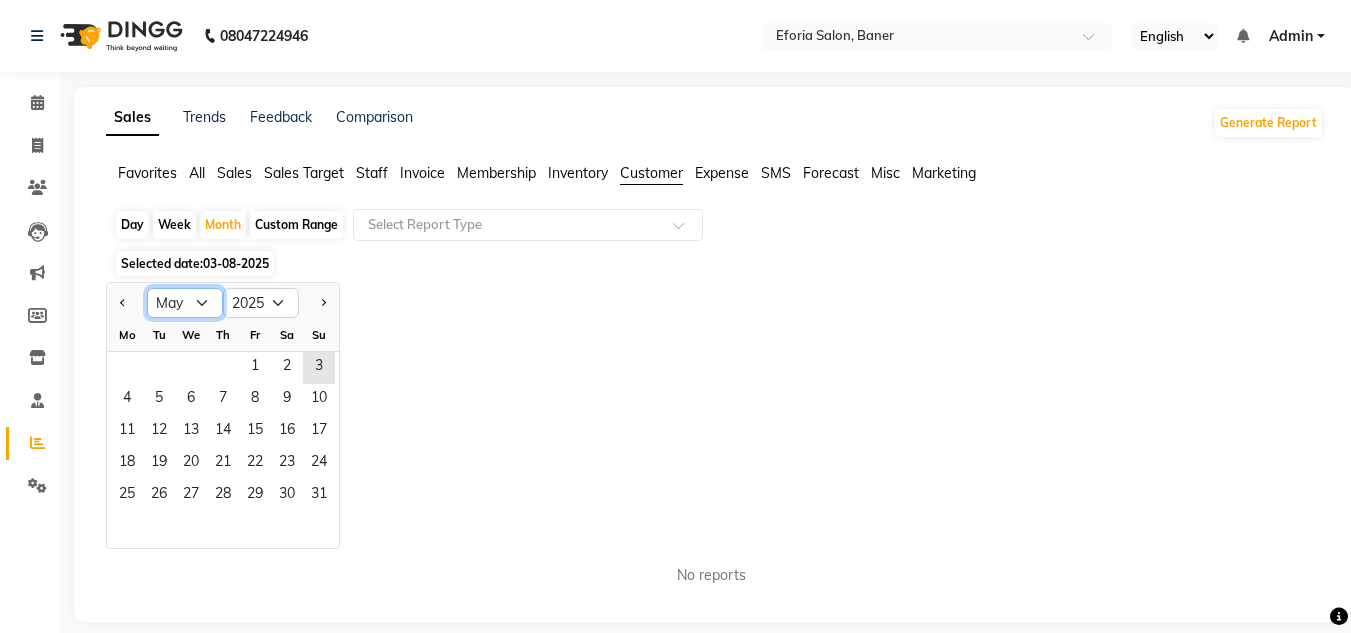 click on "Jan Feb Mar Apr May Jun Jul Aug Sep Oct Nov Dec" 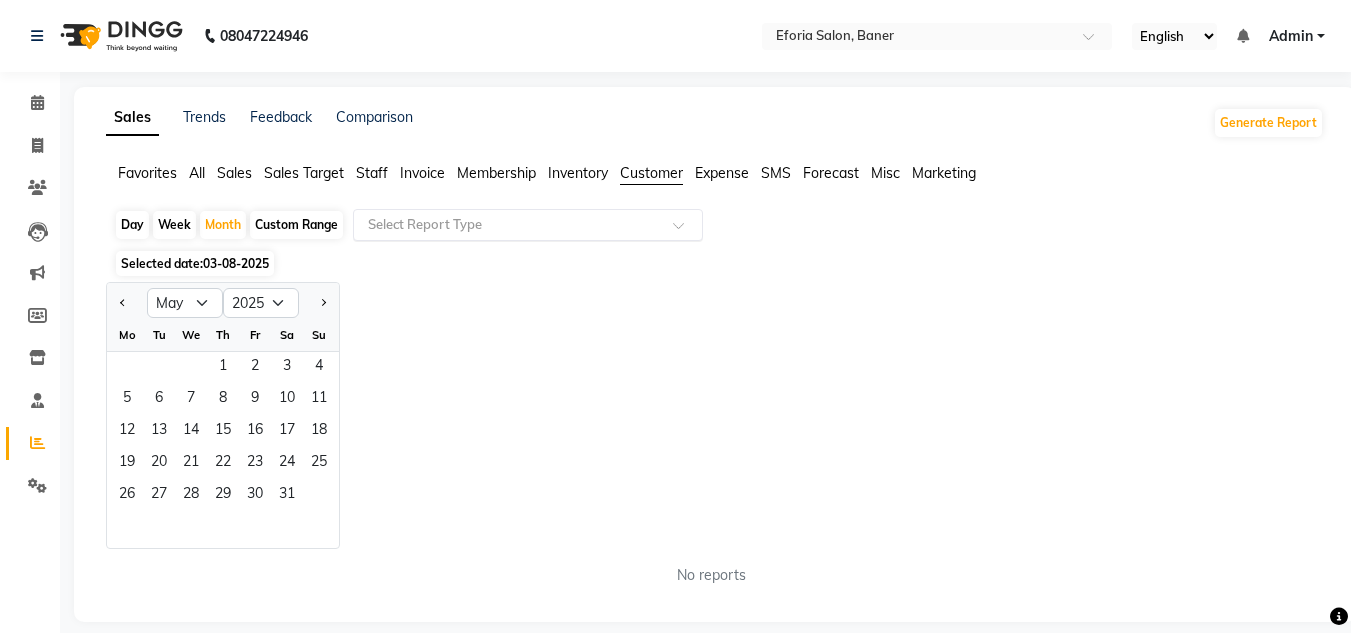 click 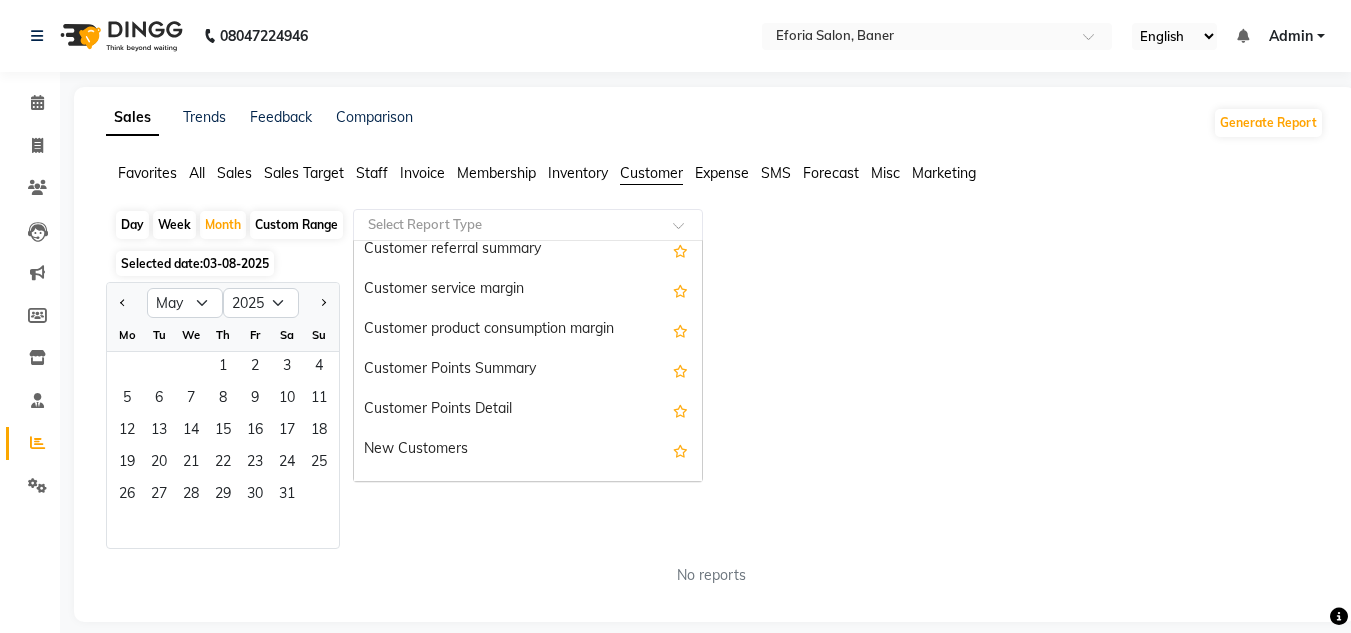 scroll, scrollTop: 173, scrollLeft: 0, axis: vertical 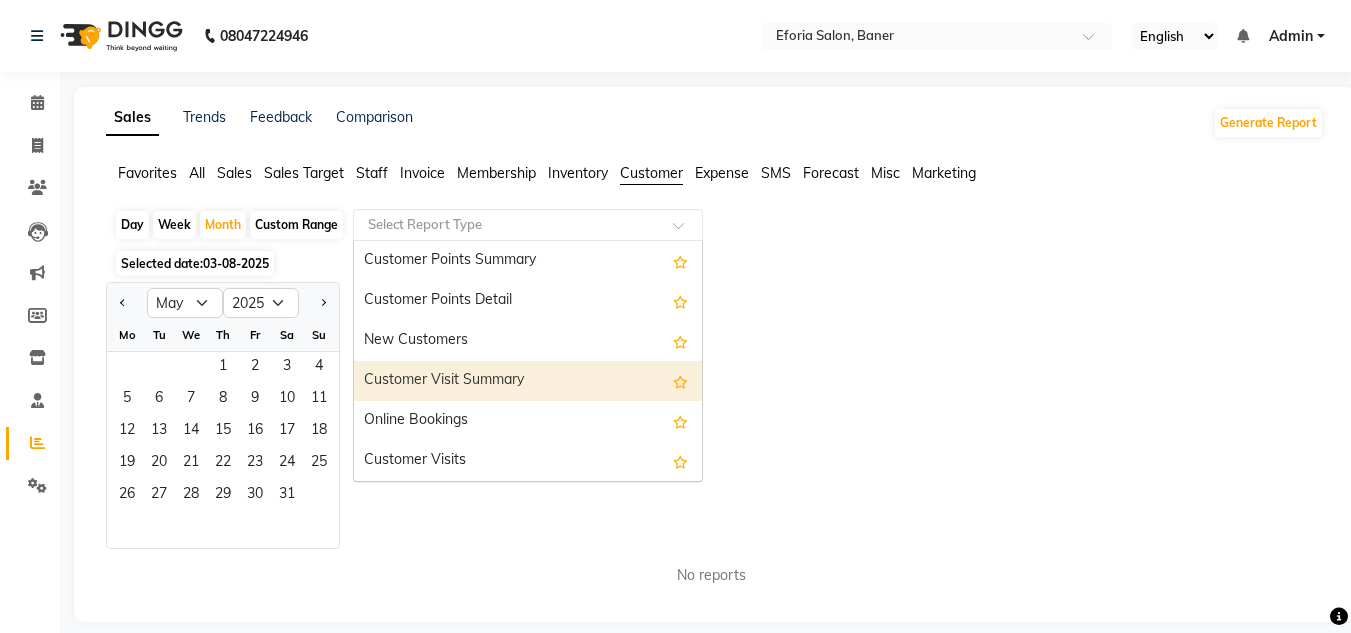click on "Customer Visit Summary" at bounding box center (528, 381) 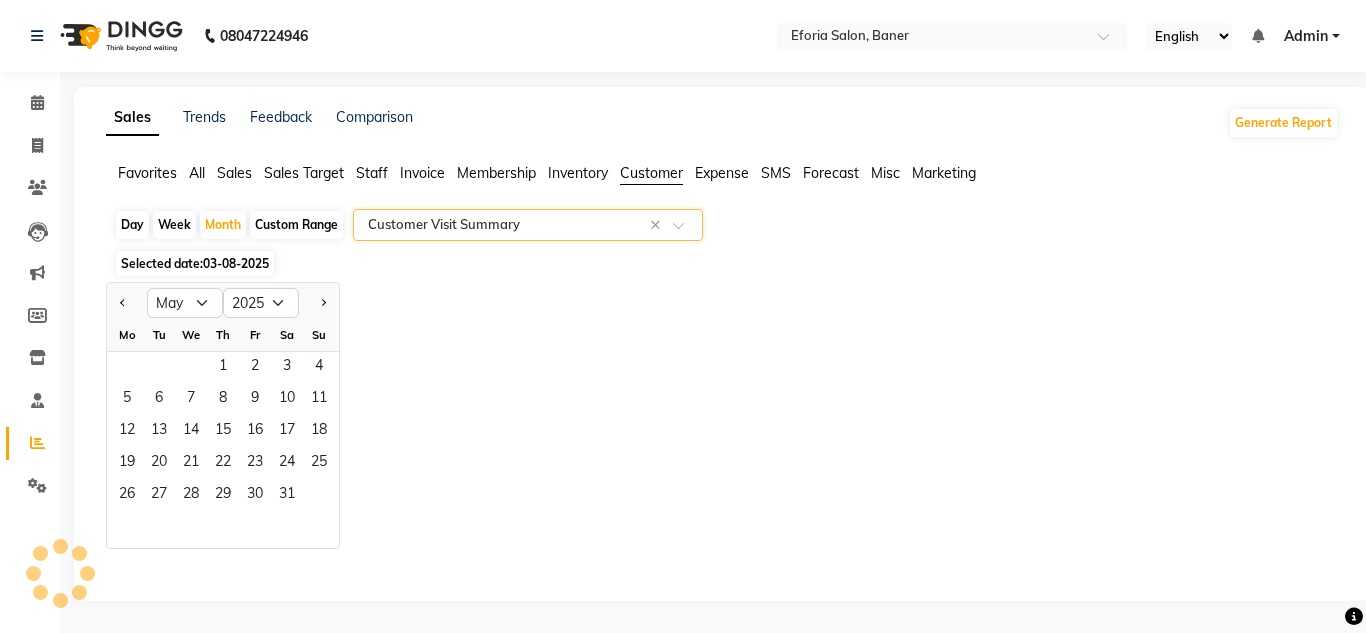 select on "full_report" 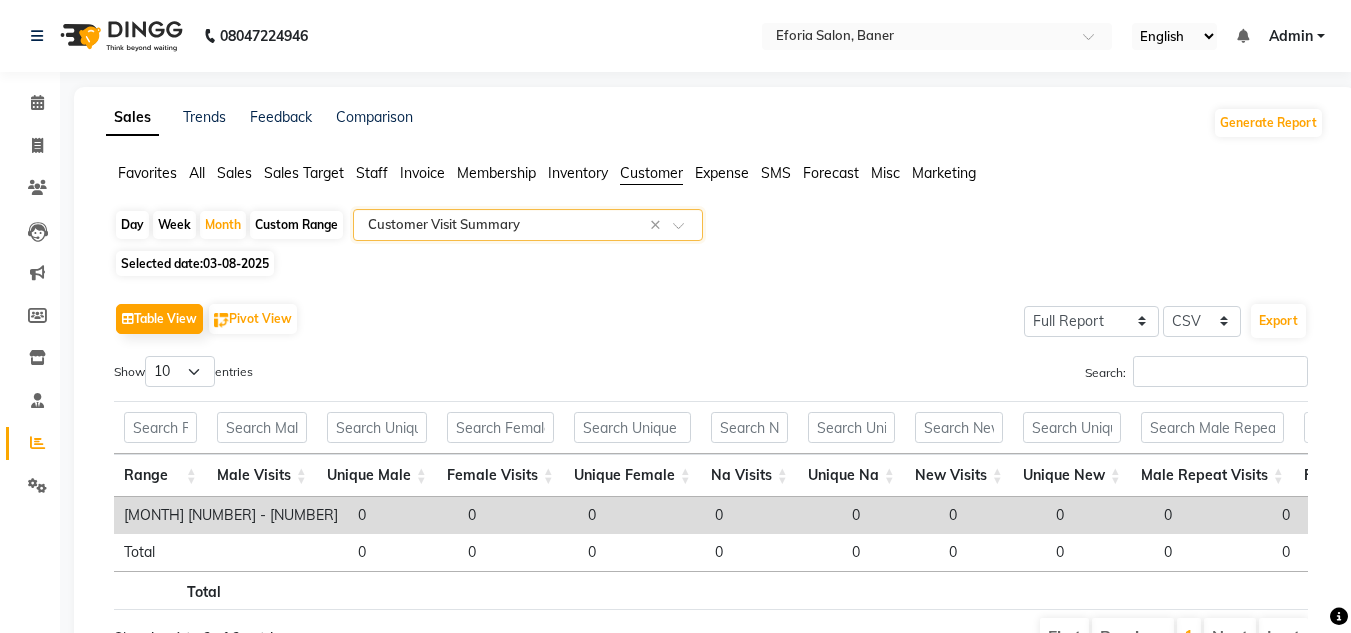 scroll, scrollTop: 0, scrollLeft: 603, axis: horizontal 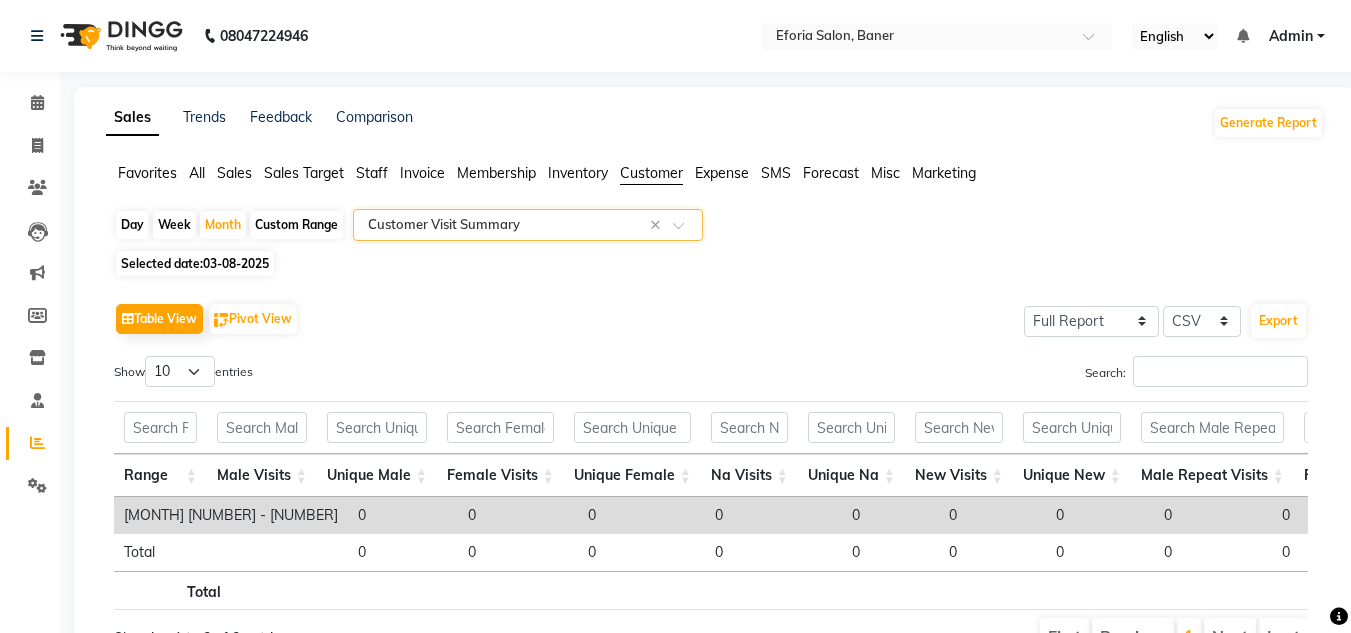 click on "Day   Week   Month   Custom Range  Select Report Type × Customer Visit Summary × Selected date:  [DATE]   Table View   Pivot View  Select Full Report Filtered Report Select CSV PDF  Export  Show  10 25 50 100  entries Search: Range Male Visits Unique Male Female Visits Unique Female Na Visits Unique Na New Visits Unique New Male Repeat Visits Female Repeat Visits Na Repeat Visits Total Repeat Visits Unique Repeat Visits Visits Unique Visits Range Male Visits Unique Male Female Visits Unique Female Na Visits Unique Na New Visits Unique New Male Repeat Visits Female Repeat Visits Na Repeat Visits Total Repeat Visits Unique Repeat Visits Visits Unique Visits Total [MONTH] [NUMBER] - [NUMBER] 0 0 0 0 0 0 0 0 0 0 0 0 0 0 0 Total 0 0 0 0 0 0 0 0 0 0 0 0 0 0 0 Total Showing 1 to 2 of 2 entries First Previous 1 Next Last ★ Mark as Favorite  Choose how you'd like to save "" report to favorites  Save to Personal Favorites:   Only you can see this report in your favorites tab. Share with Organization:" 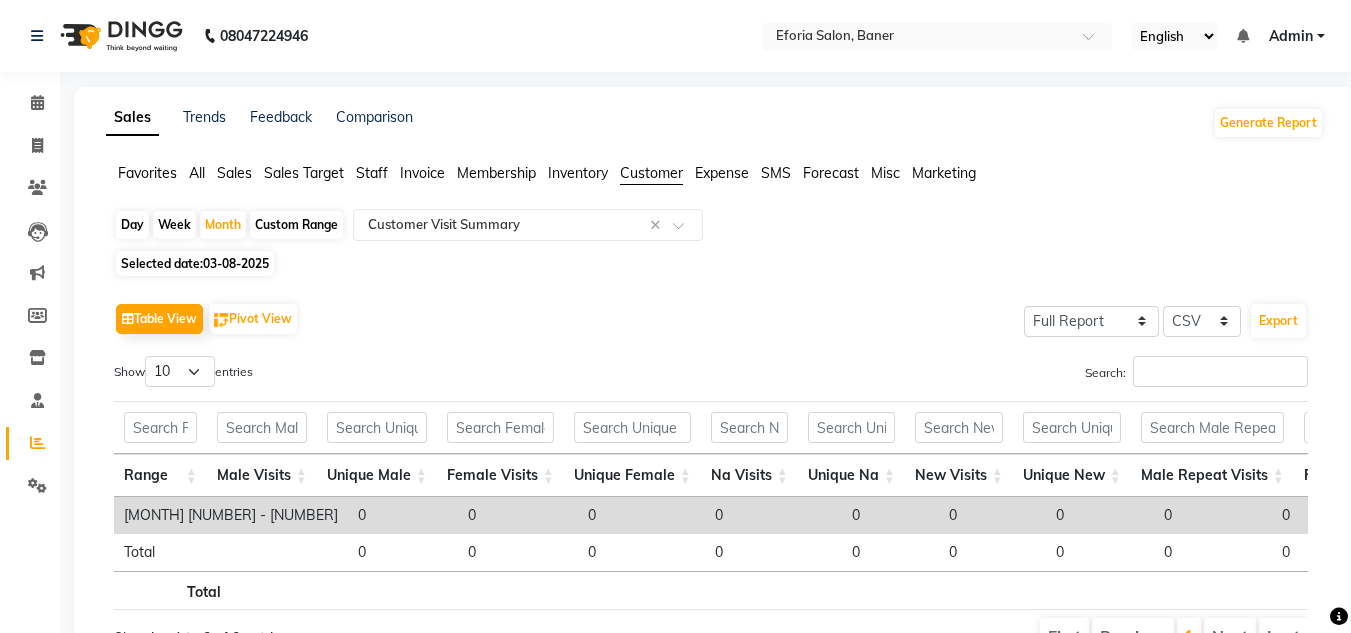 click on "Custom Range" 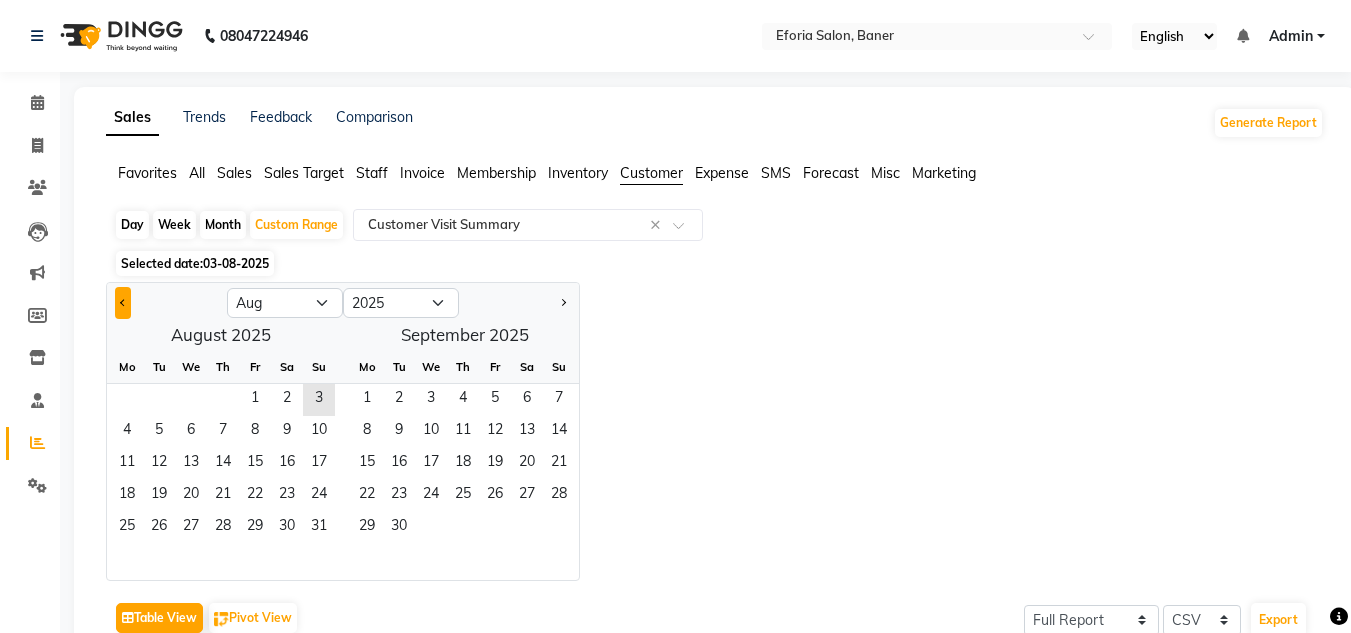 click 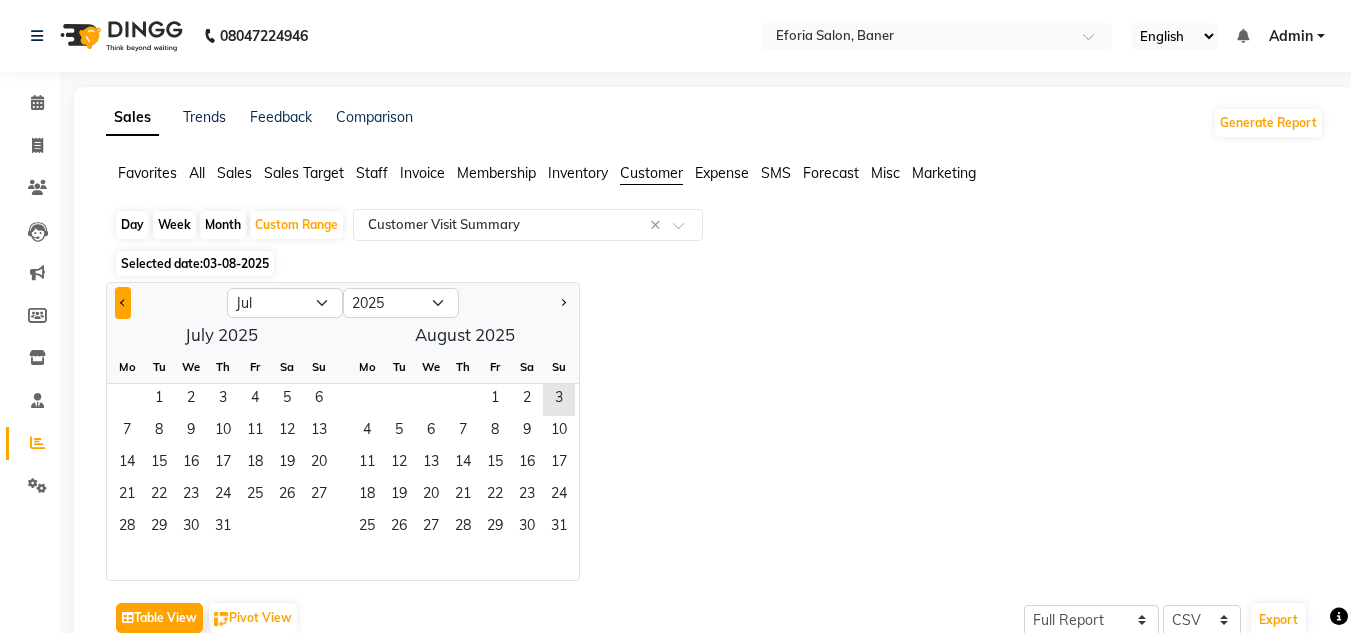 click 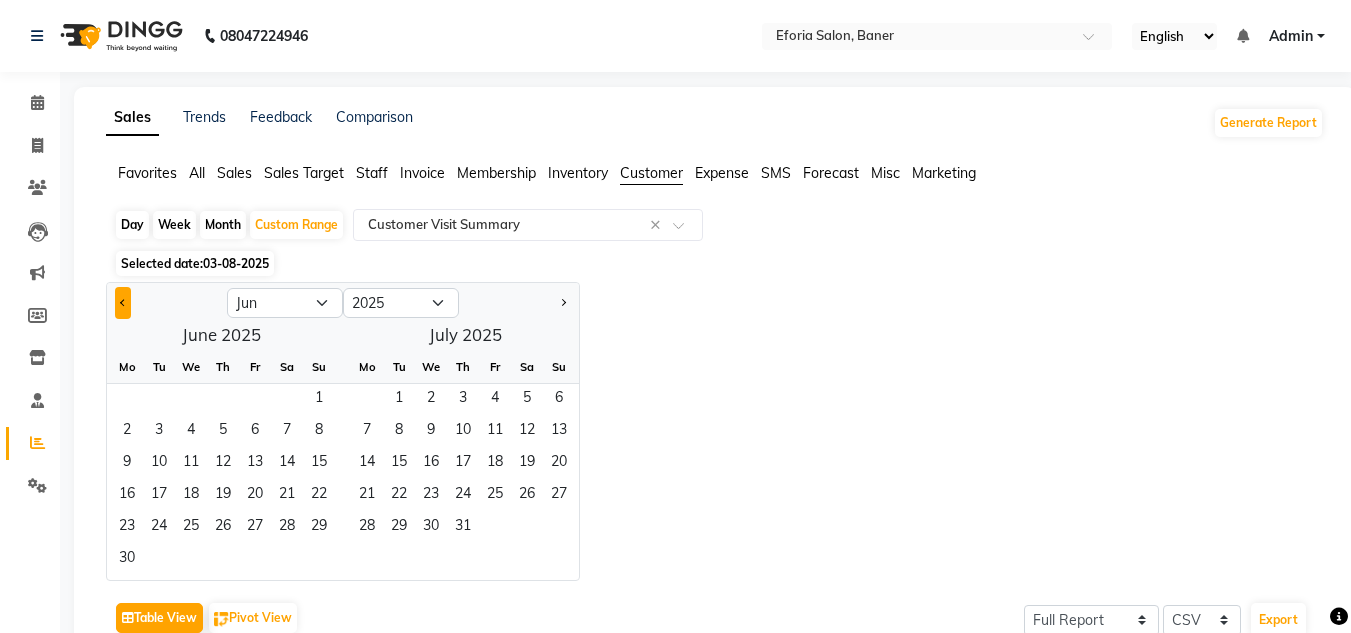 click 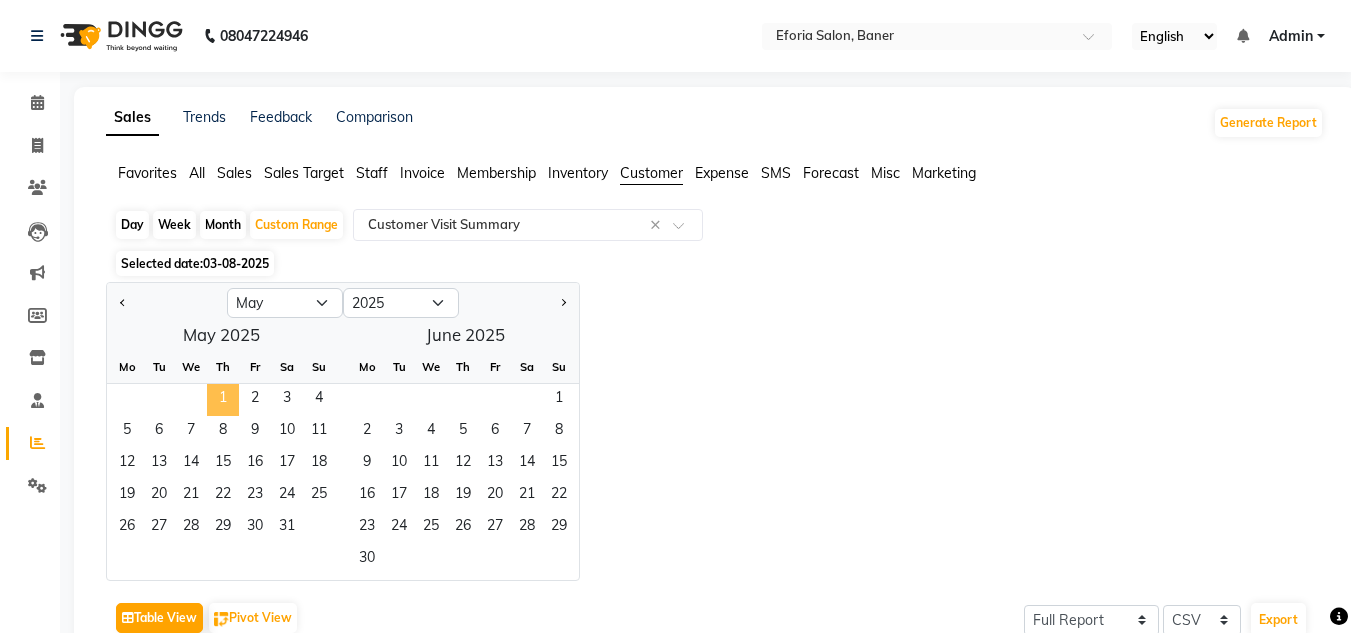 click on "1" 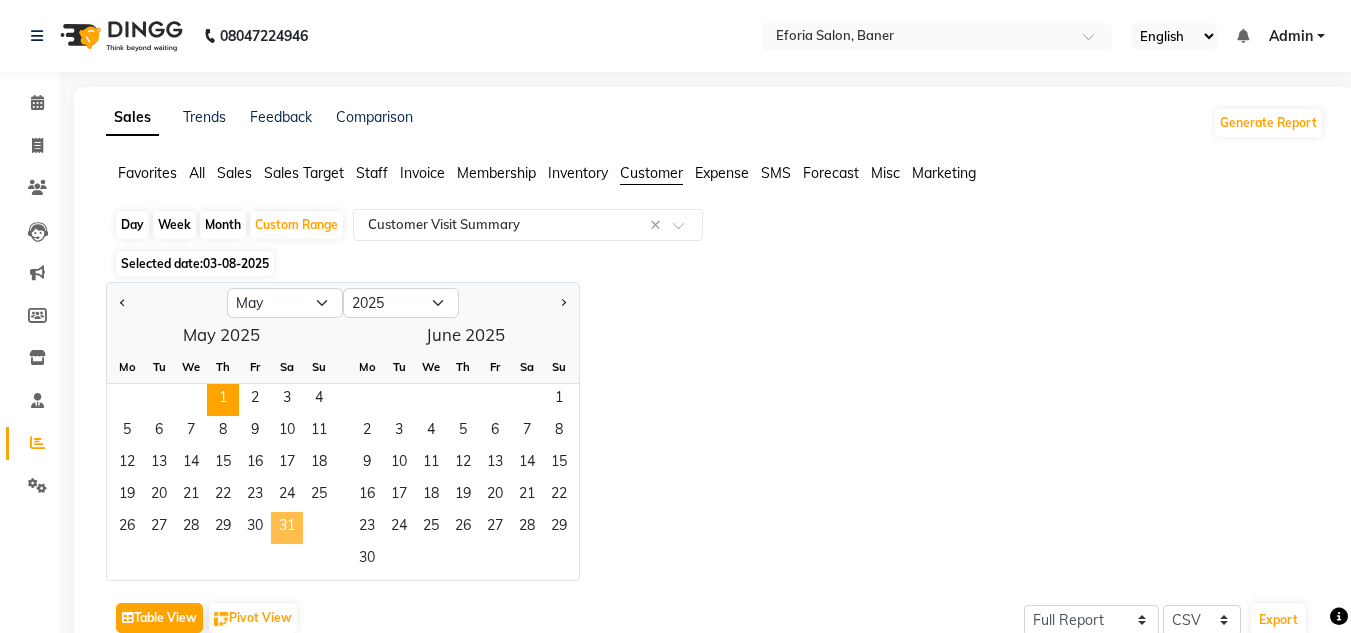 click on "31" 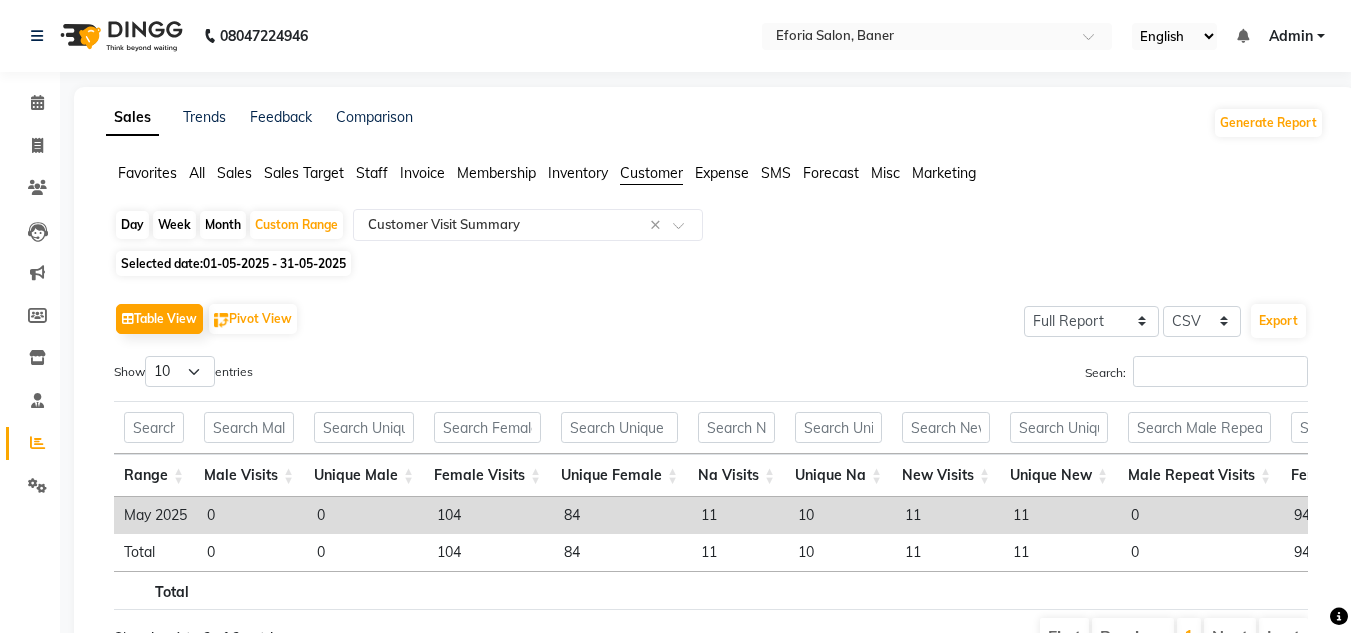 scroll, scrollTop: 0, scrollLeft: 502, axis: horizontal 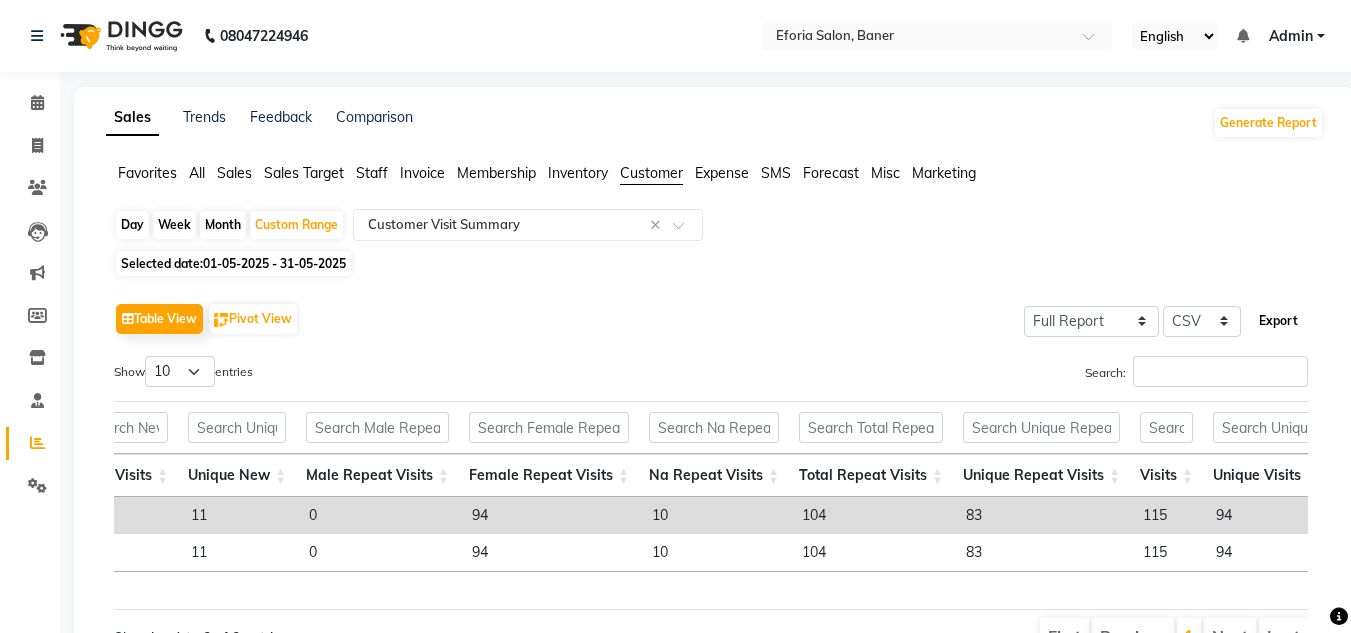 click on "Export" 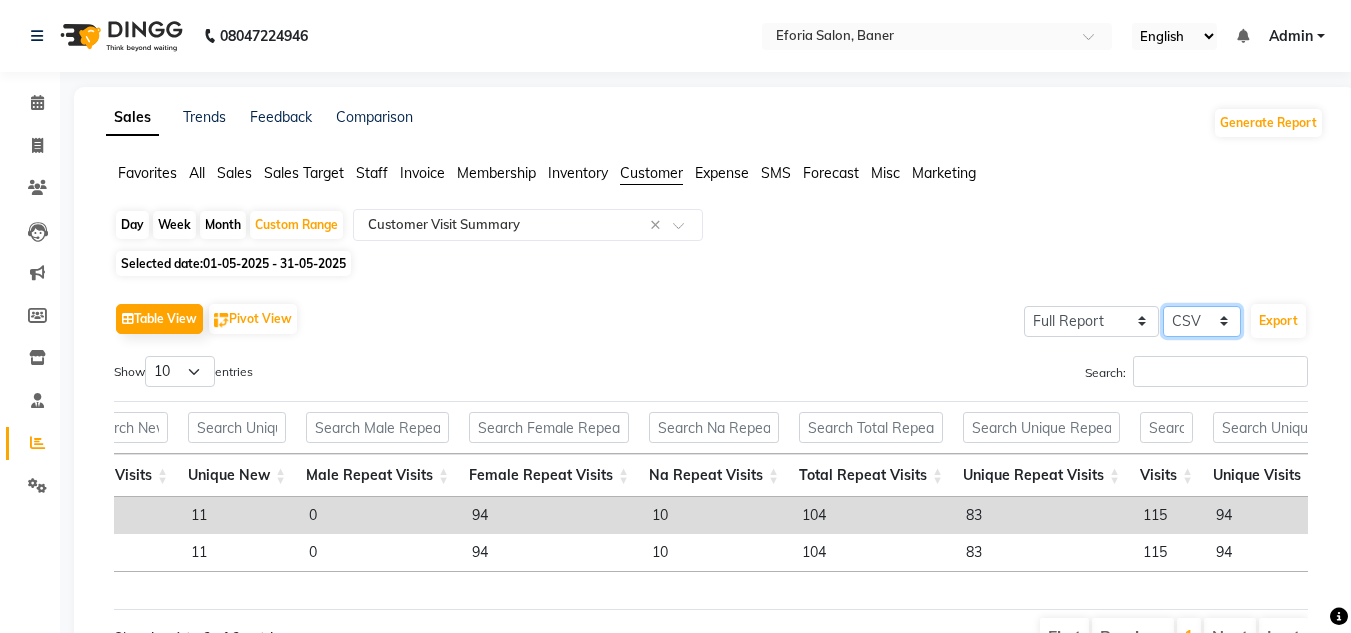 click on "Select CSV PDF" 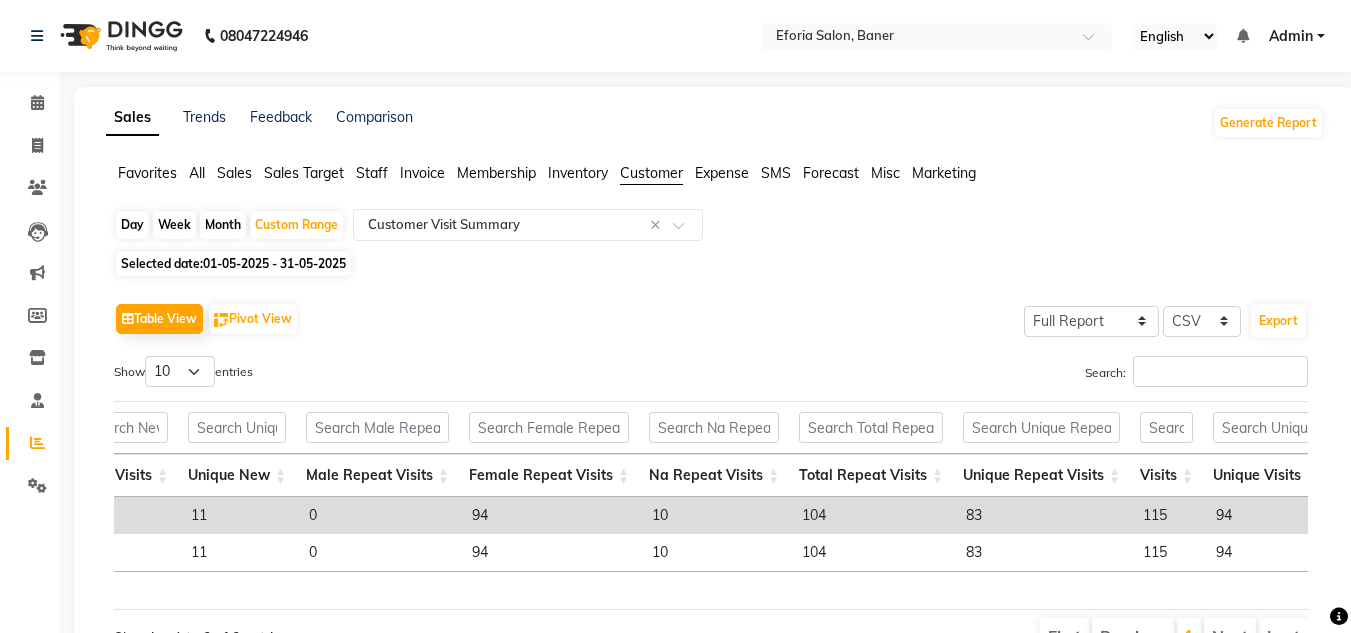 click on "Day   Week   Month   Custom Range  Select Report Type × Customer Visit Summary ×" 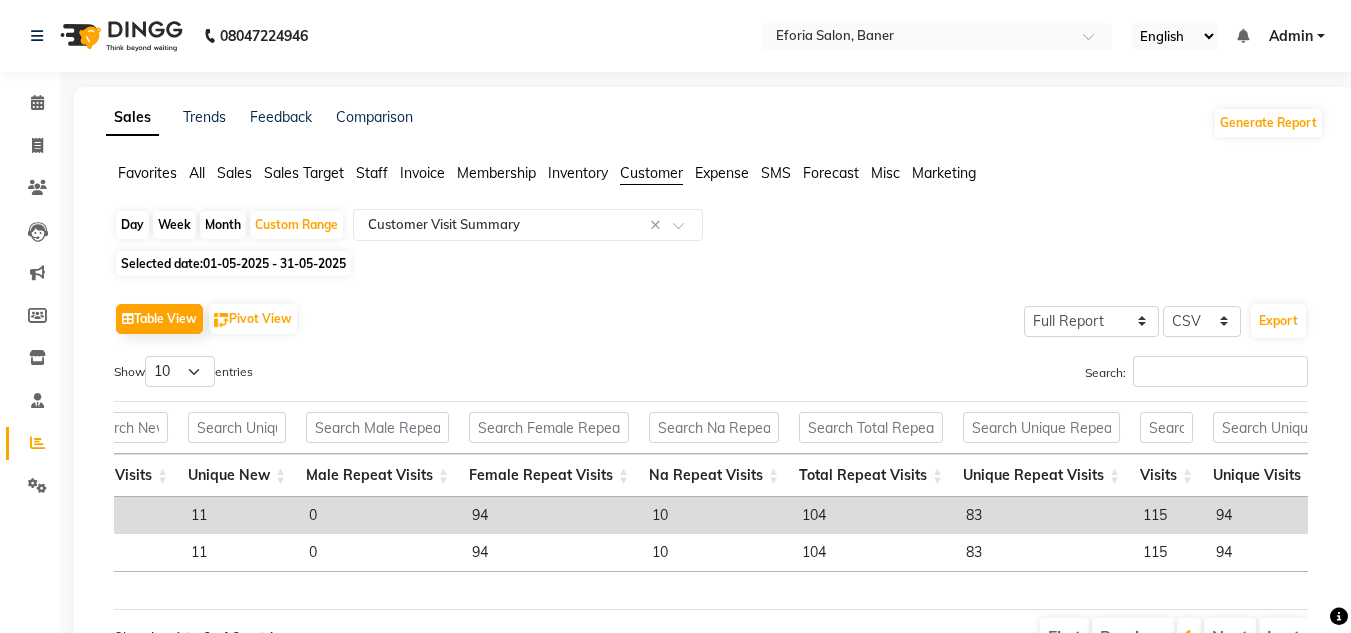 scroll, scrollTop: 0, scrollLeft: 320, axis: horizontal 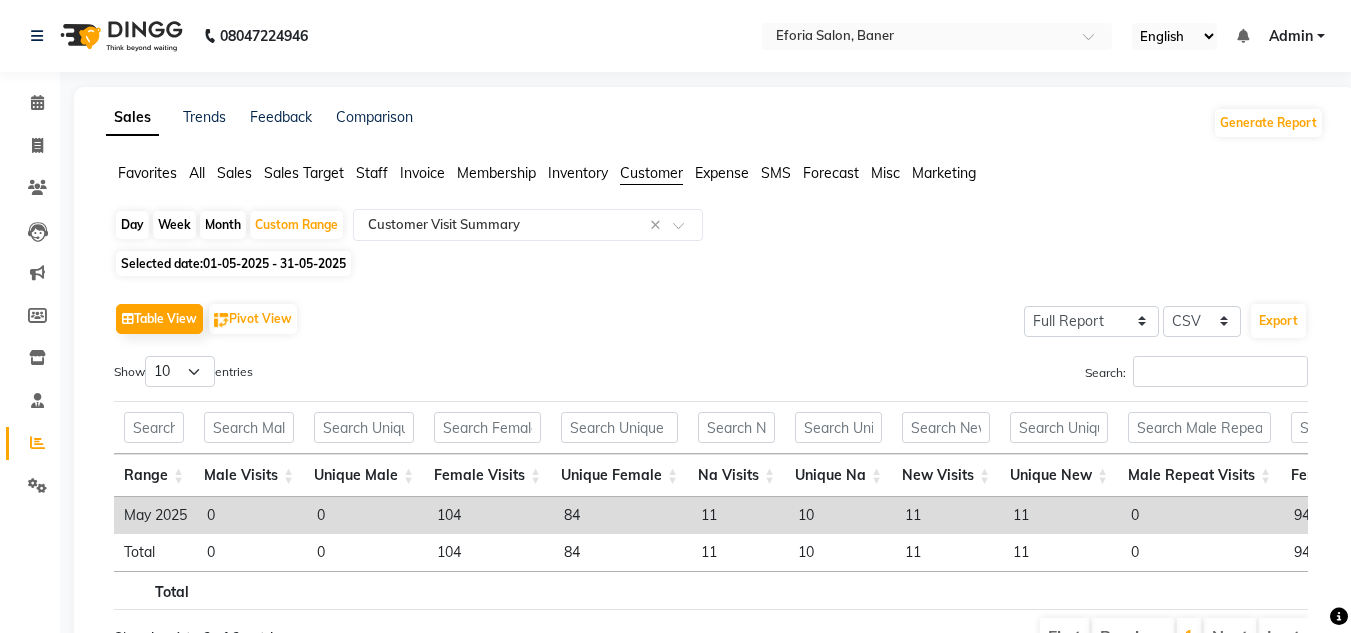 click on "104" at bounding box center [490, 515] 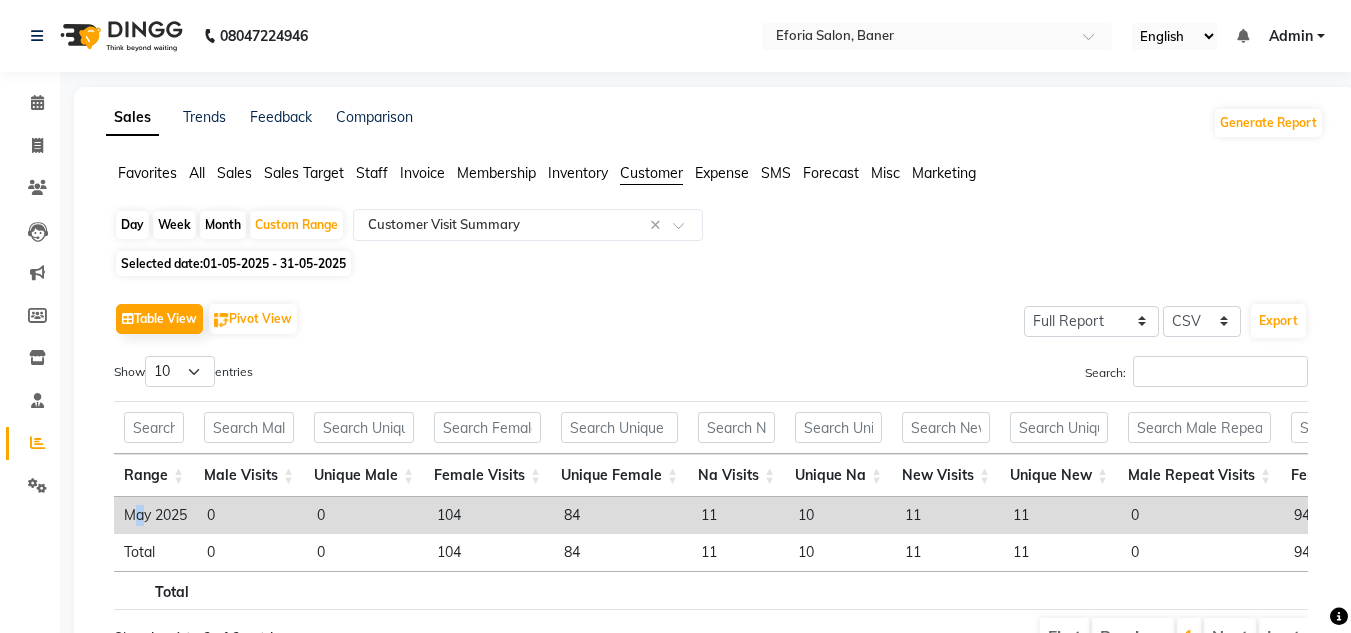 click on "May 2025" at bounding box center (155, 515) 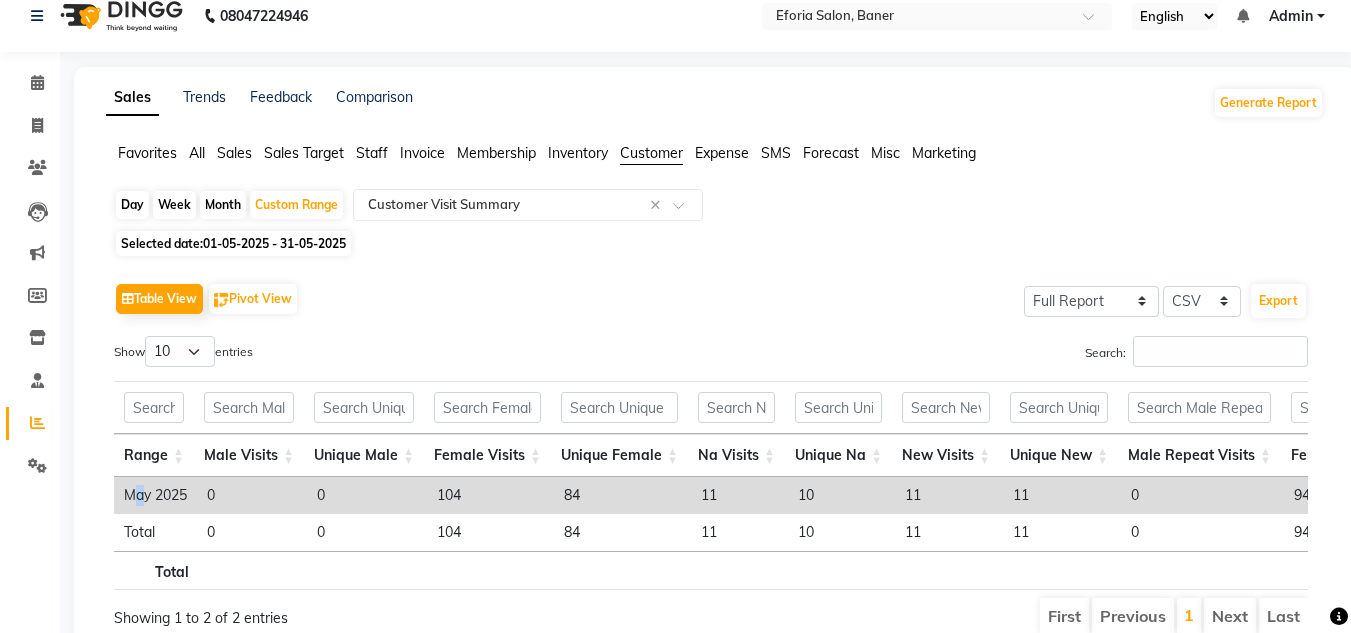 scroll, scrollTop: 119, scrollLeft: 0, axis: vertical 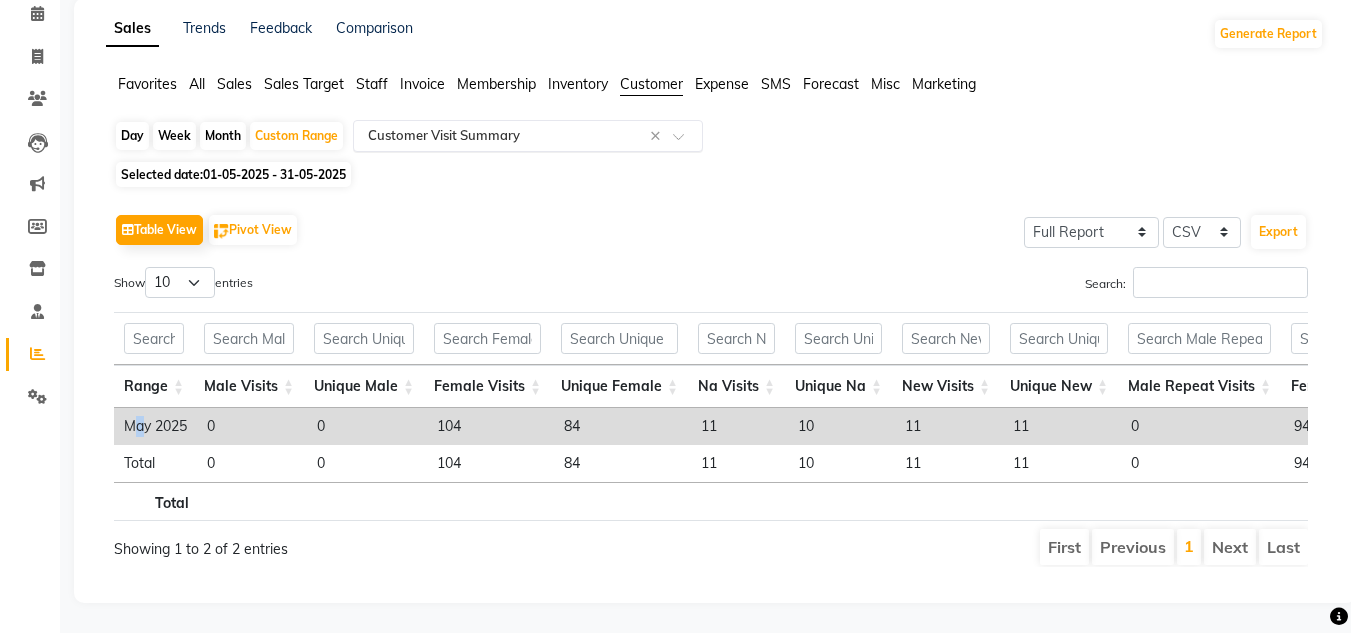 click 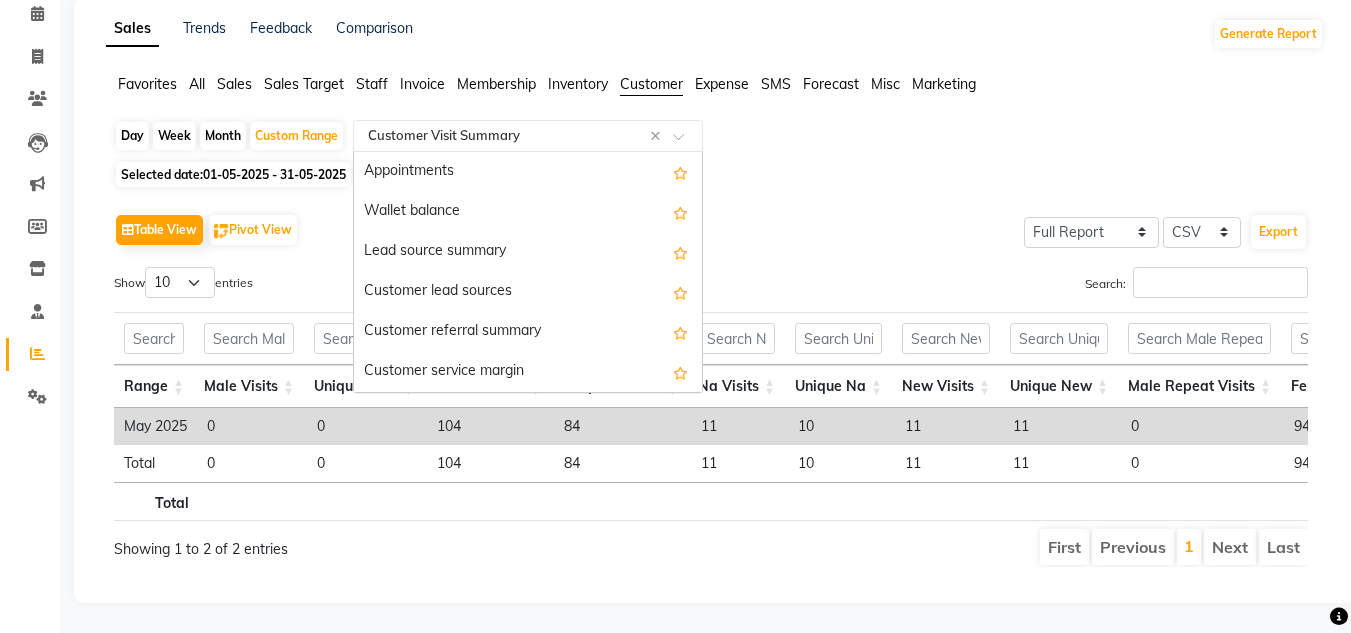 scroll, scrollTop: 280, scrollLeft: 0, axis: vertical 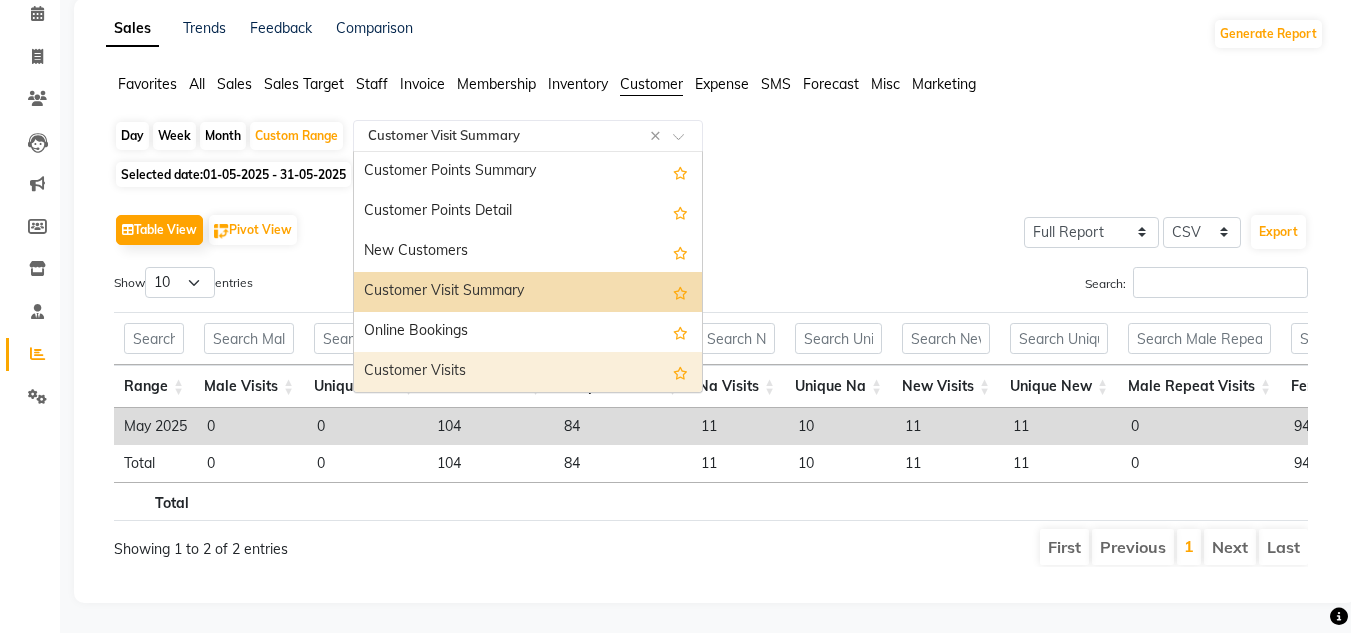 click on "Customer Visits" at bounding box center (528, 372) 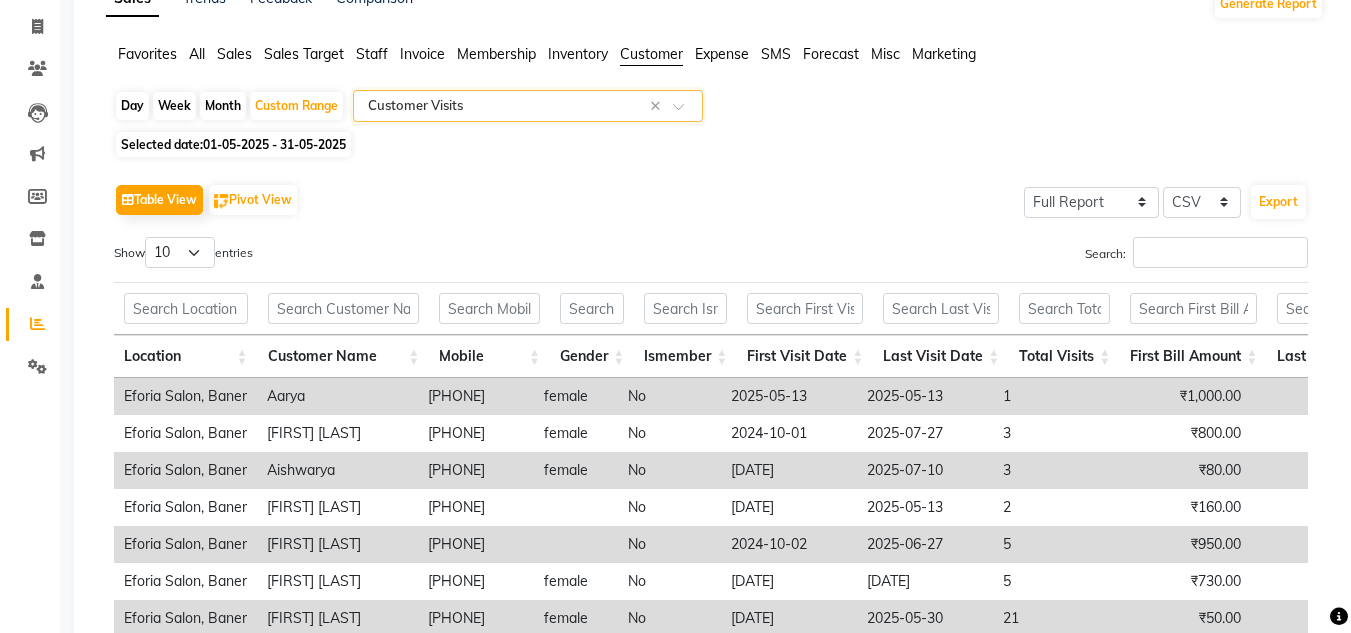 scroll, scrollTop: 0, scrollLeft: 0, axis: both 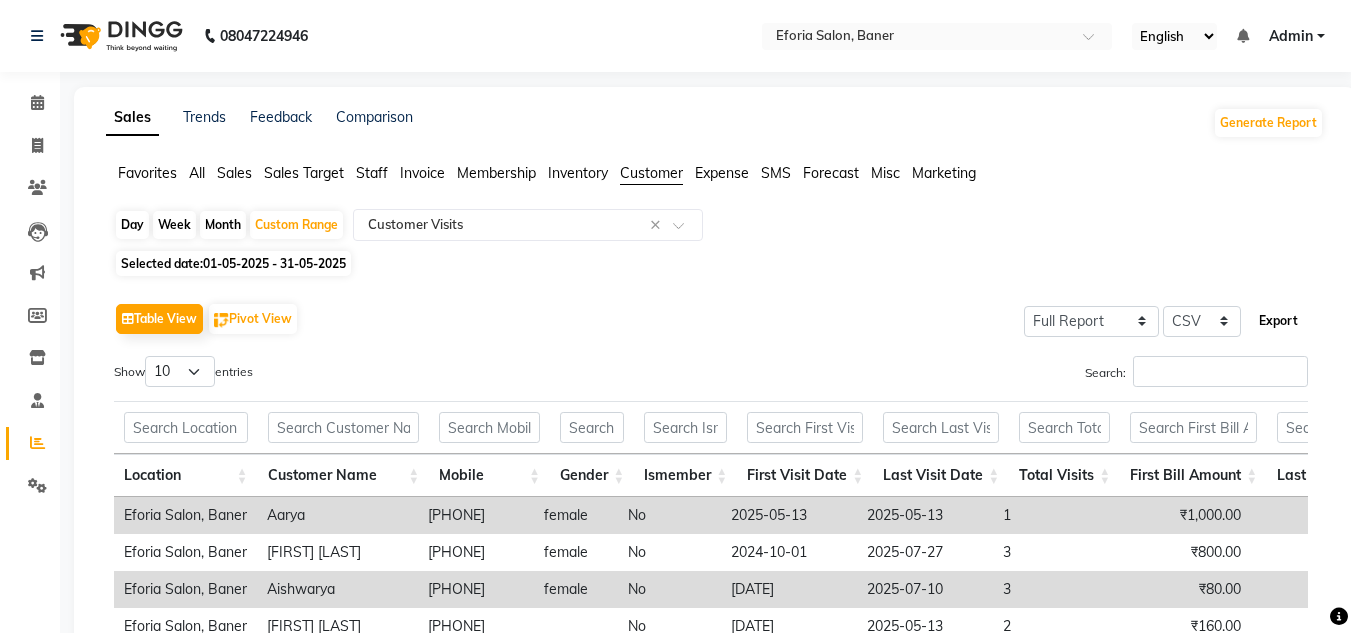 click on "Export" 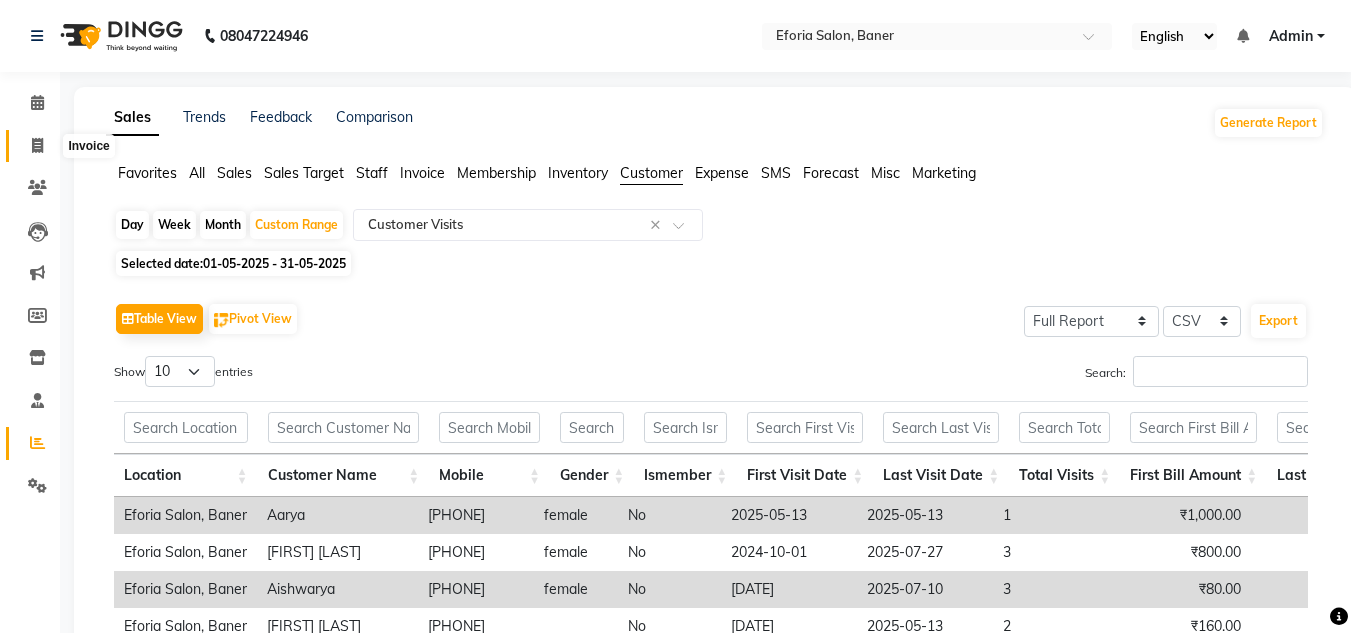 click 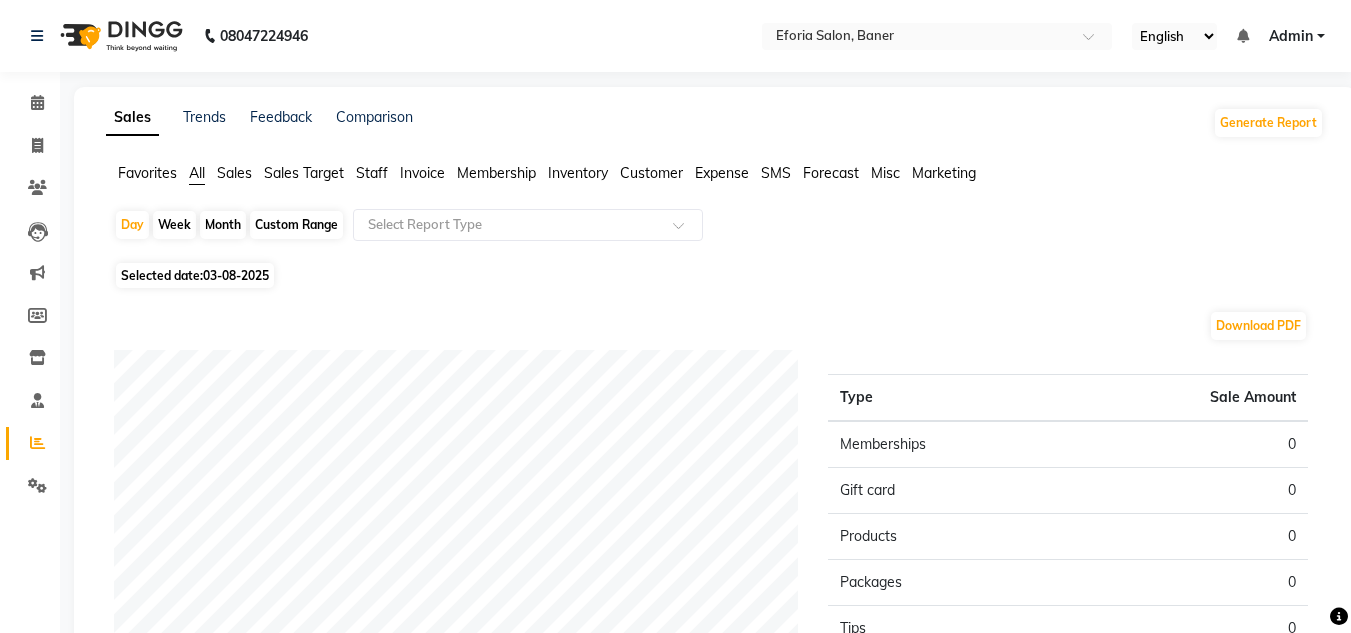 click on "Month" 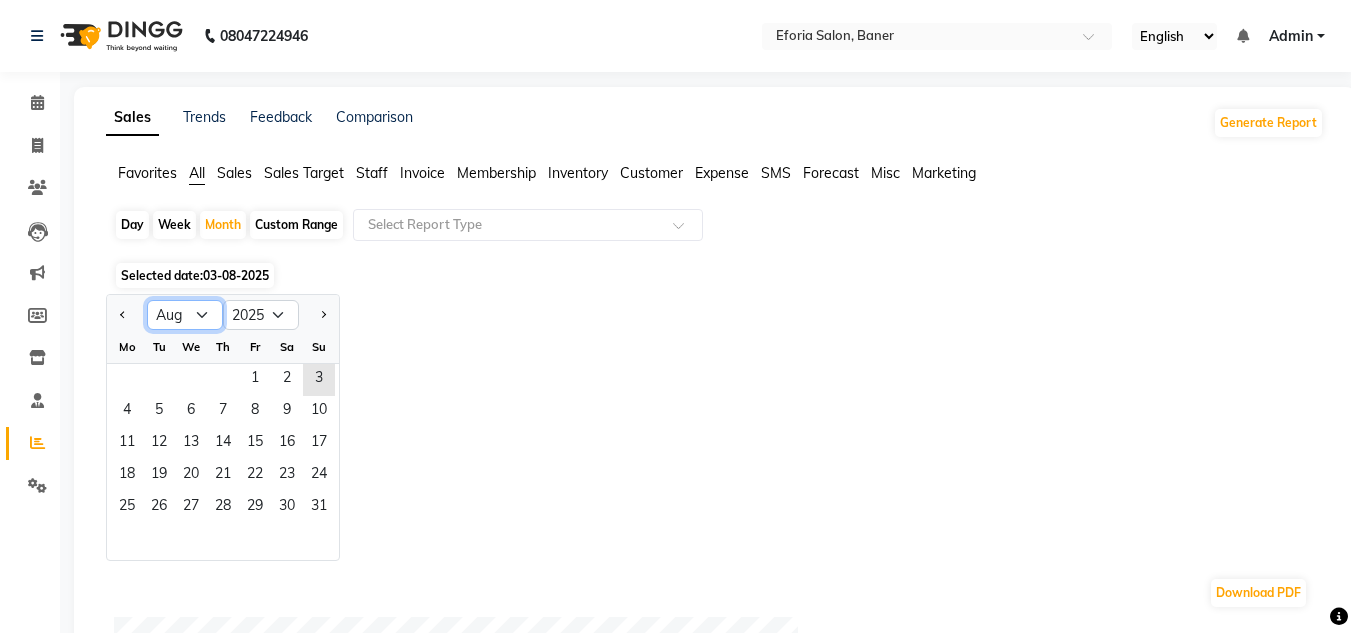 click on "Jan Feb Mar Apr May Jun Jul Aug Sep Oct Nov Dec" 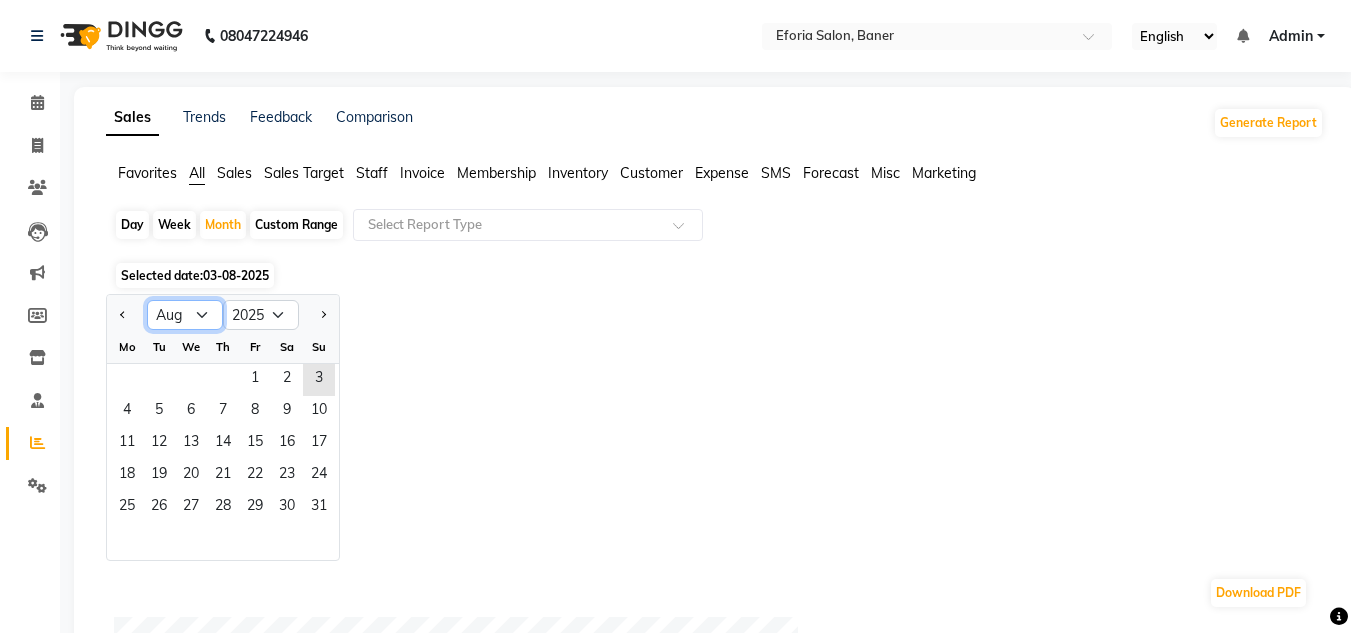 select on "4" 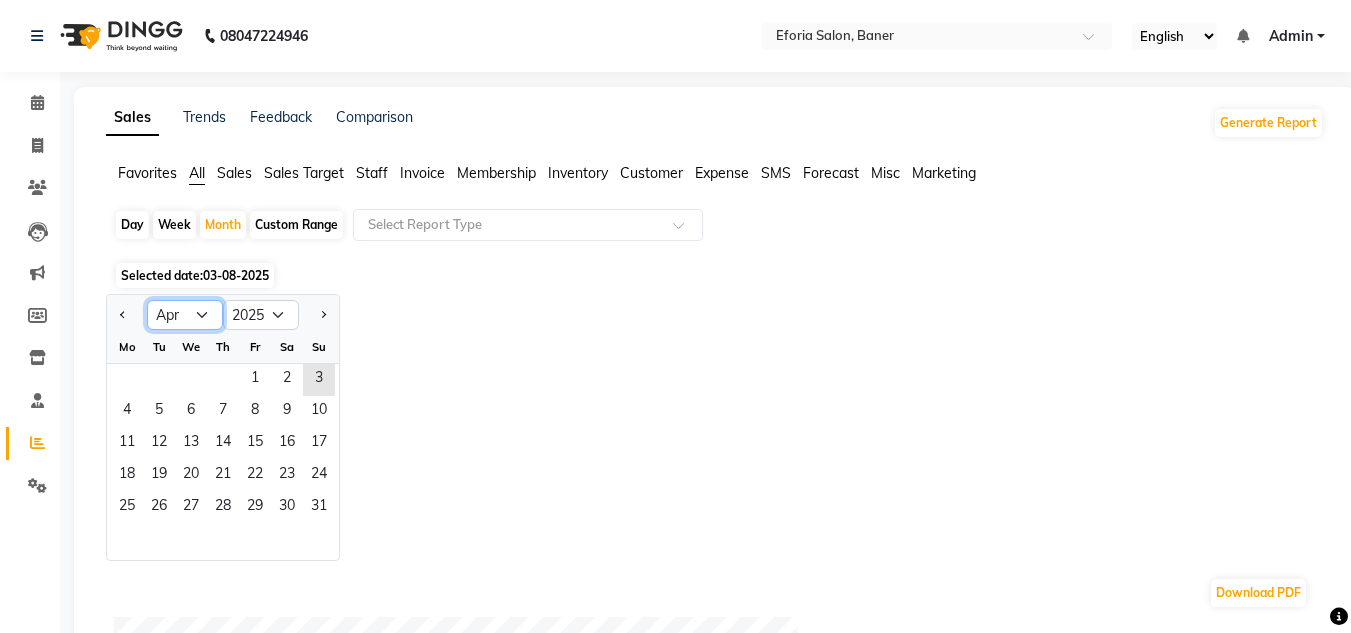 click on "Jan Feb Mar Apr May Jun Jul Aug Sep Oct Nov Dec" 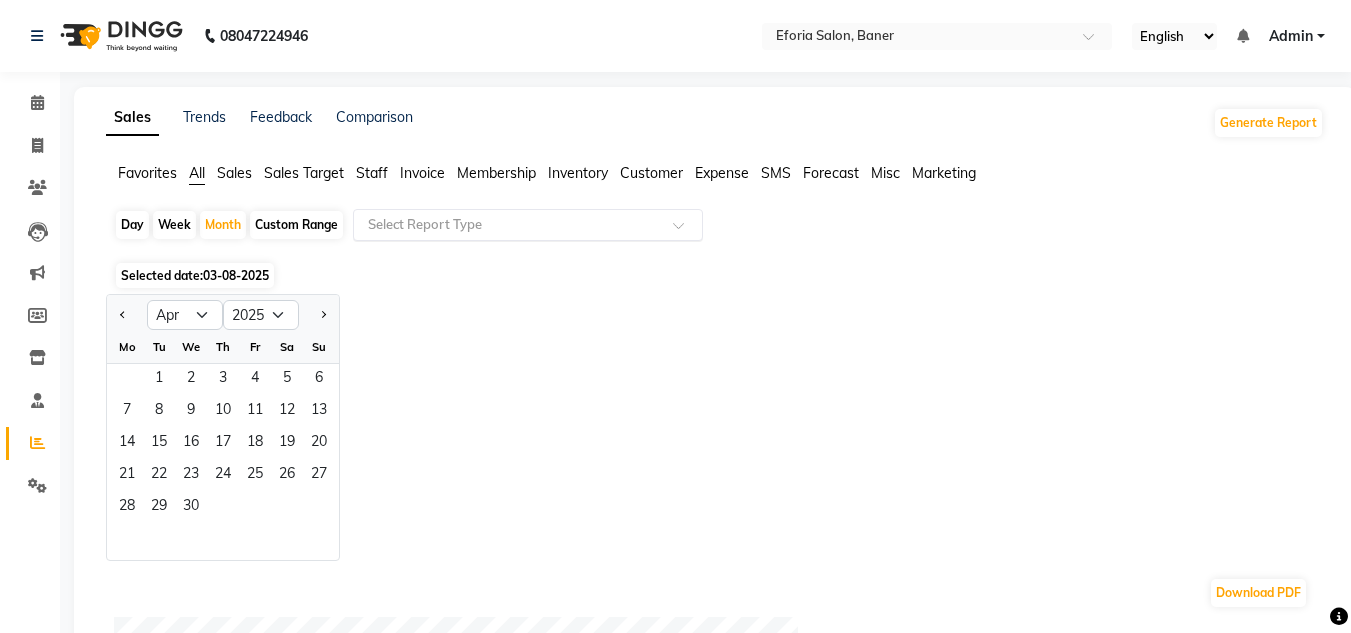 click 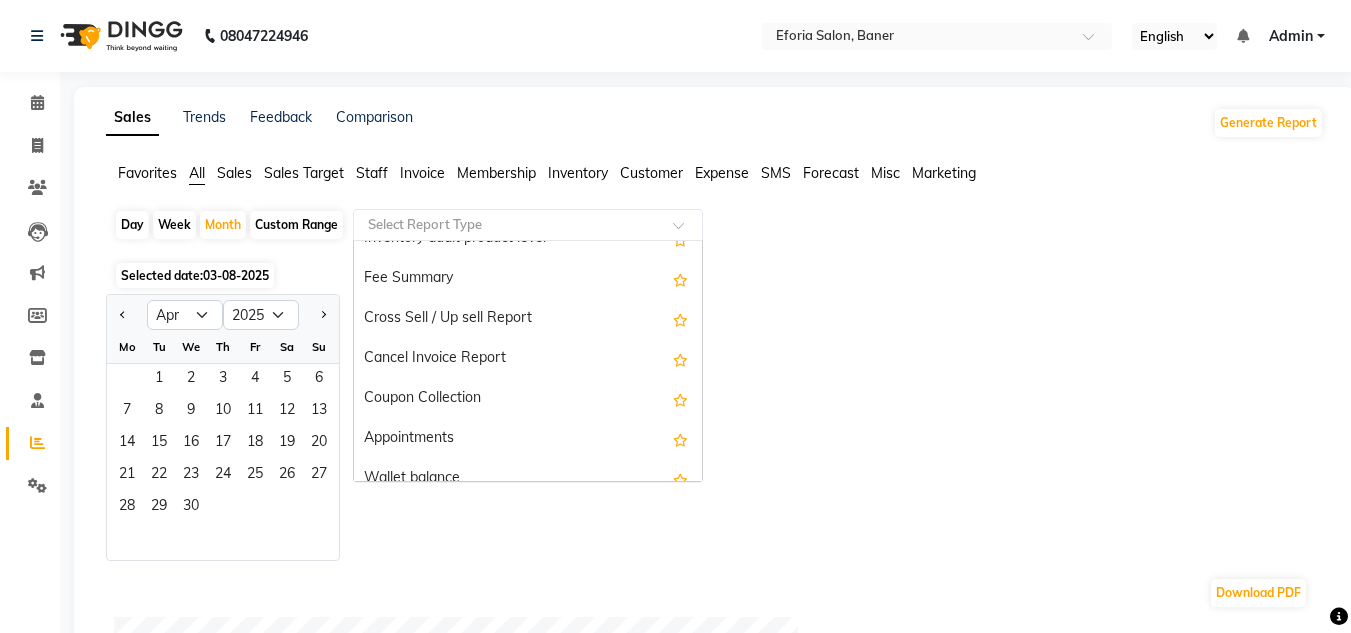 scroll, scrollTop: 2836, scrollLeft: 0, axis: vertical 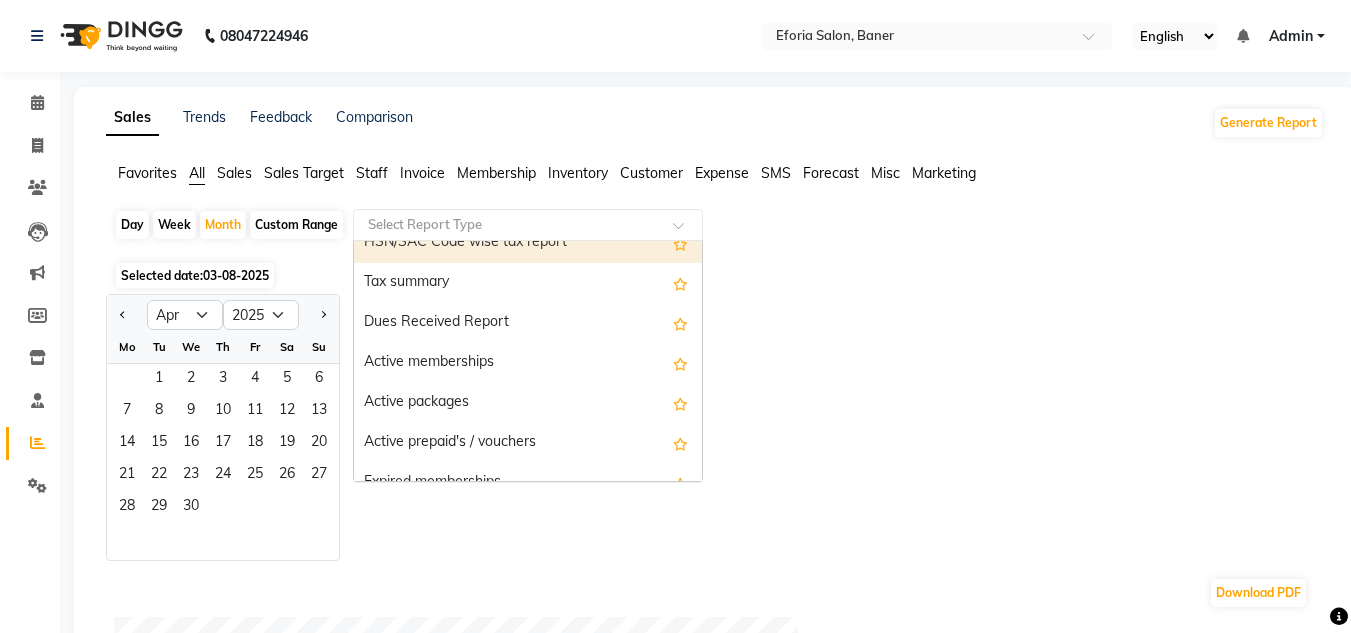 click on "Customer" 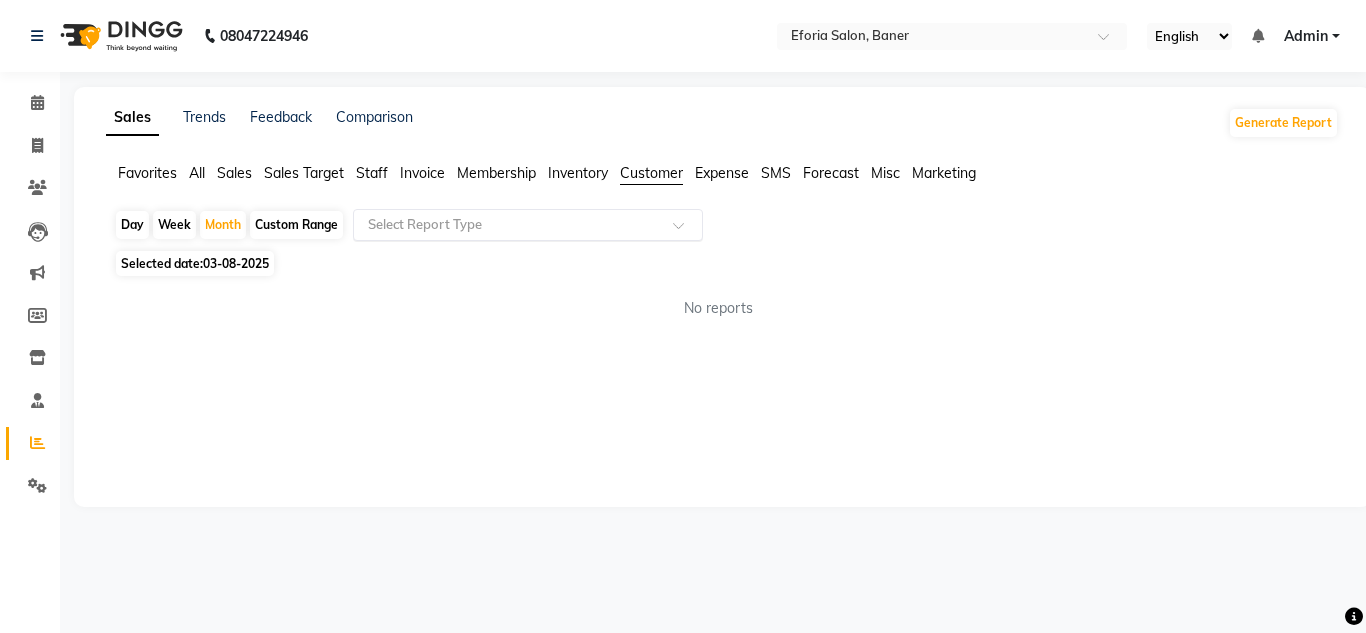 click 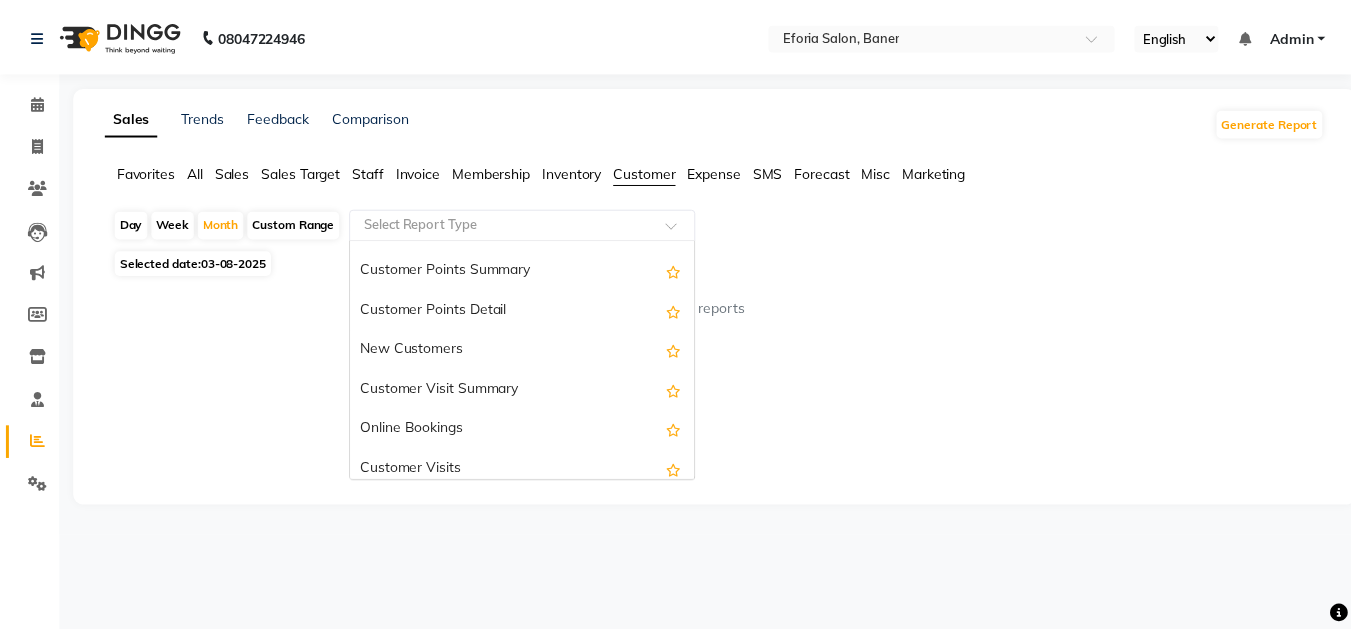 scroll, scrollTop: 280, scrollLeft: 0, axis: vertical 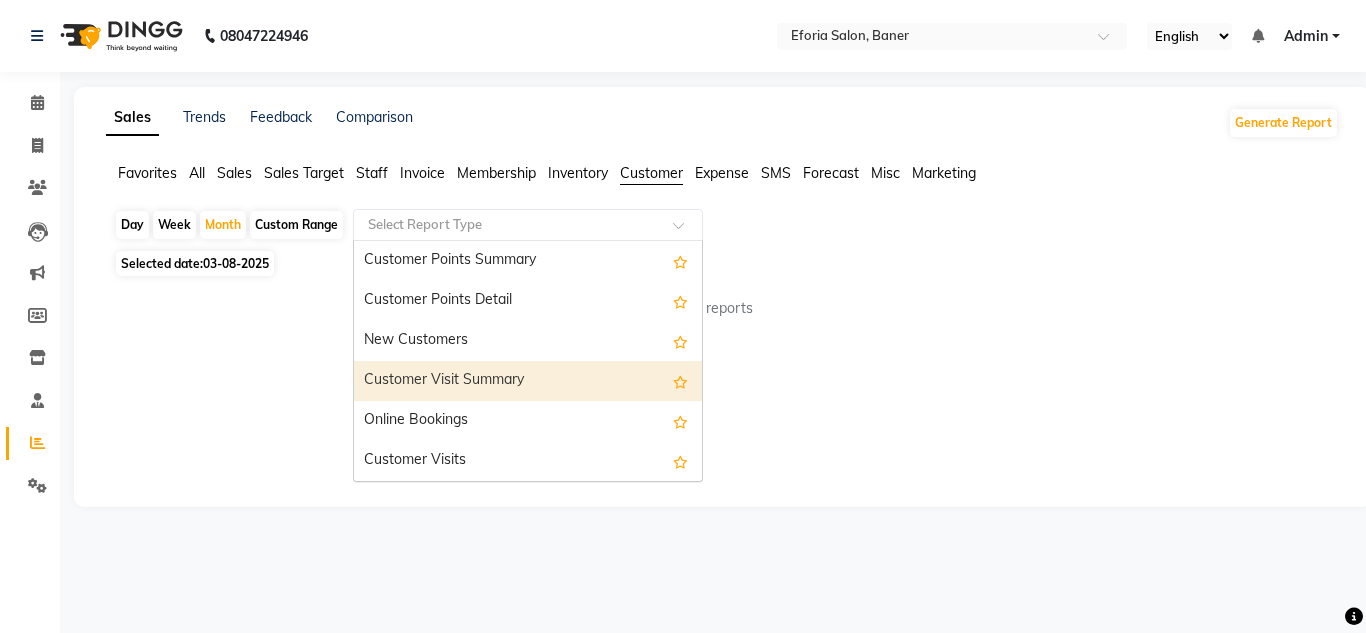 click on "Customer Visit Summary" at bounding box center (528, 381) 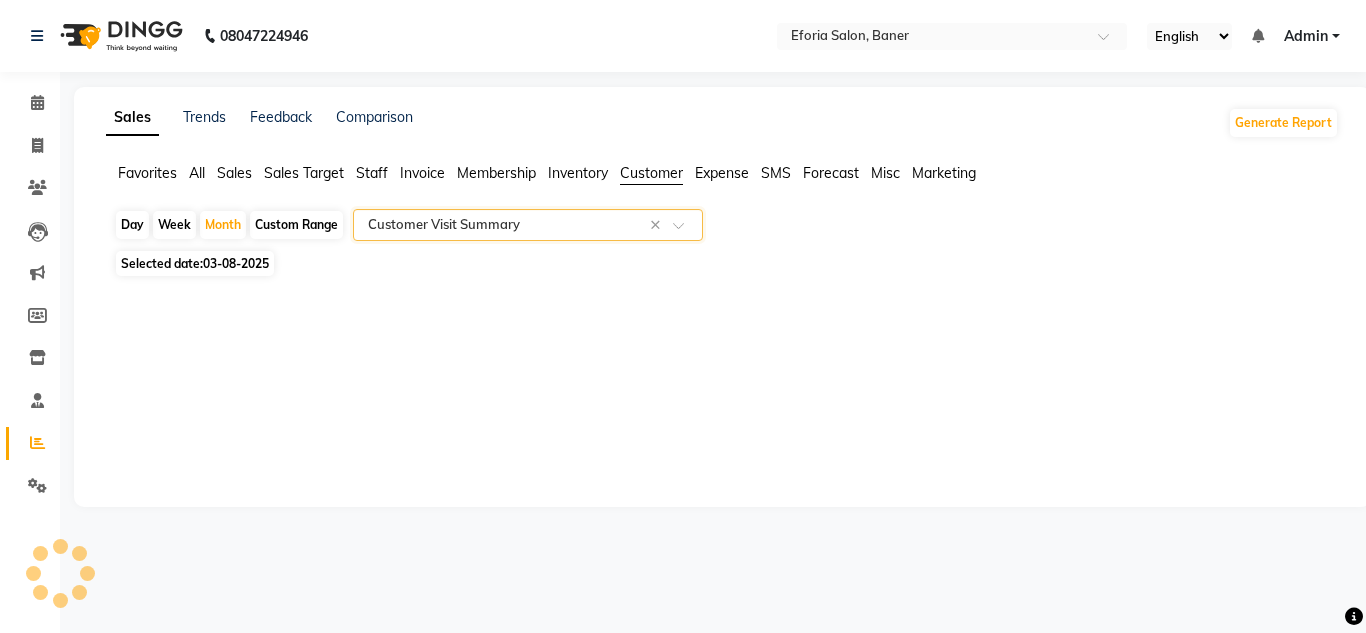 select on "full_report" 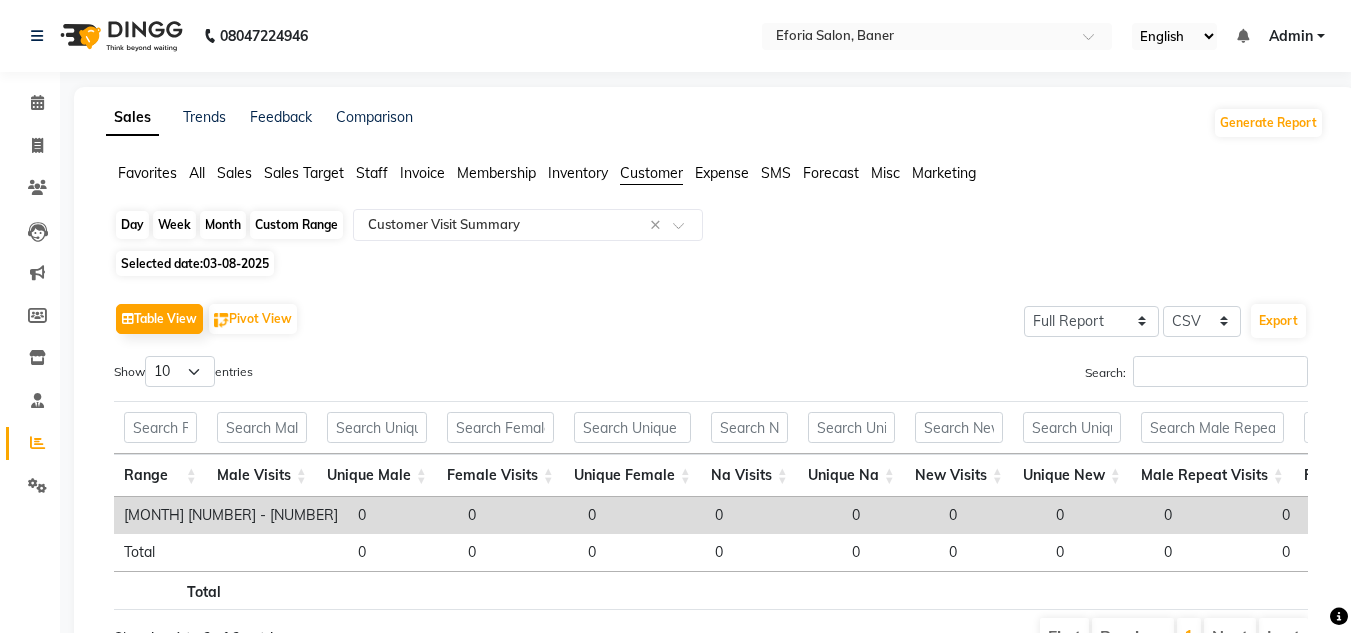 click on "Month" 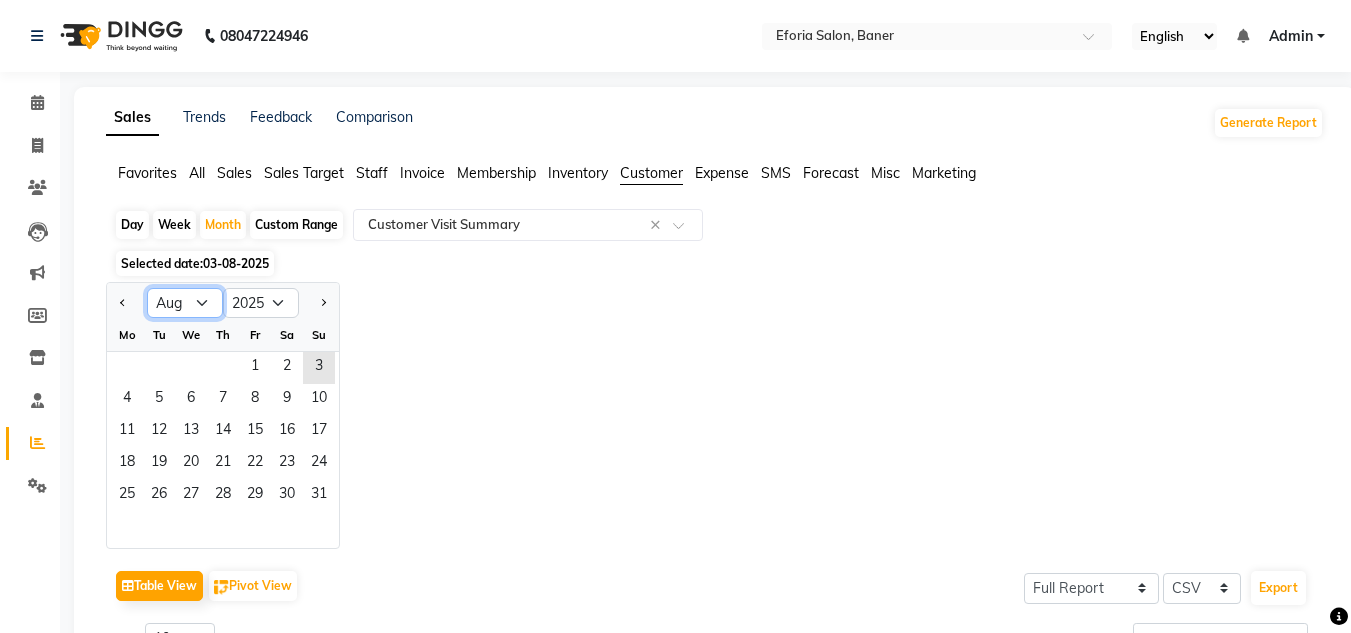 click on "Jan Feb Mar Apr May Jun Jul Aug Sep Oct Nov Dec" 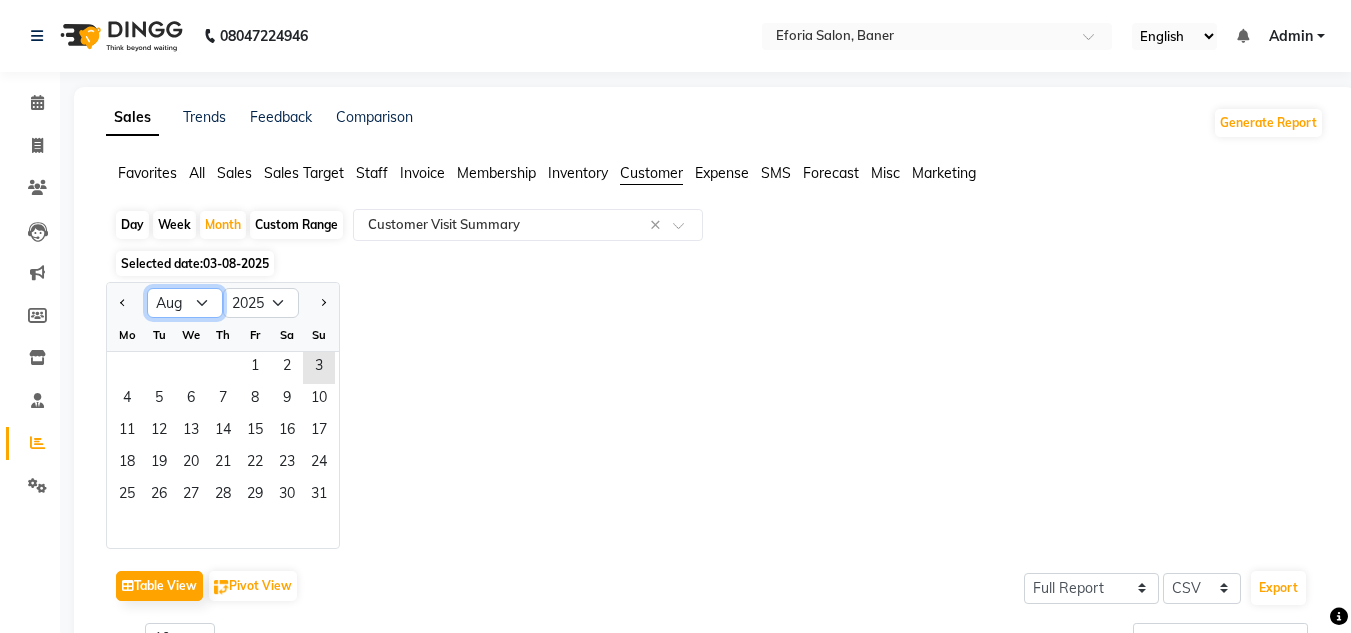 select on "4" 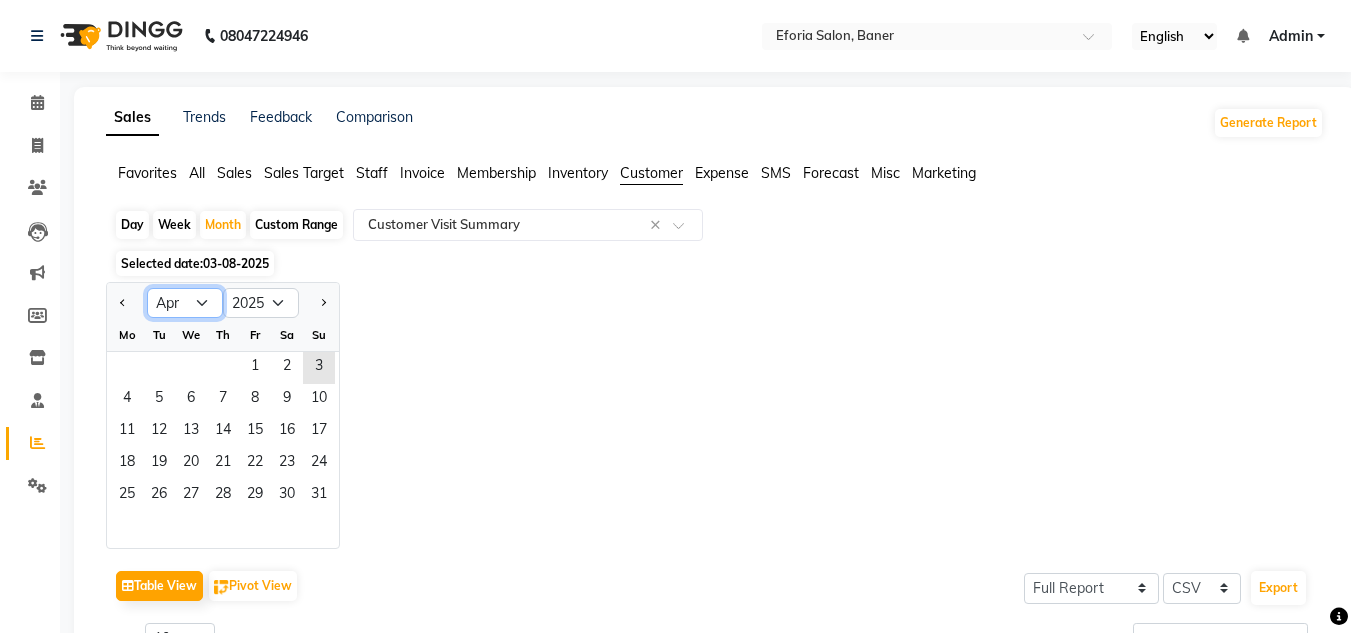 click on "Jan Feb Mar Apr May Jun Jul Aug Sep Oct Nov Dec" 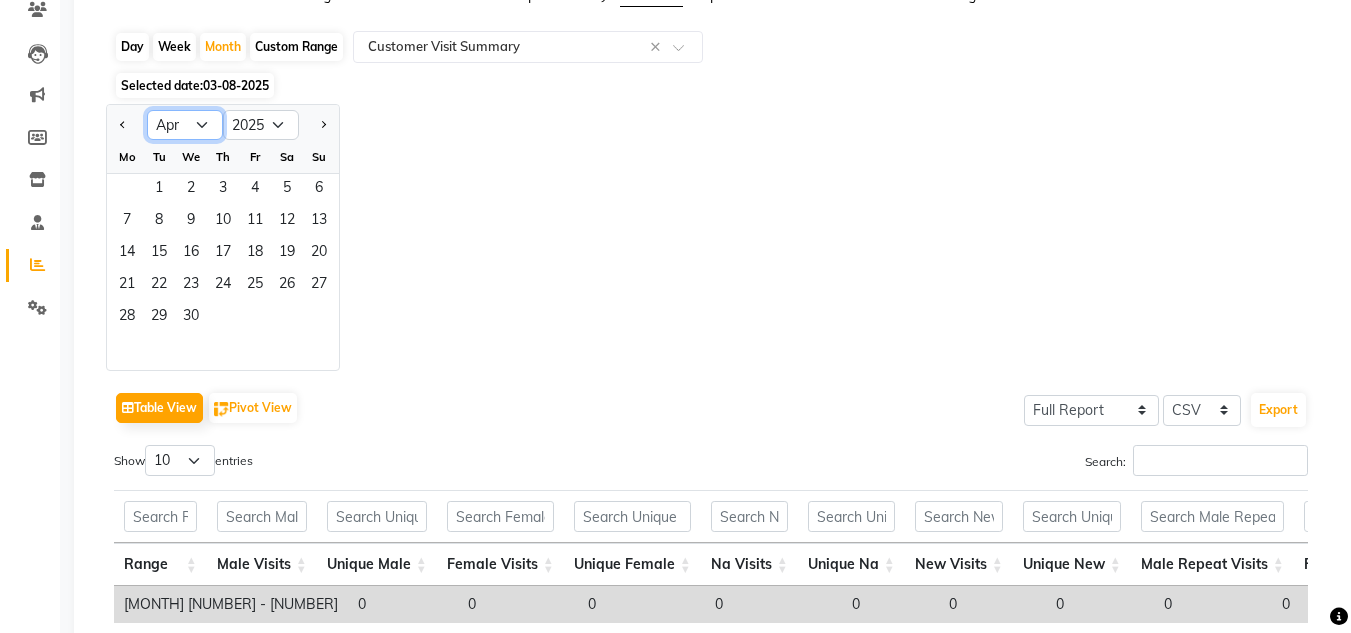 scroll, scrollTop: 260, scrollLeft: 0, axis: vertical 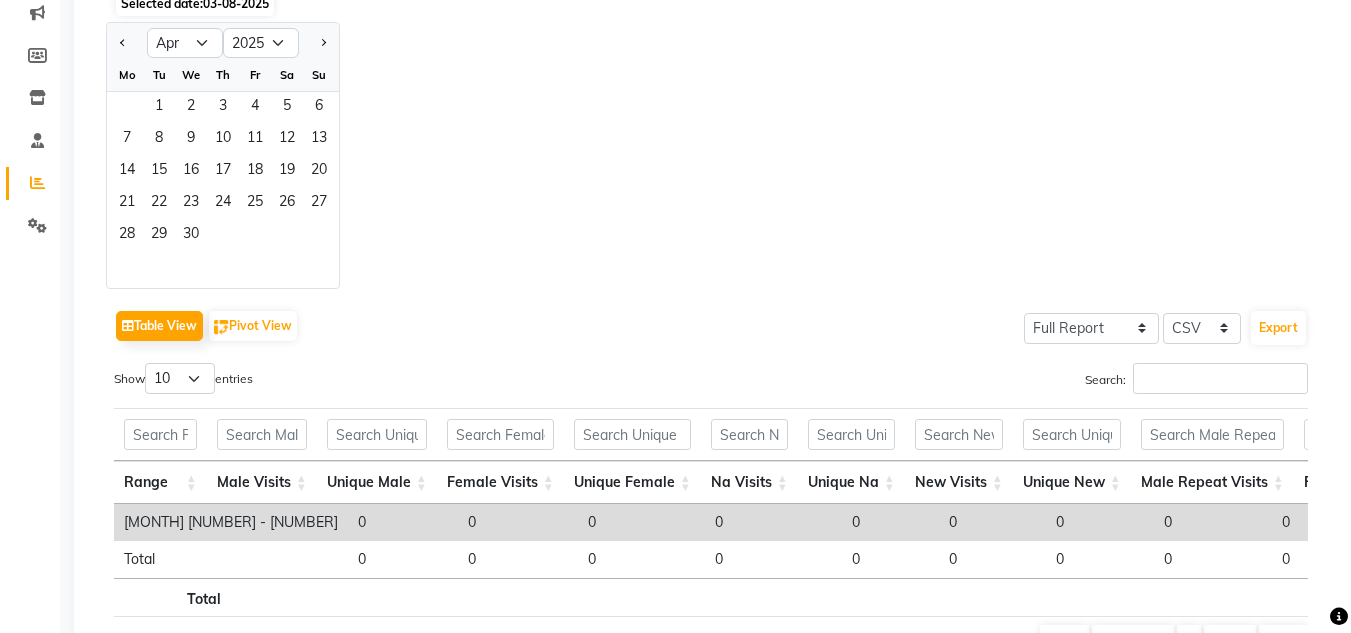 click on "Jan Feb Mar Apr May Jun Jul Aug Sep Oct Nov Dec 2015 2016 2017 2018 2019 2020 2021 2022 2023 2024 2025 2026 2027 2028 2029 2030 2031 2032 2033 2034 2035 Mo Tu We Th Fr Sa Su  1   2   3   4   5   6   7   8   9   10   11   12   13   14   15   16   17   18   19   20   21   22   23   24   25   26   27   28   29   30" 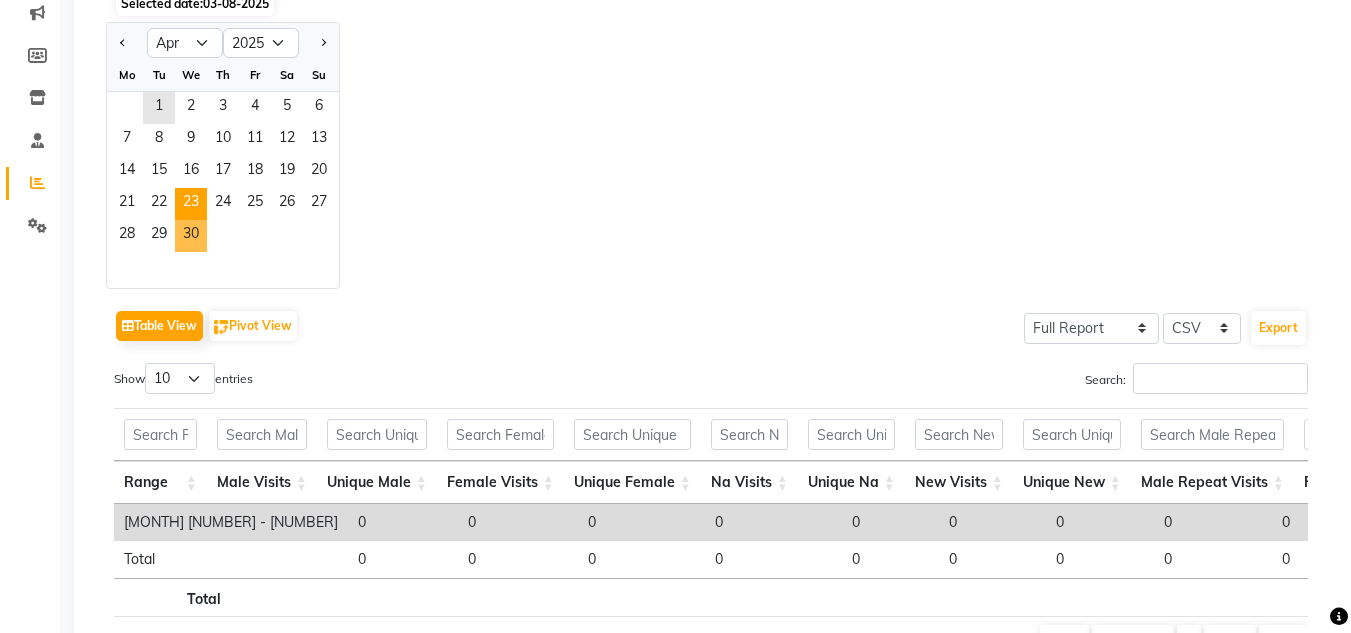 click on "30" 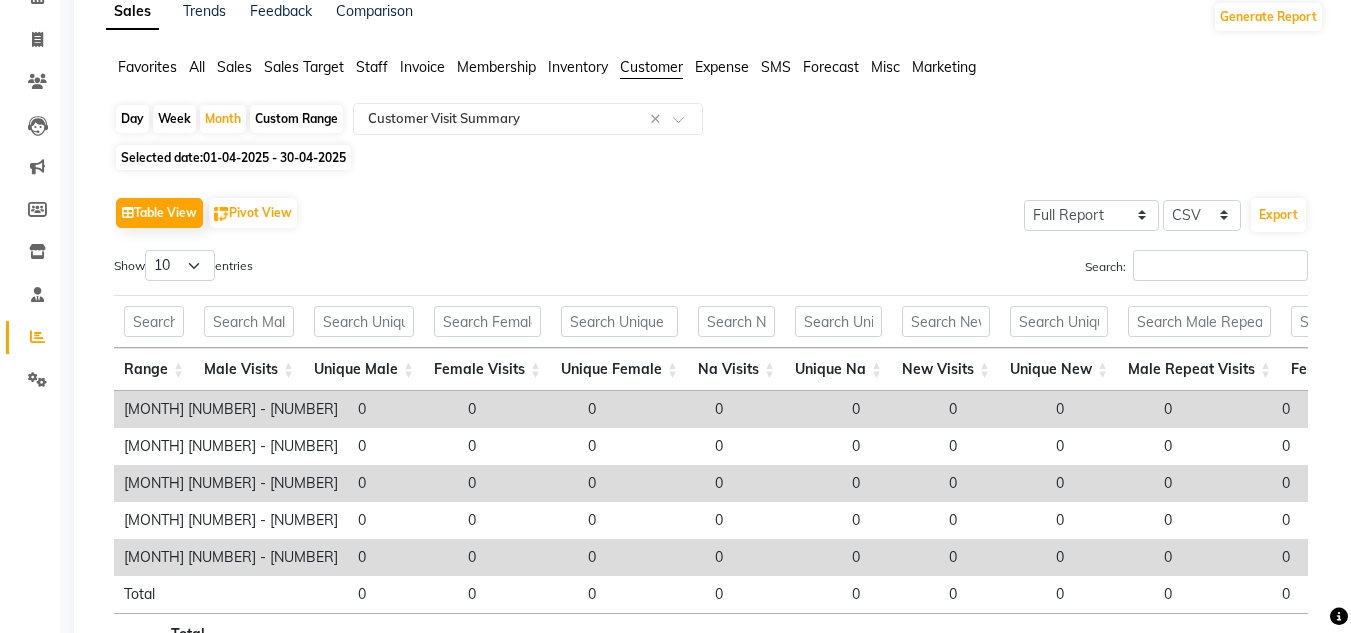scroll, scrollTop: 267, scrollLeft: 0, axis: vertical 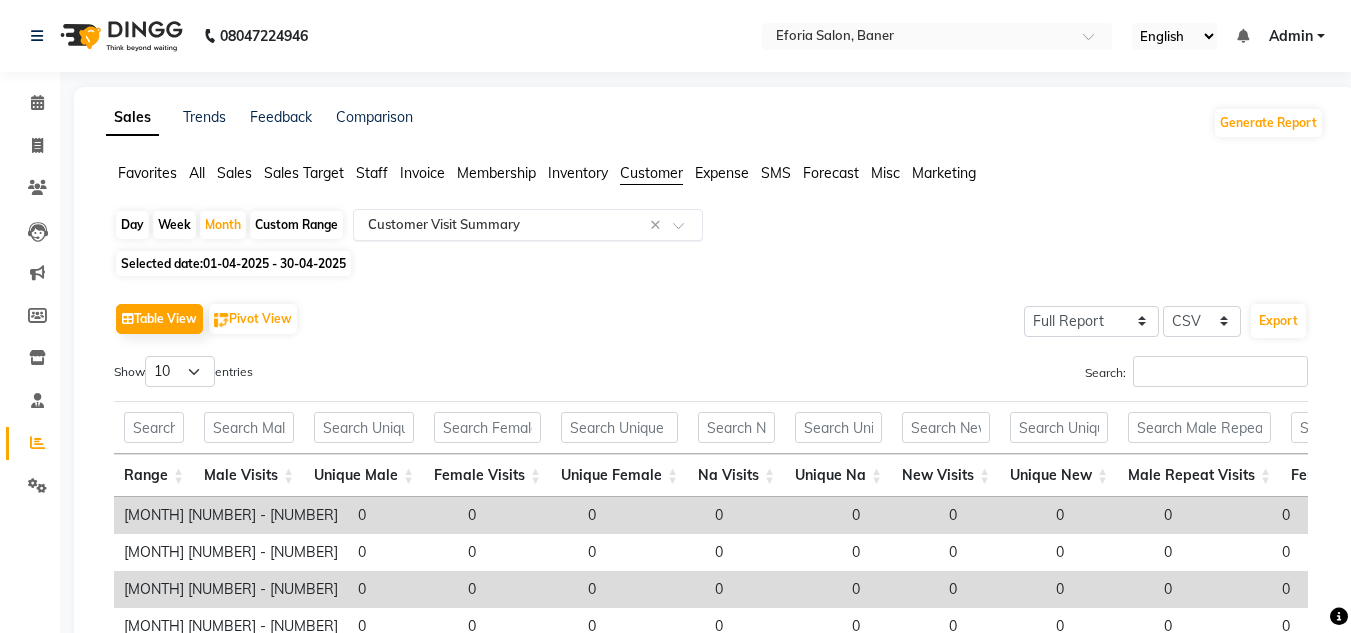 click 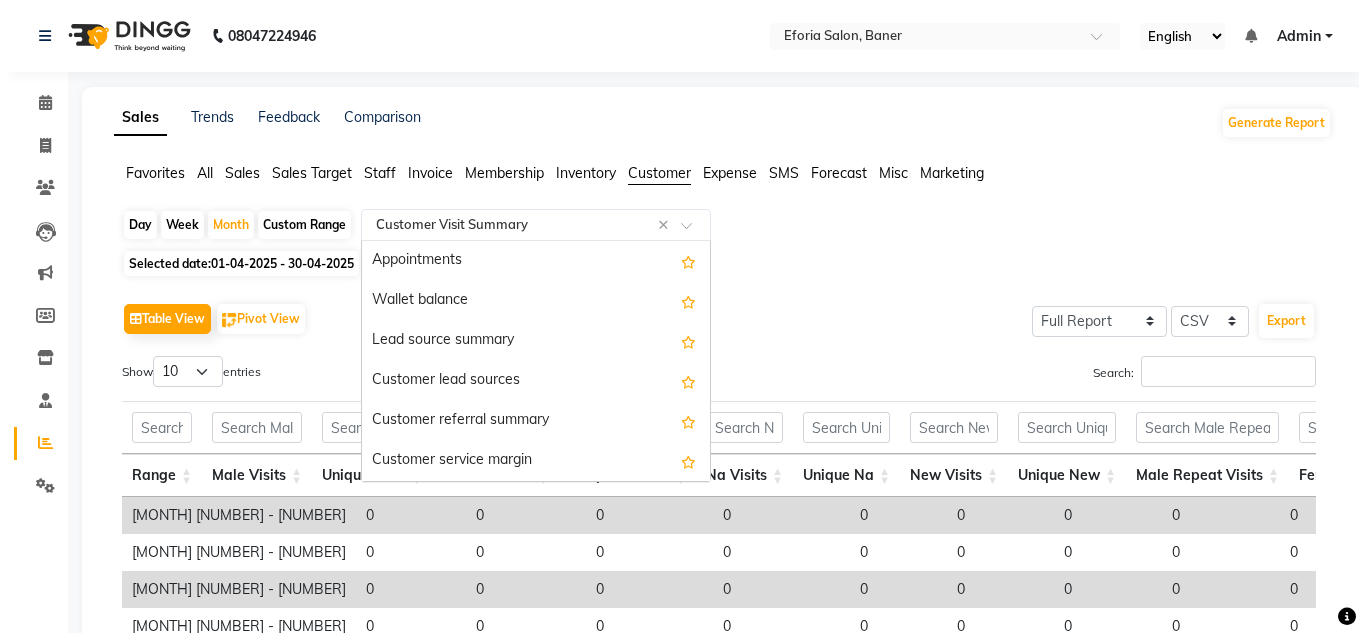 scroll, scrollTop: 280, scrollLeft: 0, axis: vertical 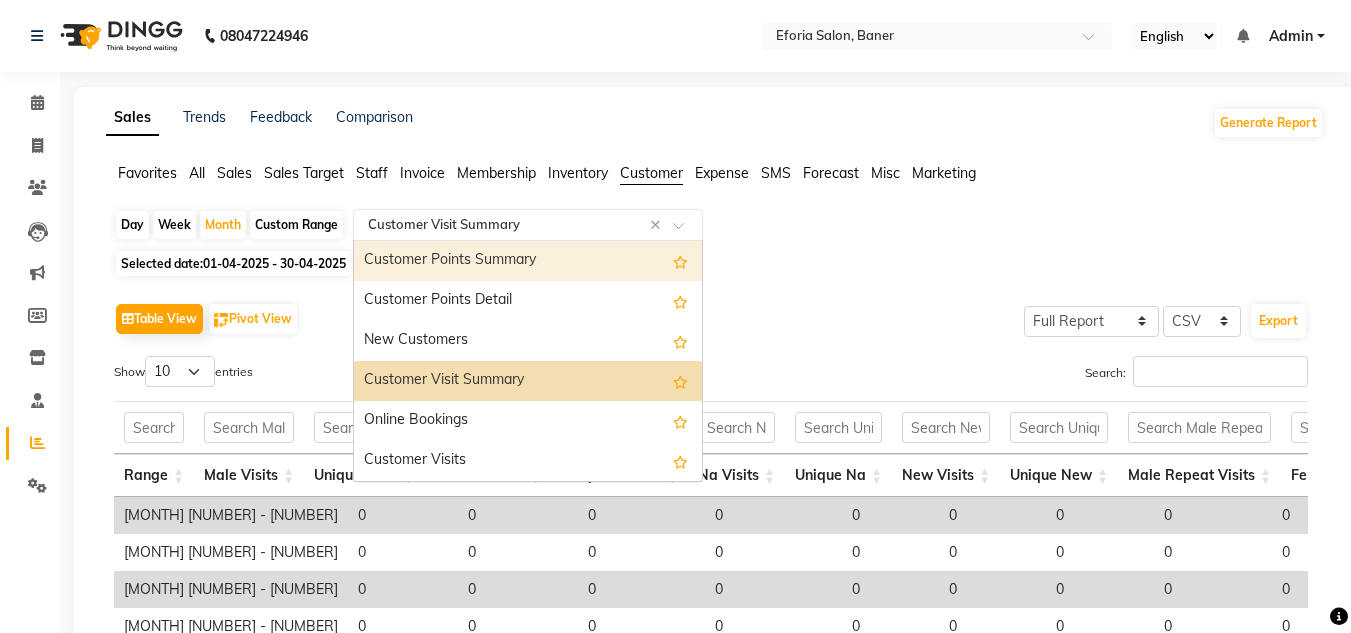 click on "Customer Points Summary" at bounding box center [528, 261] 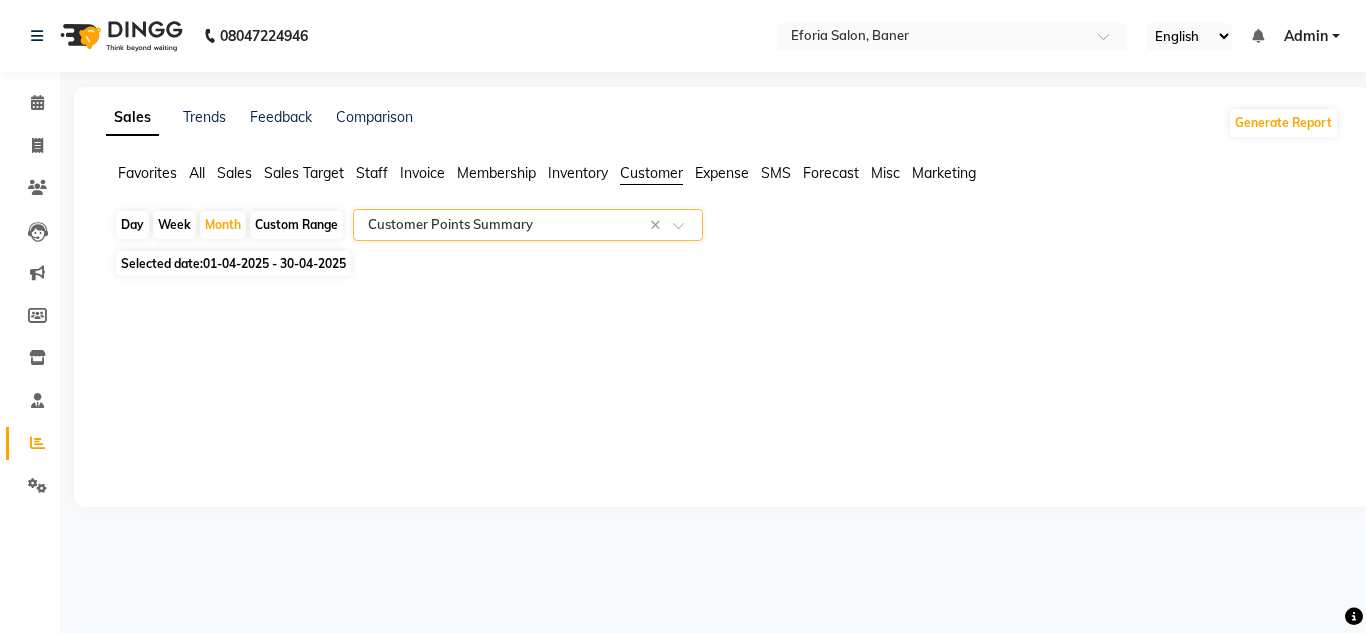 click on "01-04-2025 - 30-04-2025" 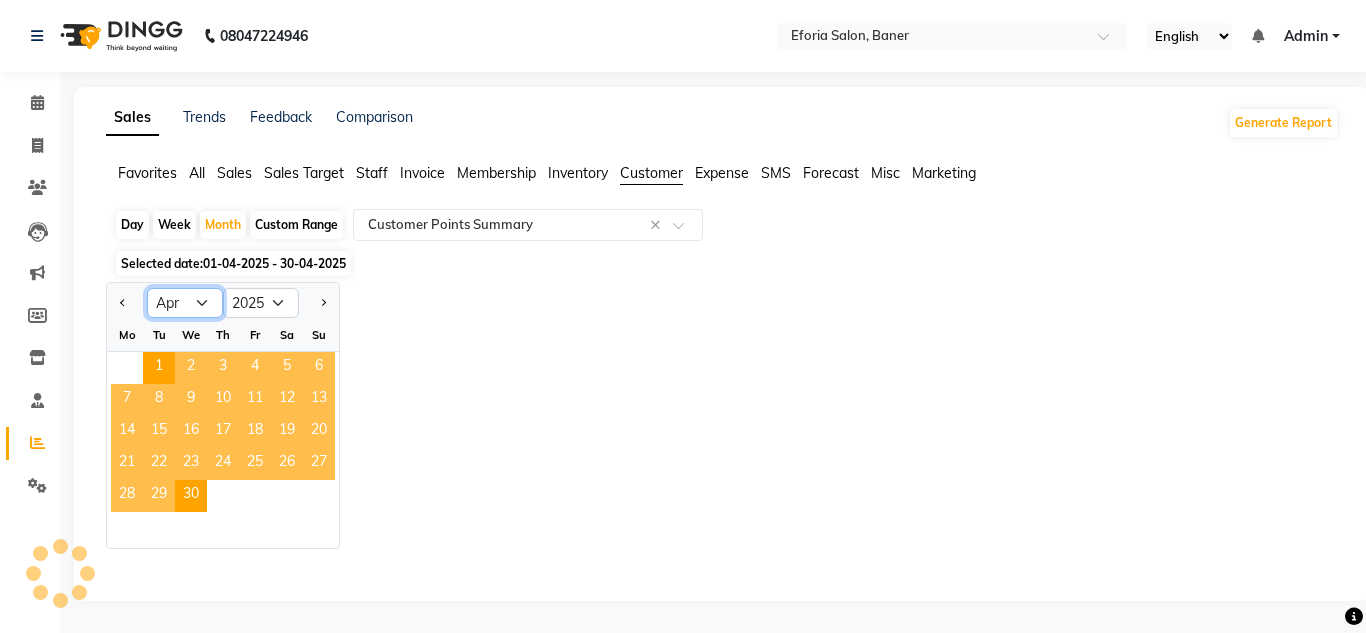 click on "Jan Feb Mar Apr May Jun Jul Aug Sep Oct Nov Dec" 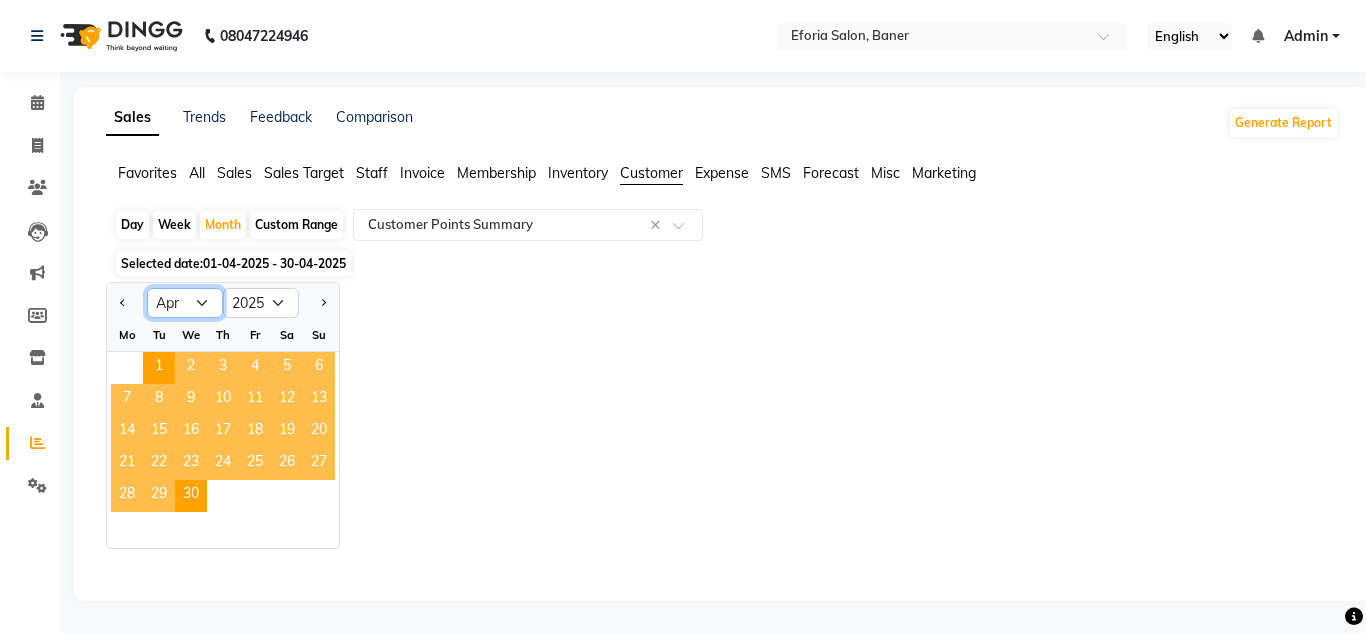 click on "Jan Feb Mar Apr May Jun Jul Aug Sep Oct Nov Dec" 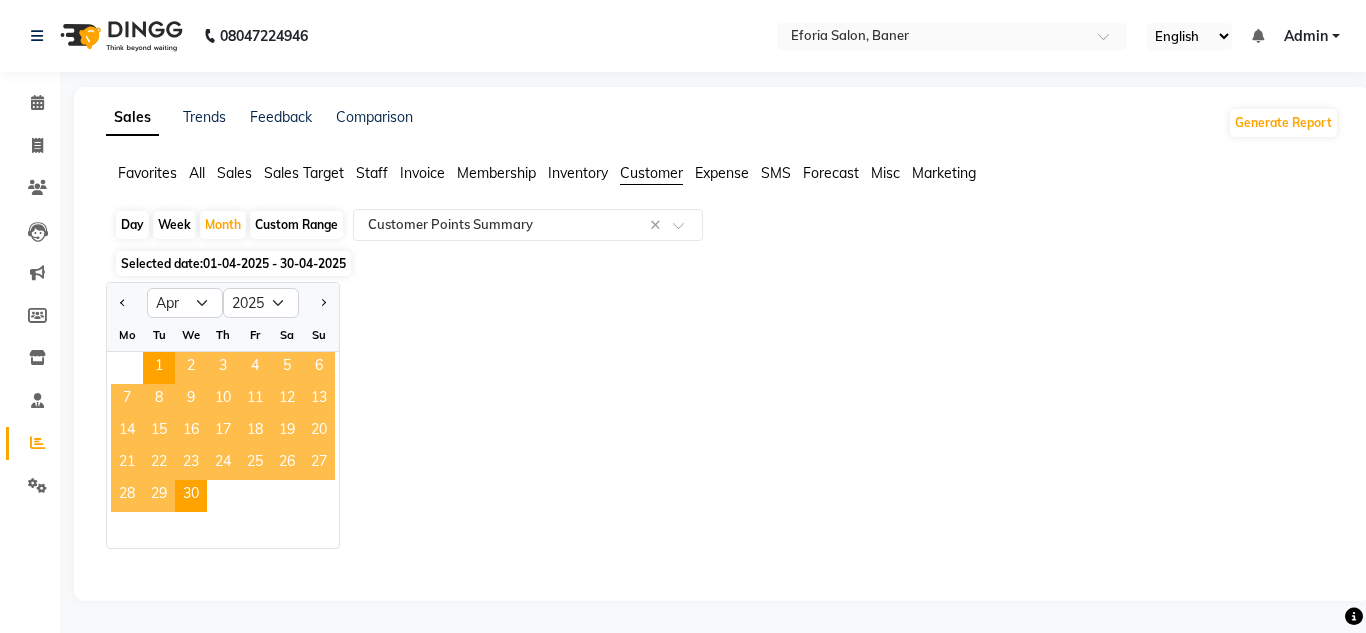 click on "Jan Feb Mar Apr May Jun Jul Aug Sep Oct Nov Dec 2015 2016 2017 2018 2019 2020 2021 2022 2023 2024 2025 2026 2027 2028 2029 2030 2031 2032 2033 2034 2035 Mo Tu We Th Fr Sa Su  1   2   3   4   5   6   7   8   9   10   11   12   13   14   15   16   17   18   19   20   21   22   23   24   25   26   27   28   29   30" 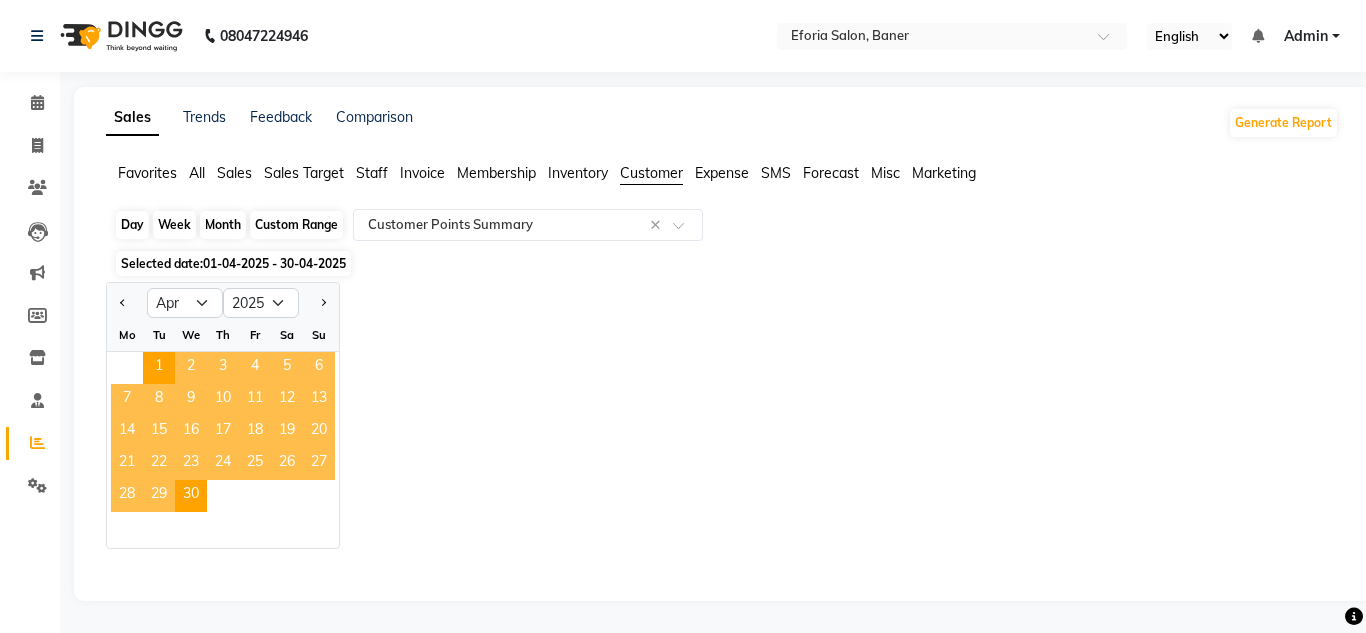 click on "Month" 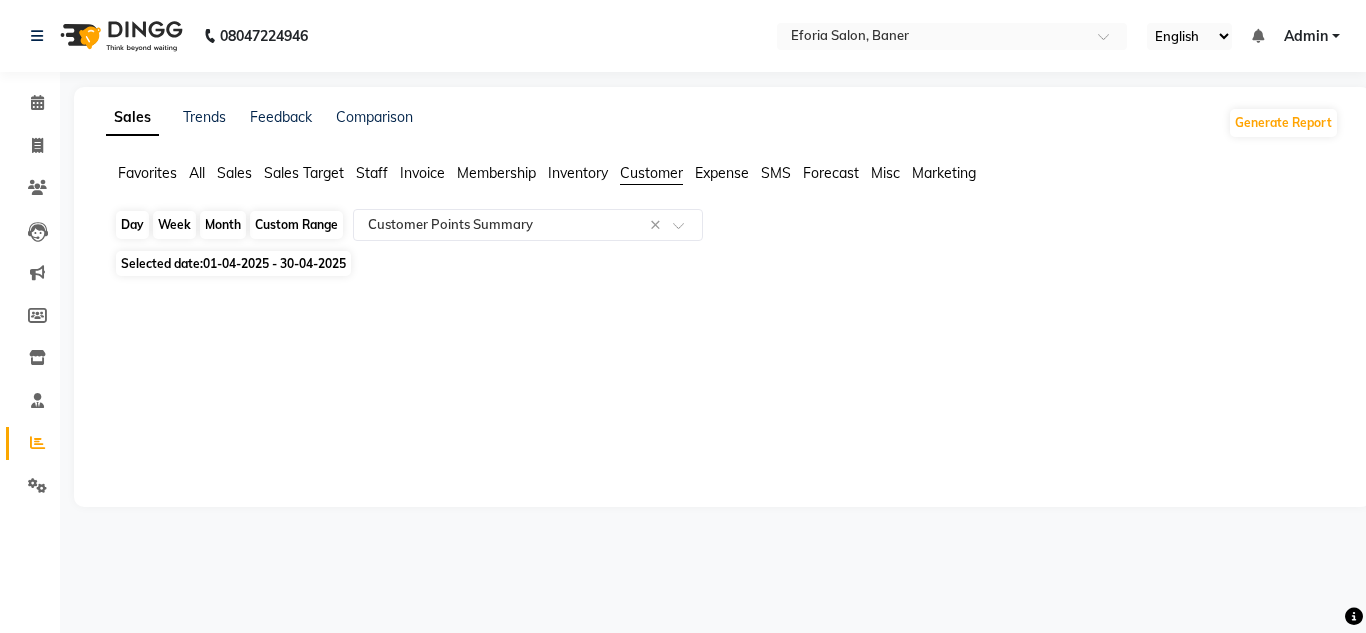 click on "Month" 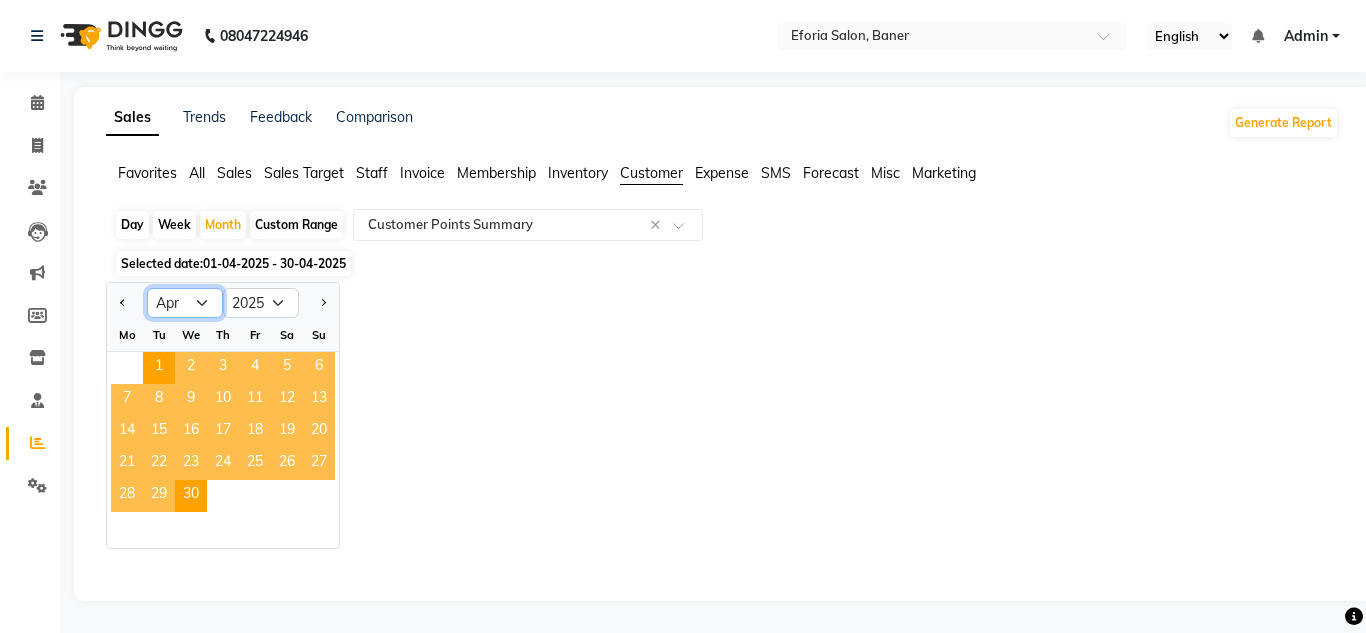 click on "Jan Feb Mar Apr May Jun Jul Aug Sep Oct Nov Dec" 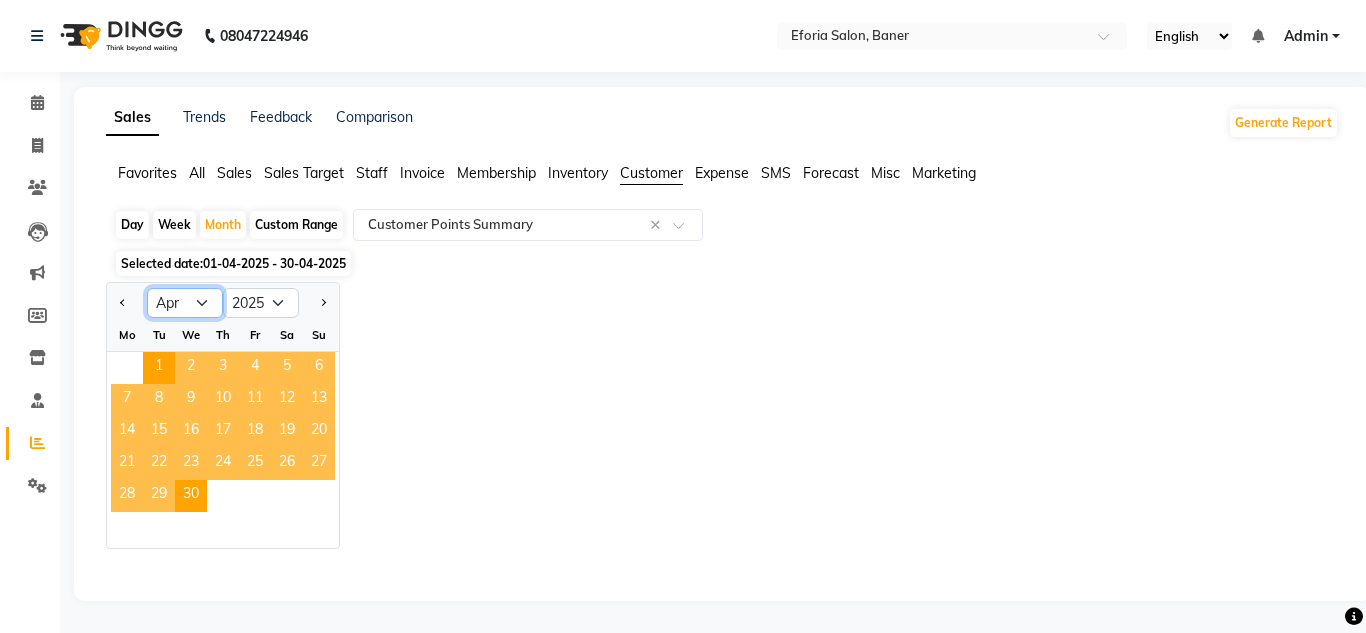 select on "7" 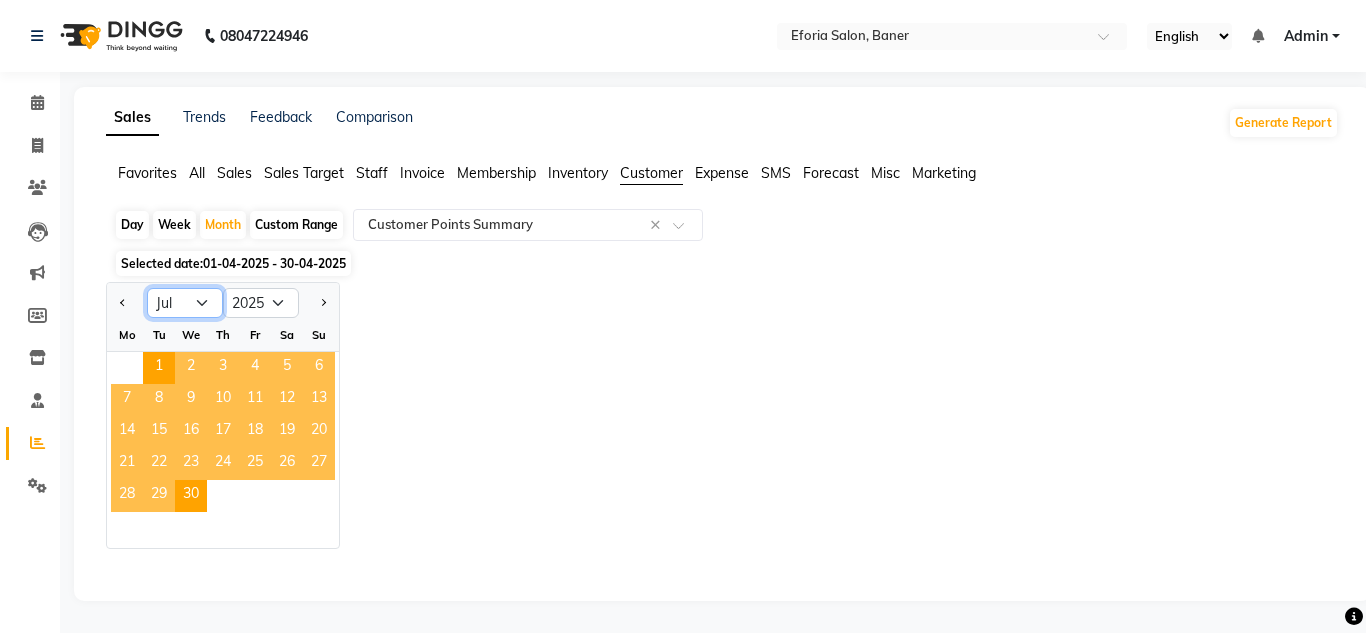 click on "Jan Feb Mar Apr May Jun Jul Aug Sep Oct Nov Dec" 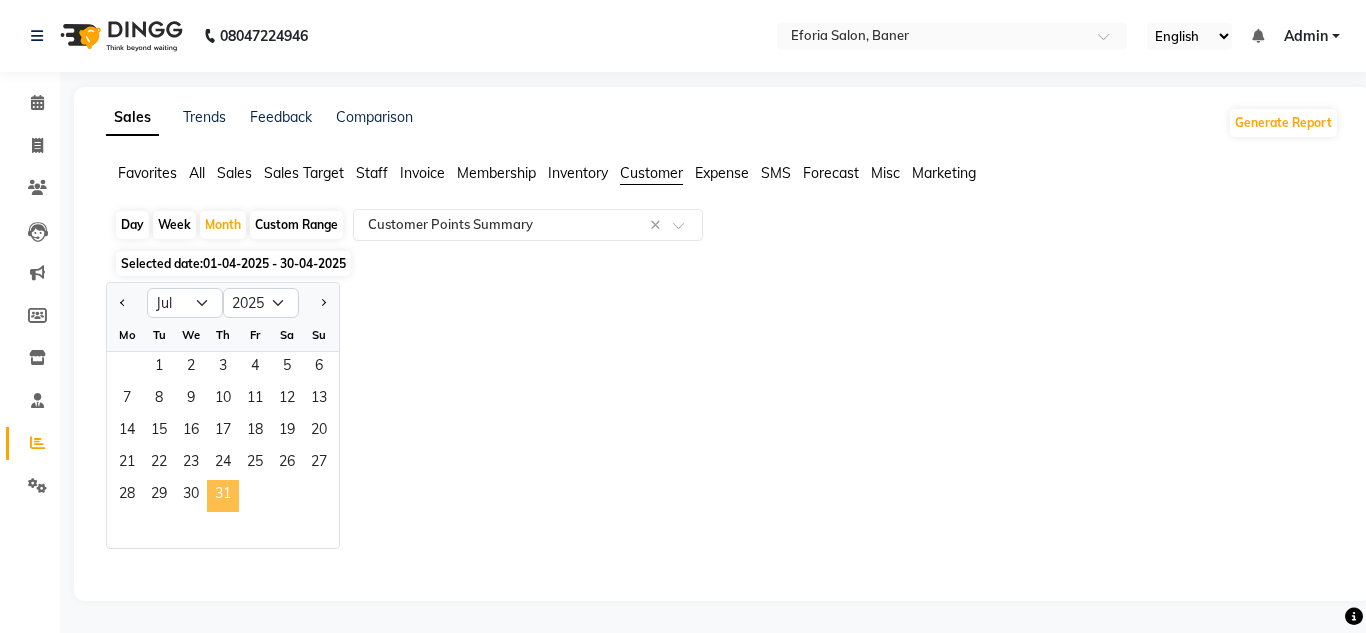 click on "31" 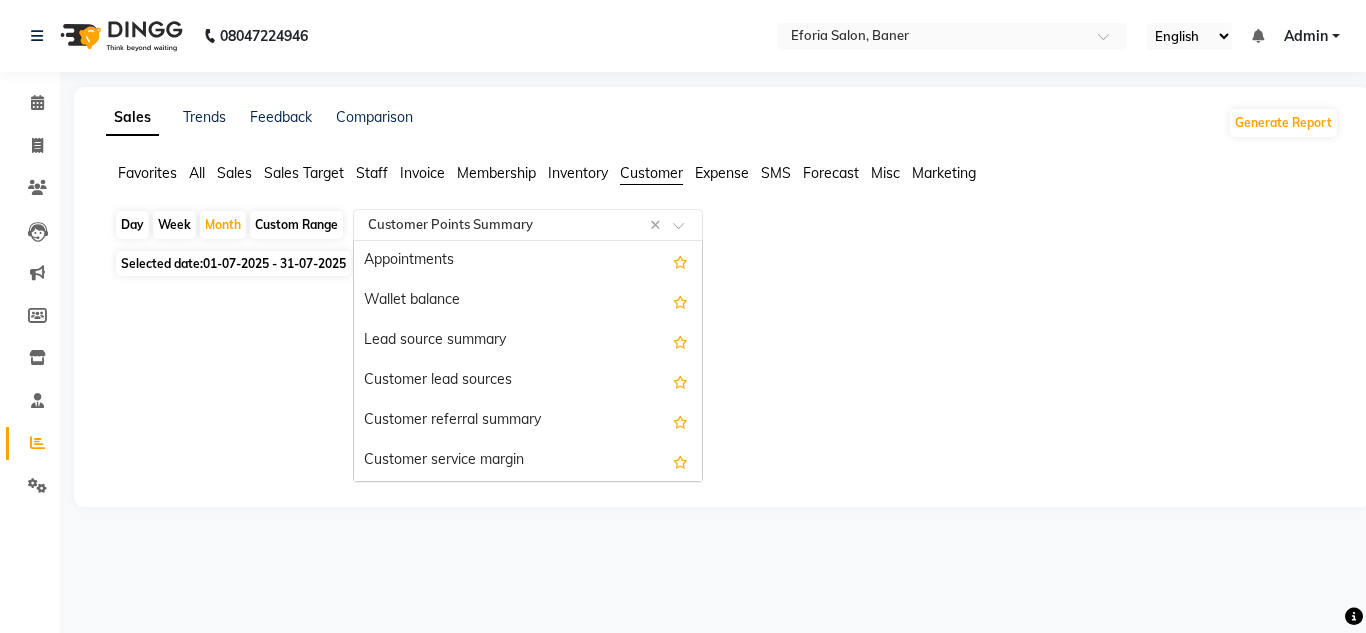 click 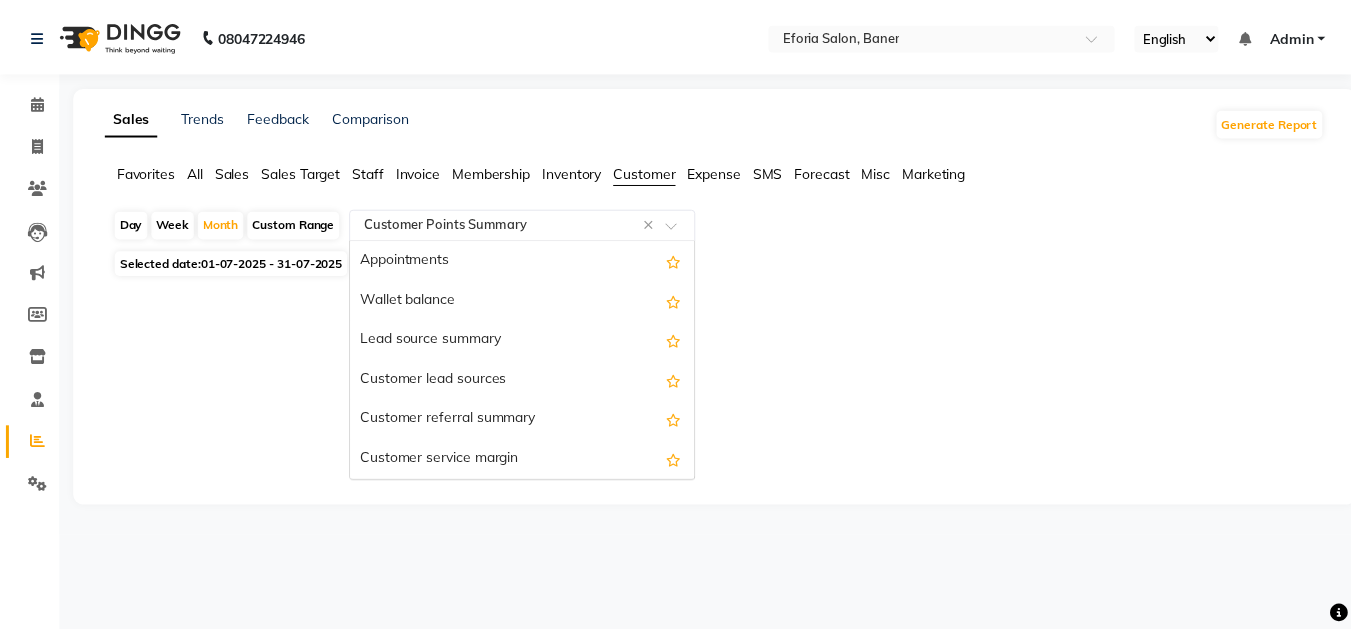 scroll, scrollTop: 280, scrollLeft: 0, axis: vertical 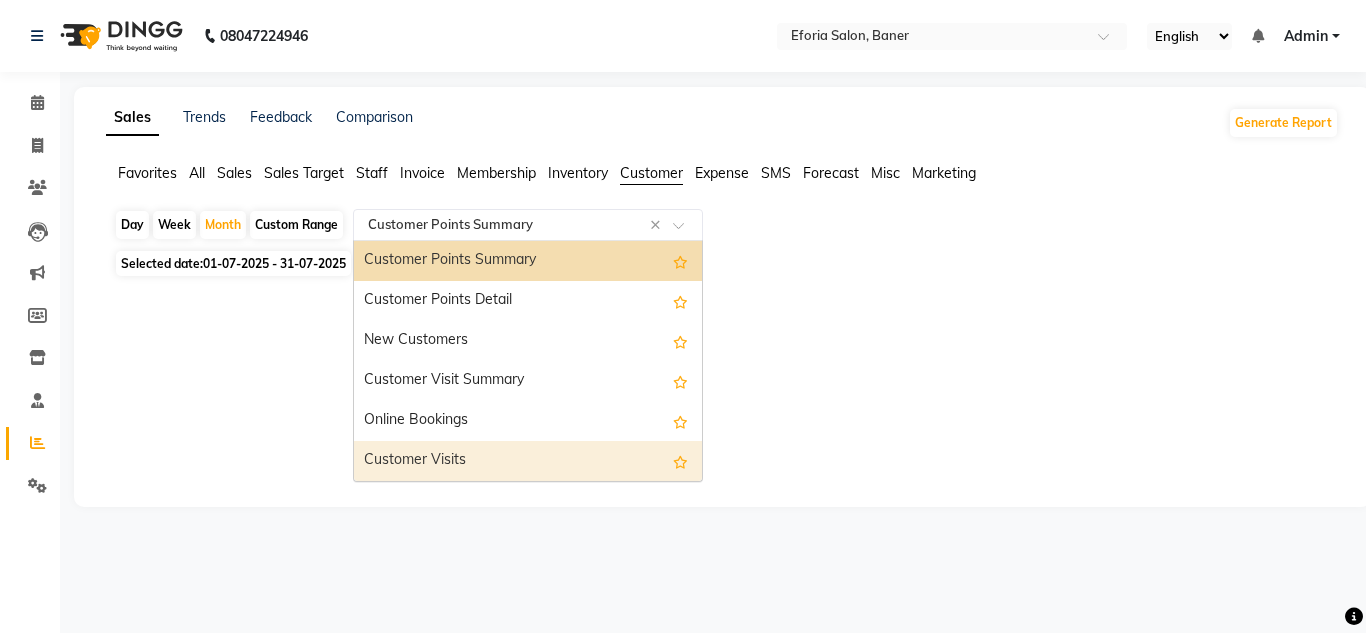 click on "Customer Visits" at bounding box center (528, 461) 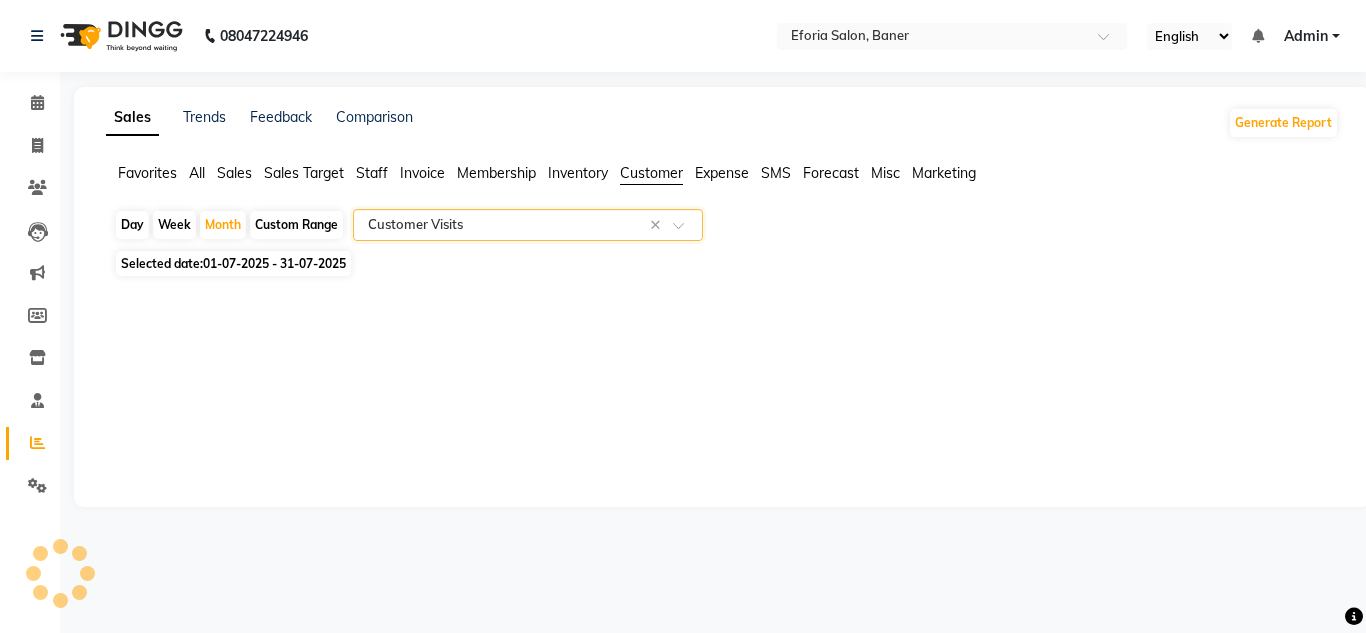 select on "full_report" 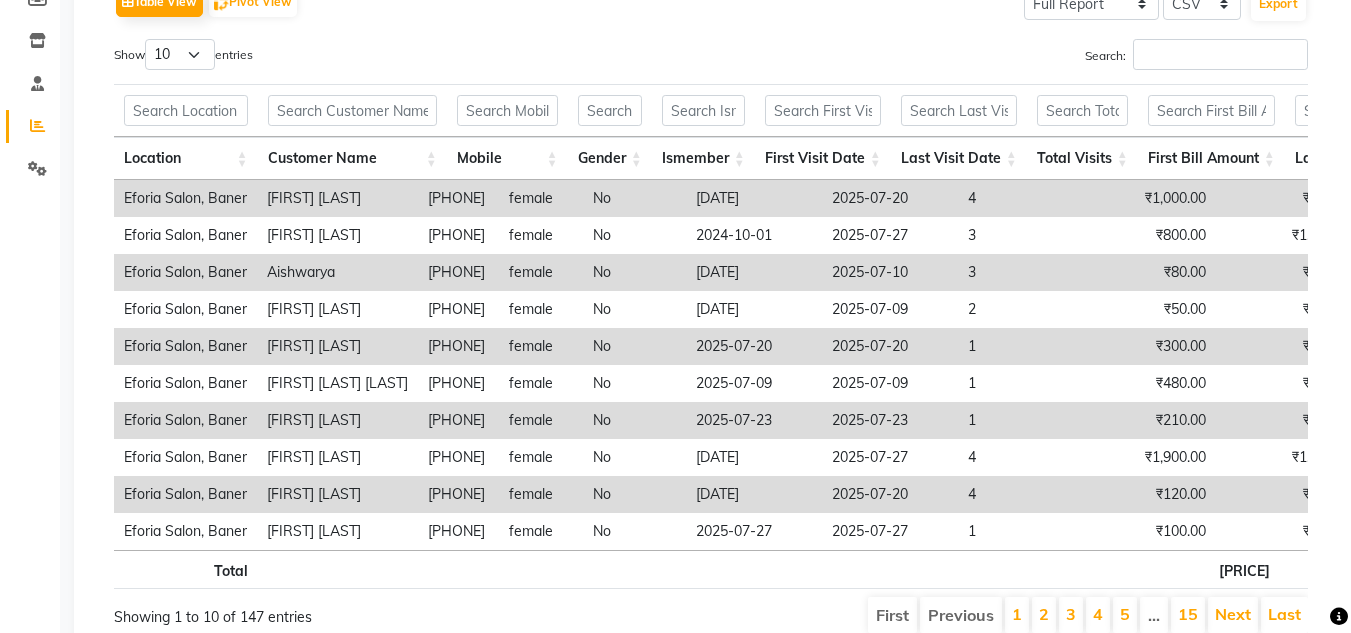 scroll, scrollTop: 322, scrollLeft: 0, axis: vertical 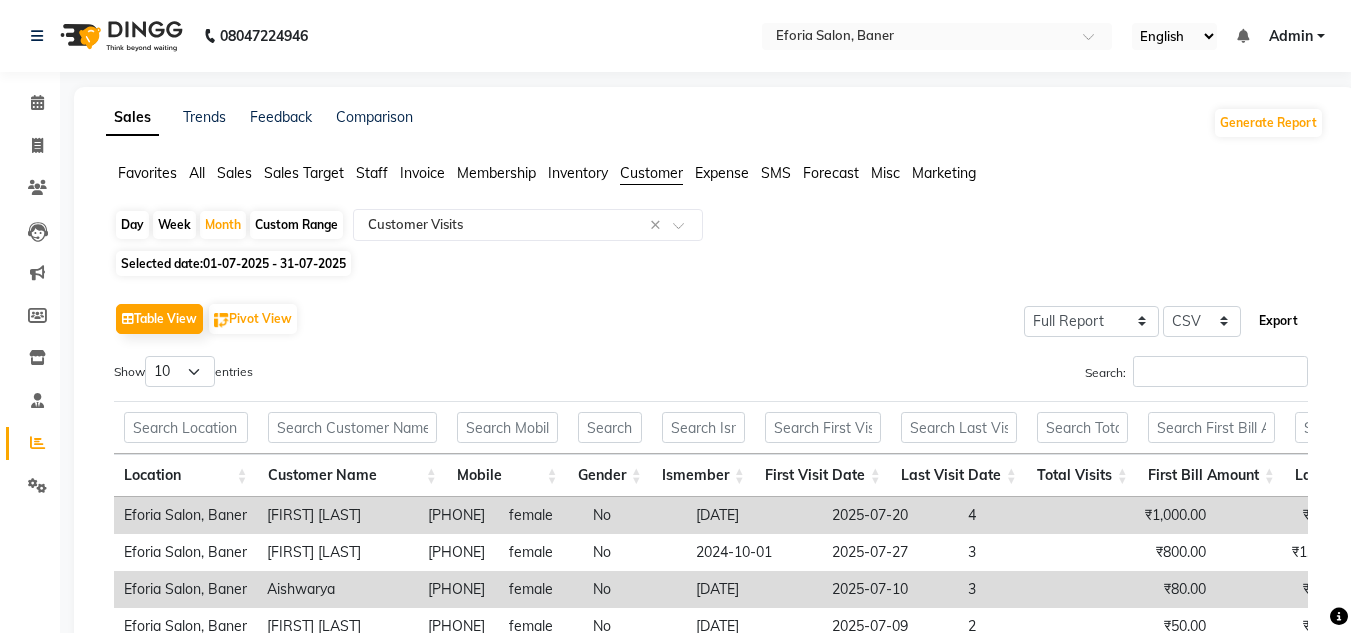 click on "Export" 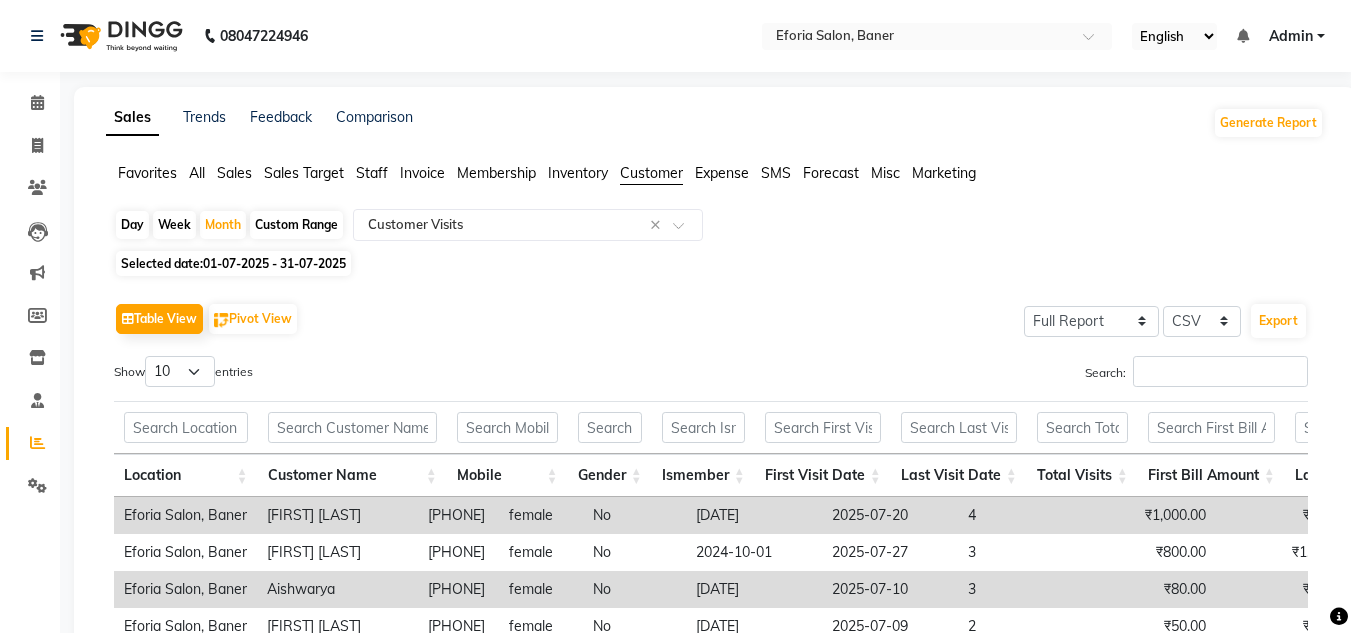 click on "01-07-2025 - 31-07-2025" 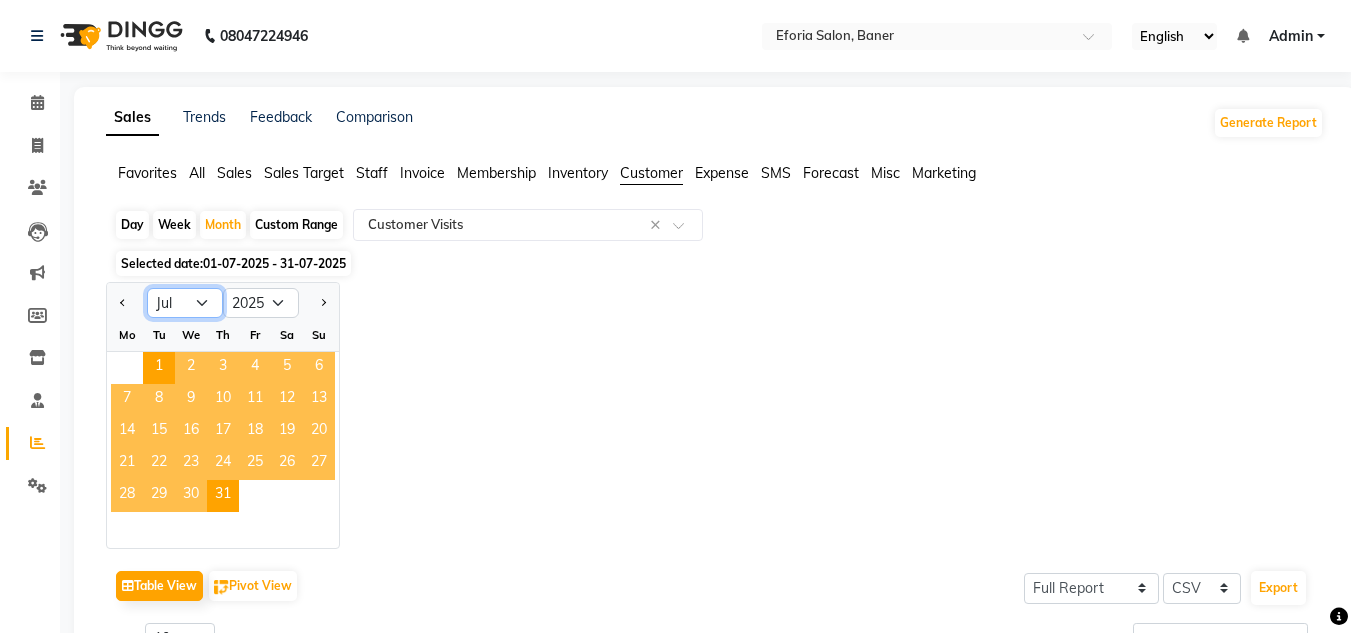 click on "Jan Feb Mar Apr May Jun Jul Aug Sep Oct Nov Dec" 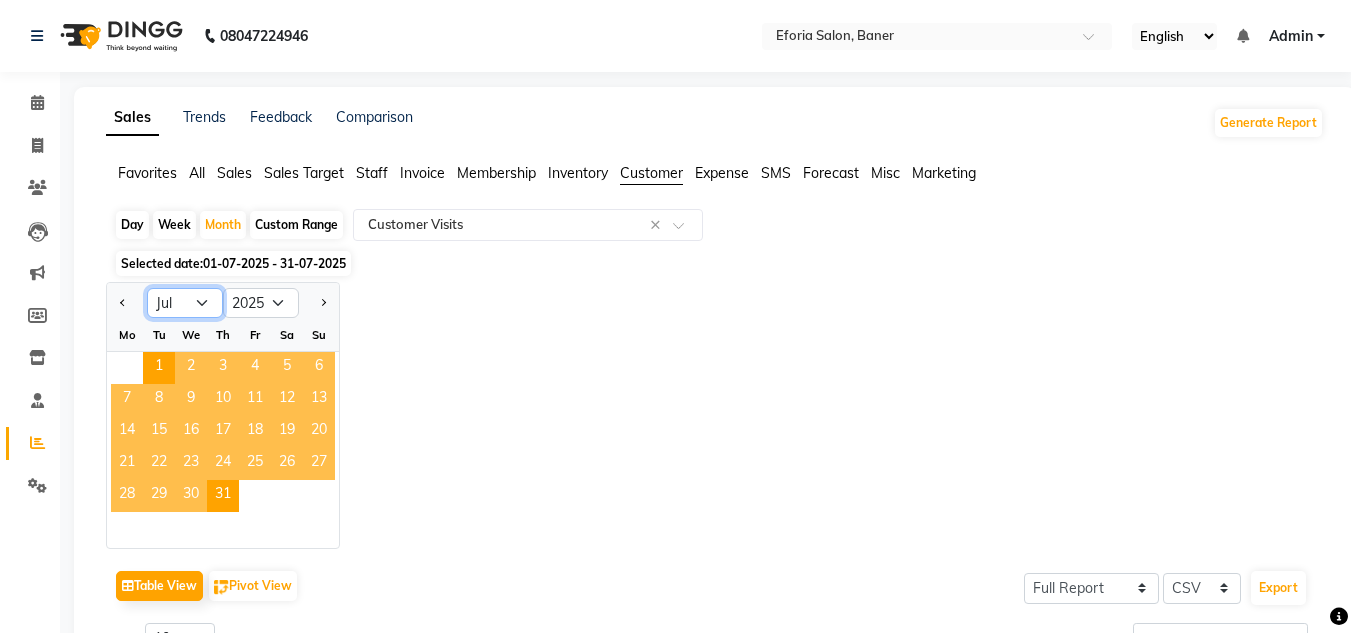 select on "3" 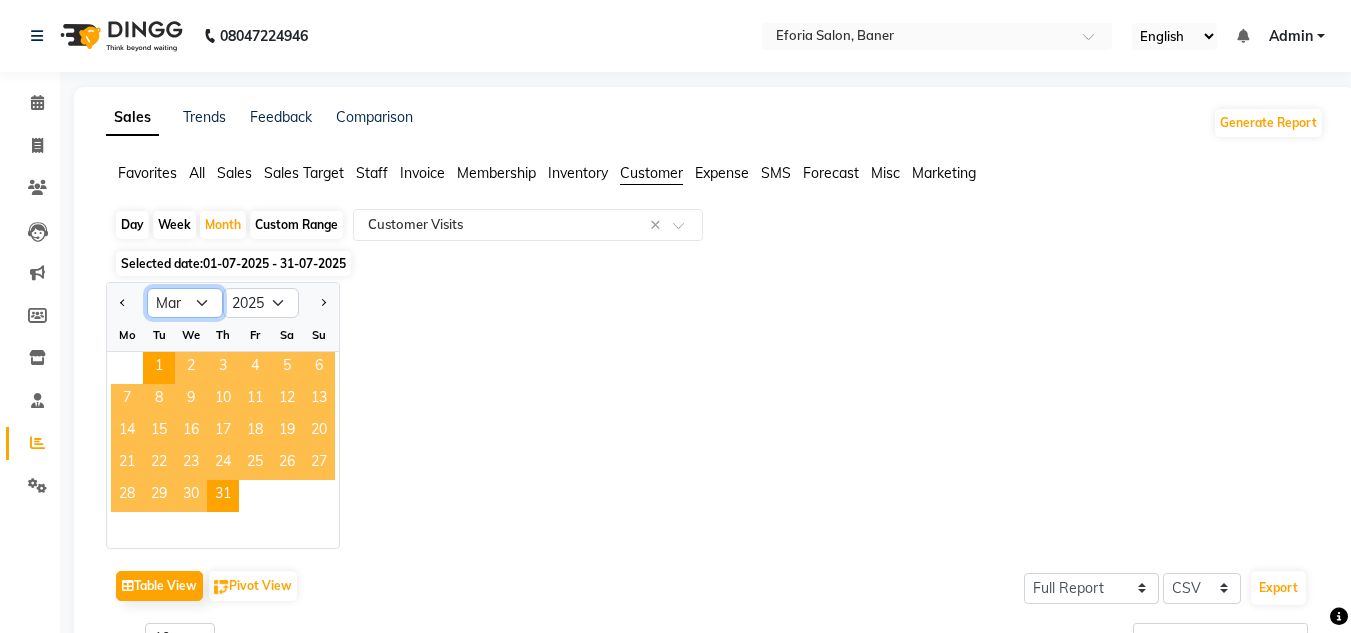 click on "Jan Feb Mar Apr May Jun Jul Aug Sep Oct Nov Dec" 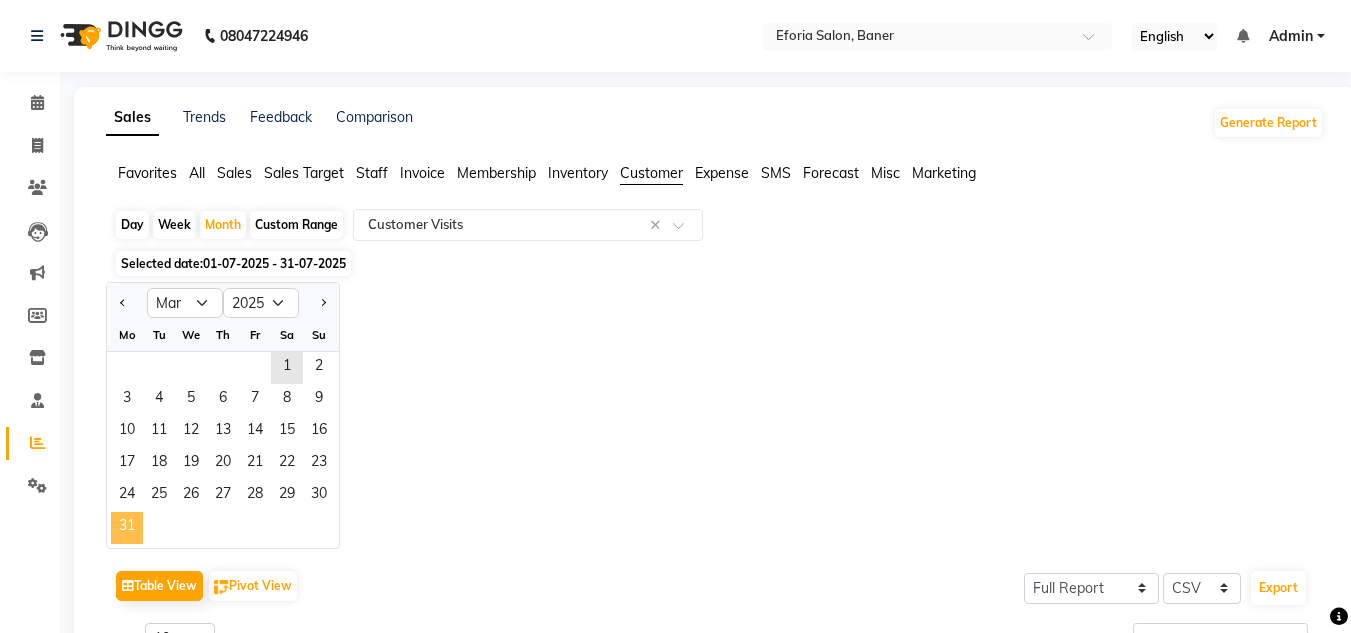 click on "31" 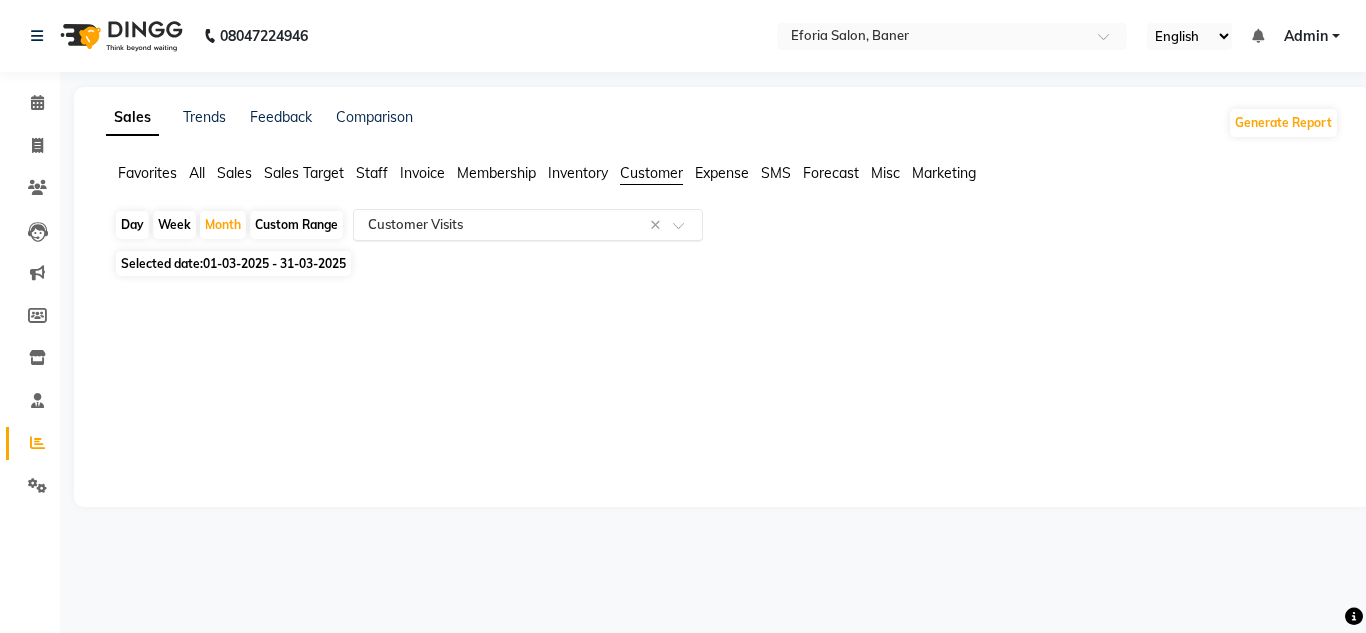 click 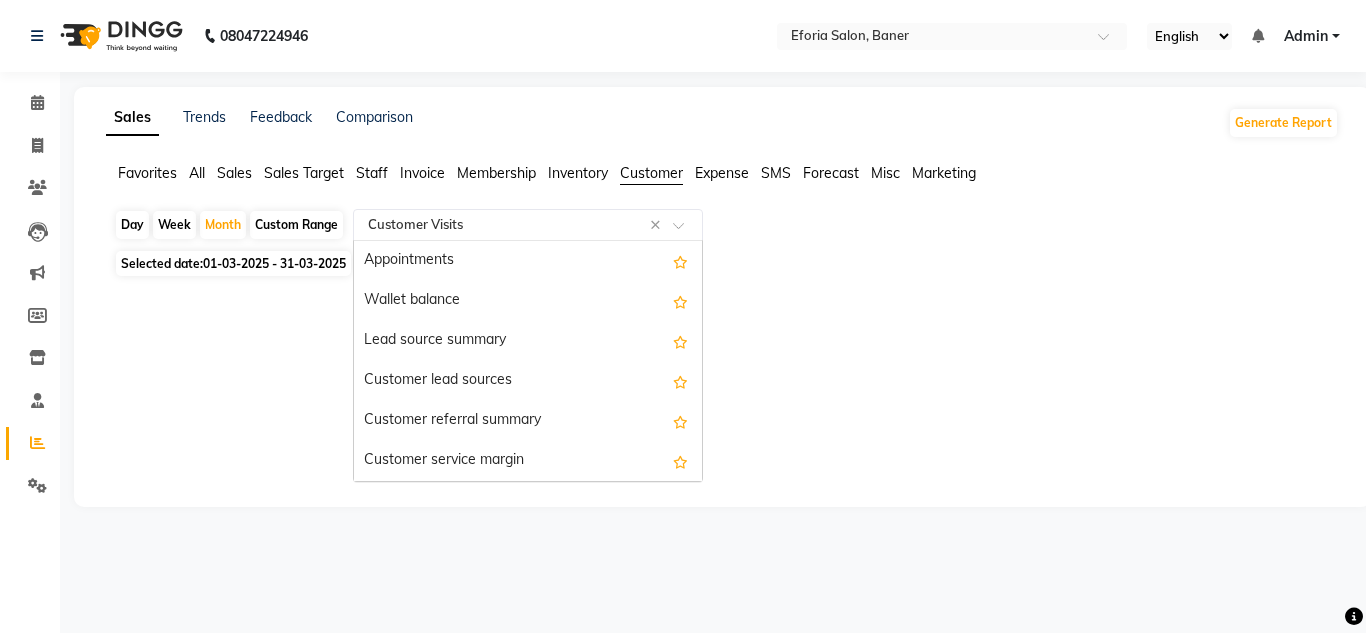scroll, scrollTop: 280, scrollLeft: 0, axis: vertical 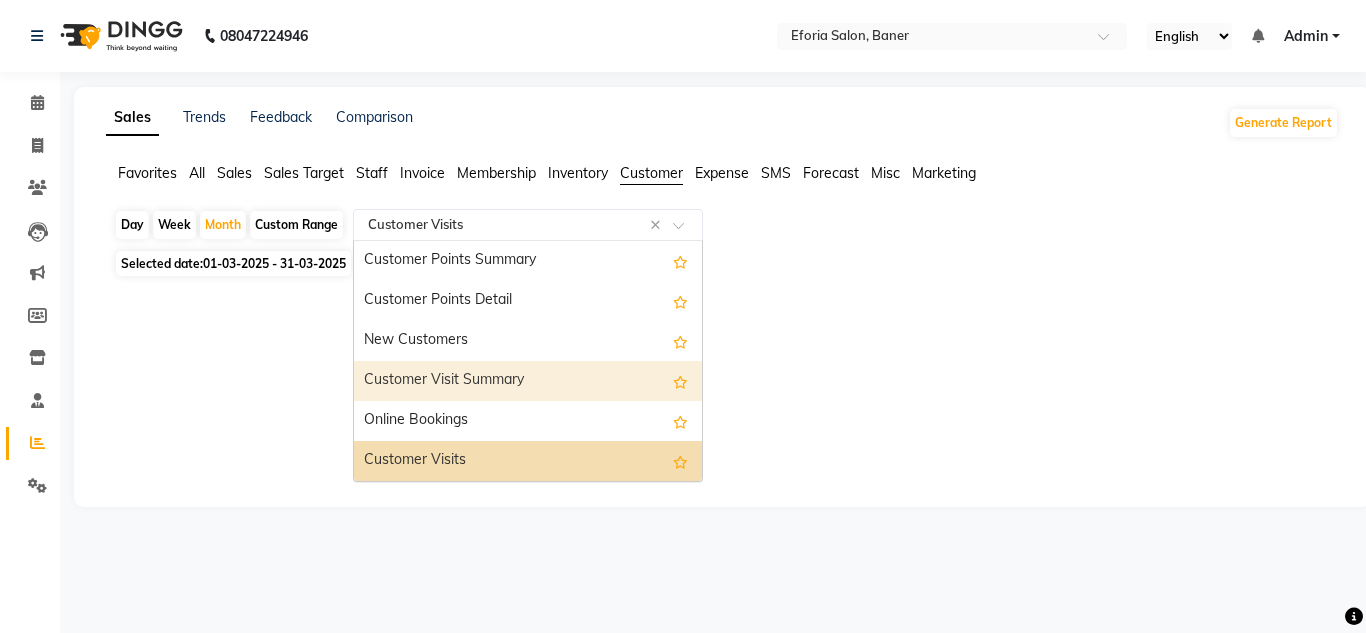 click on "New Customers" at bounding box center [528, 341] 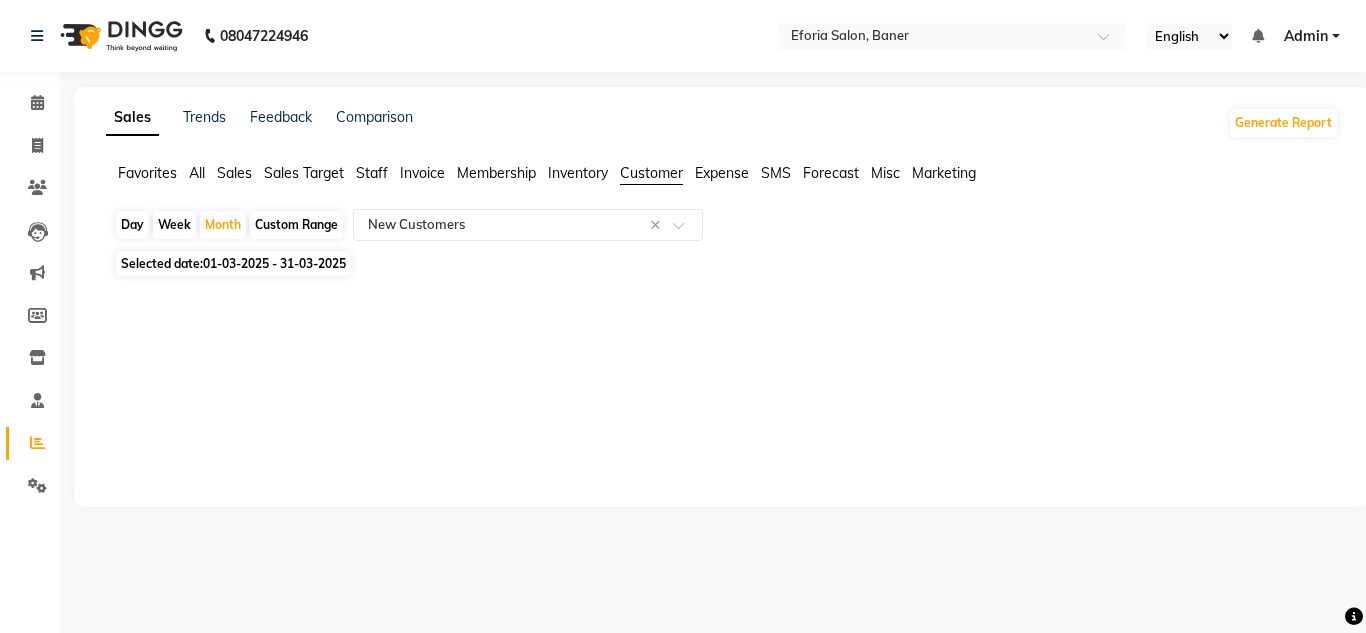 click on "Day   Week   Month   Custom Range  Select Report Type × New Customers ×" 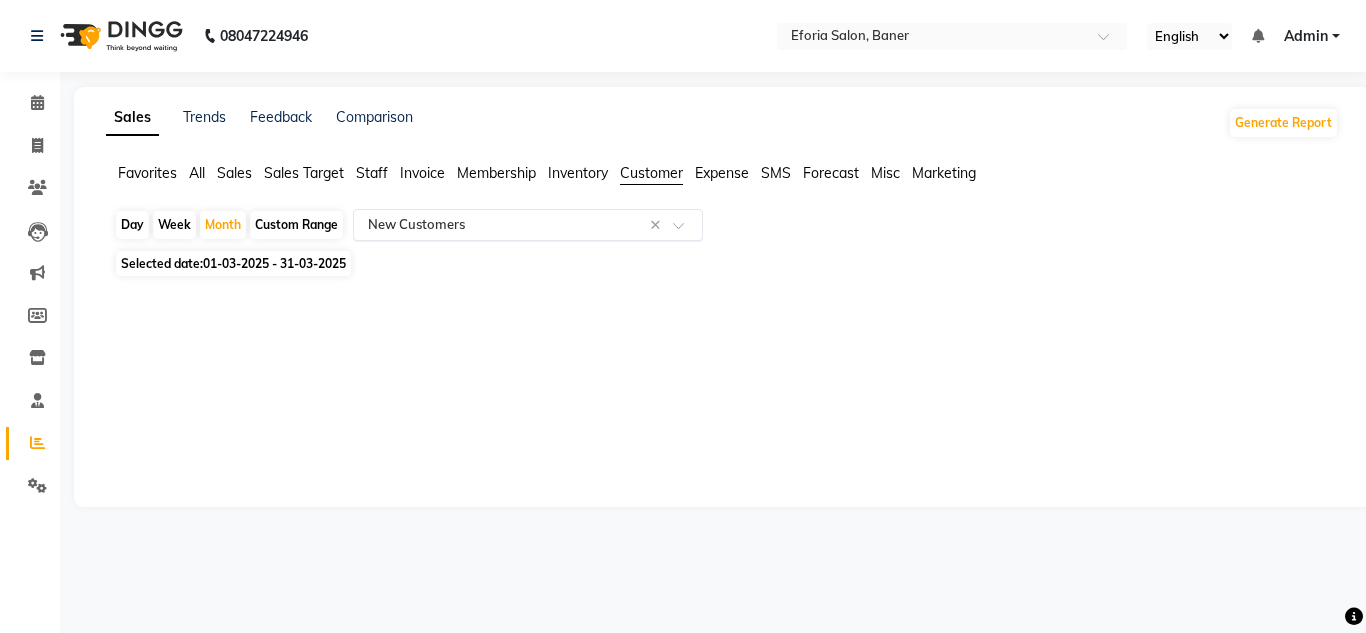 click 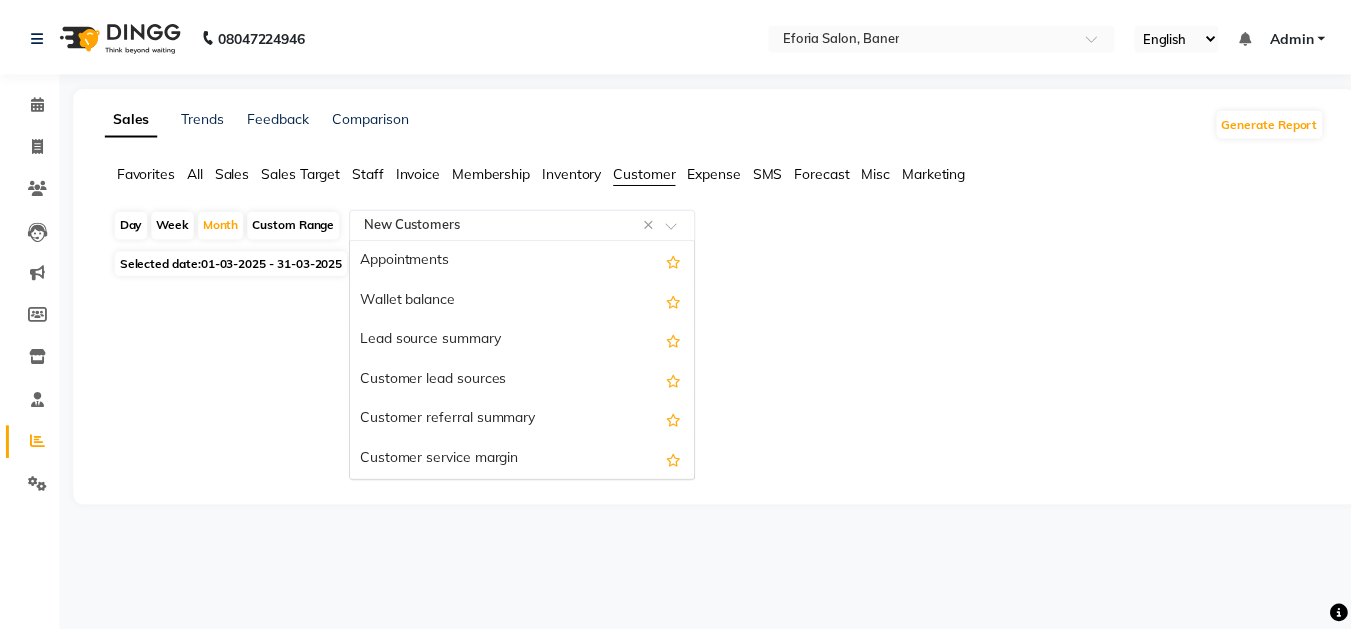 scroll, scrollTop: 280, scrollLeft: 0, axis: vertical 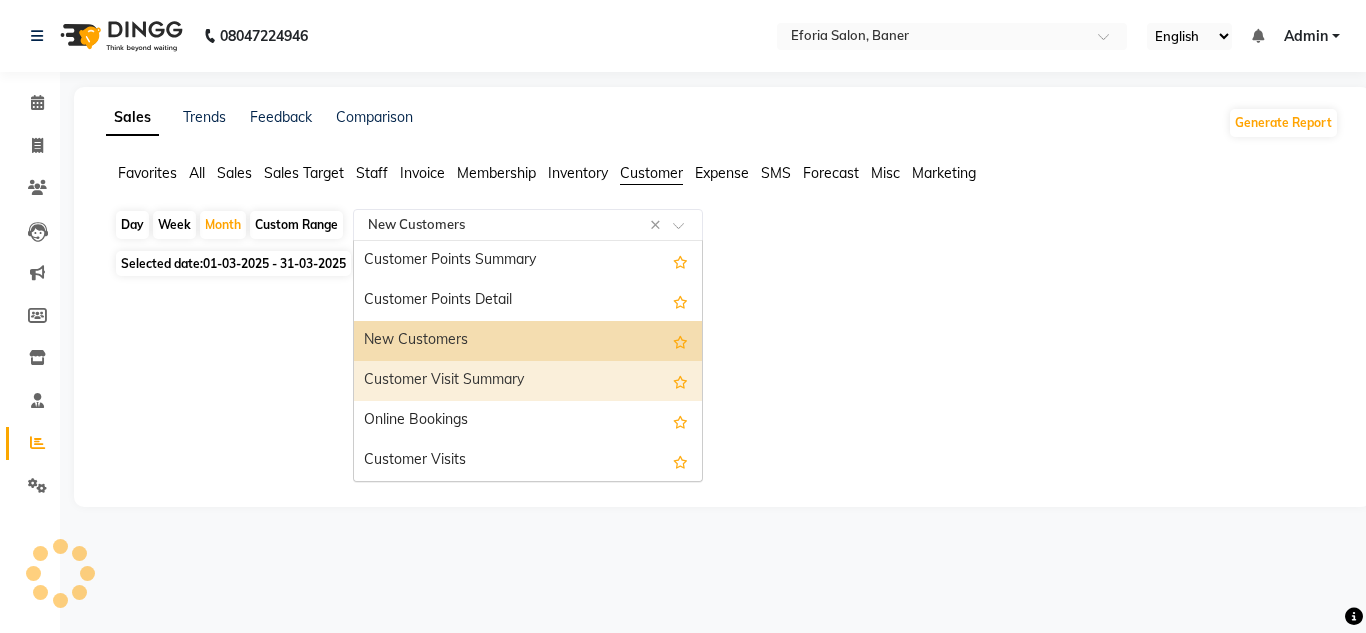 click on "Customer Visit Summary" at bounding box center (528, 381) 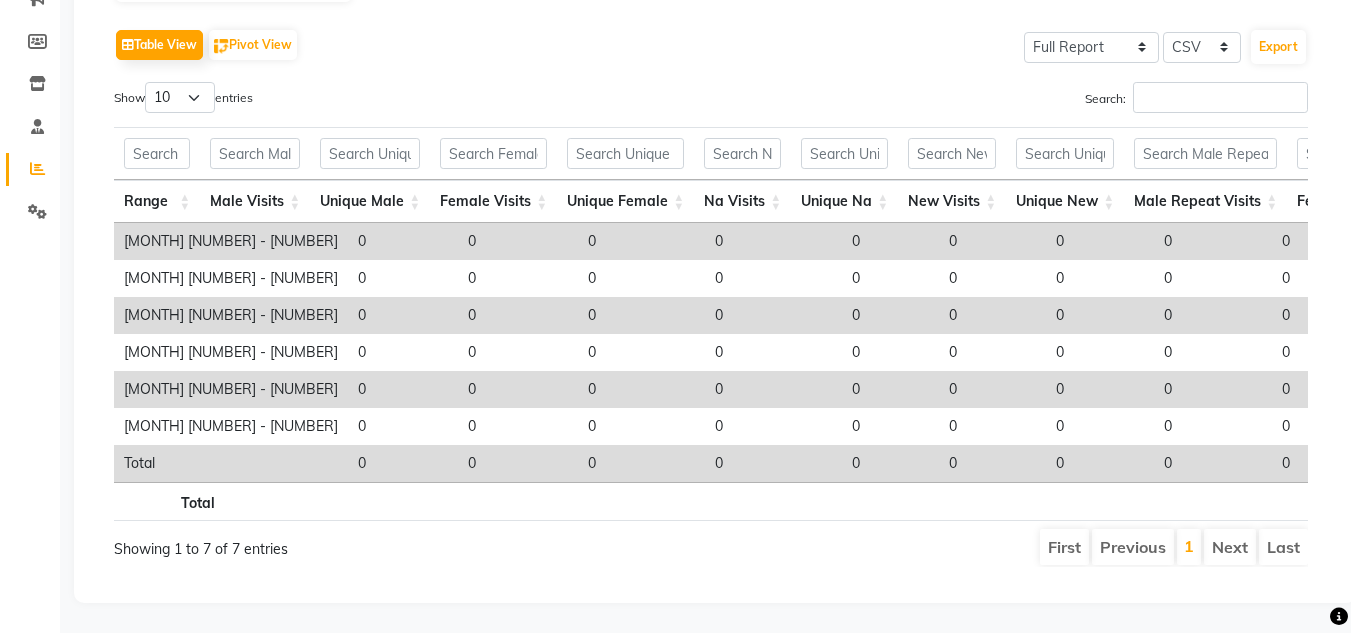 scroll, scrollTop: 304, scrollLeft: 0, axis: vertical 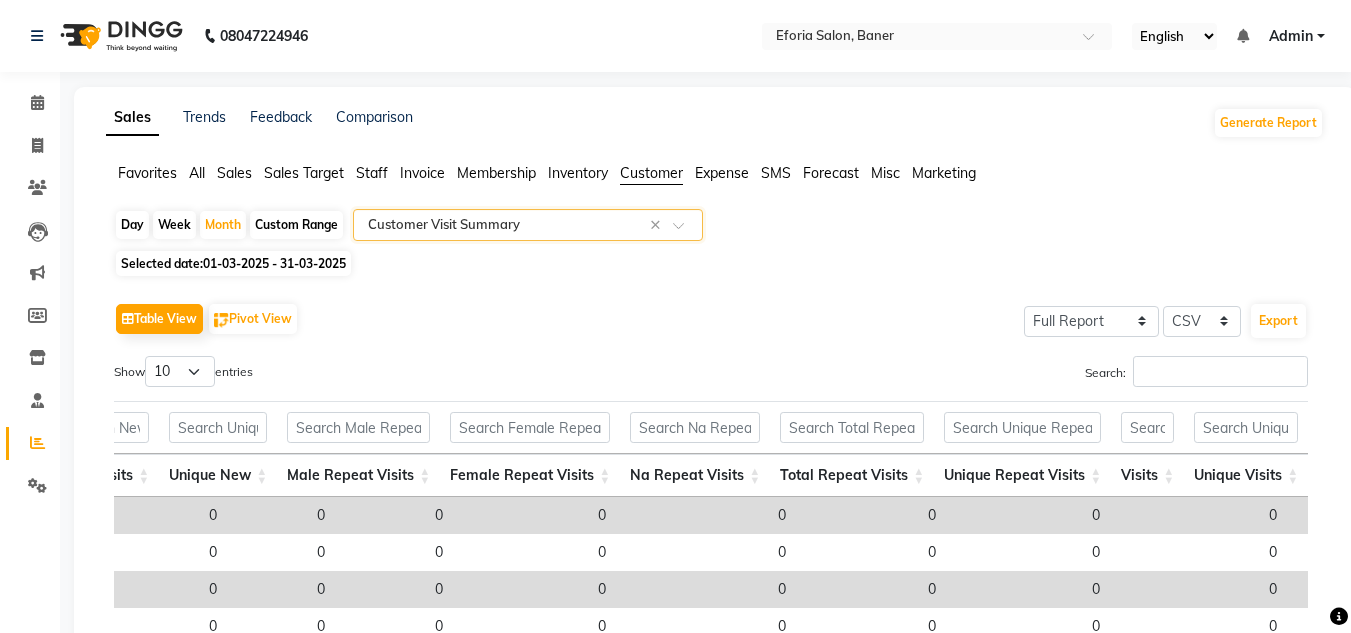 click on "01-03-2025 - 31-03-2025" 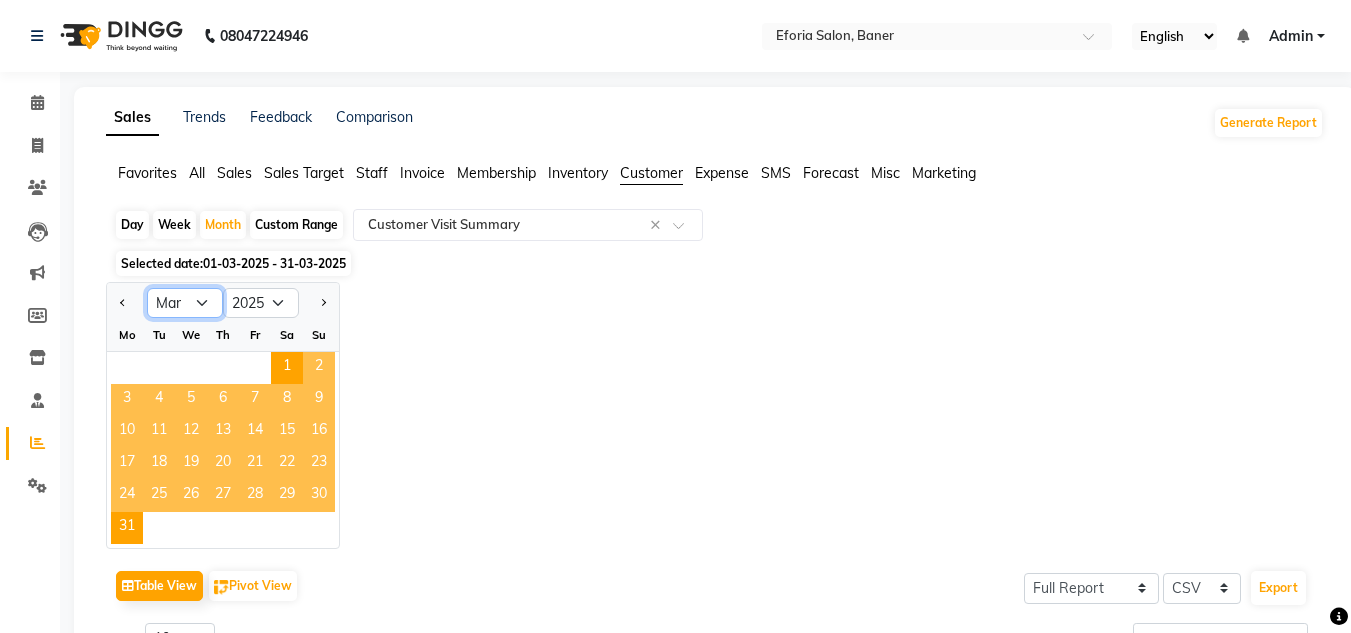 click on "Jan Feb Mar Apr May Jun Jul Aug Sep Oct Nov Dec" 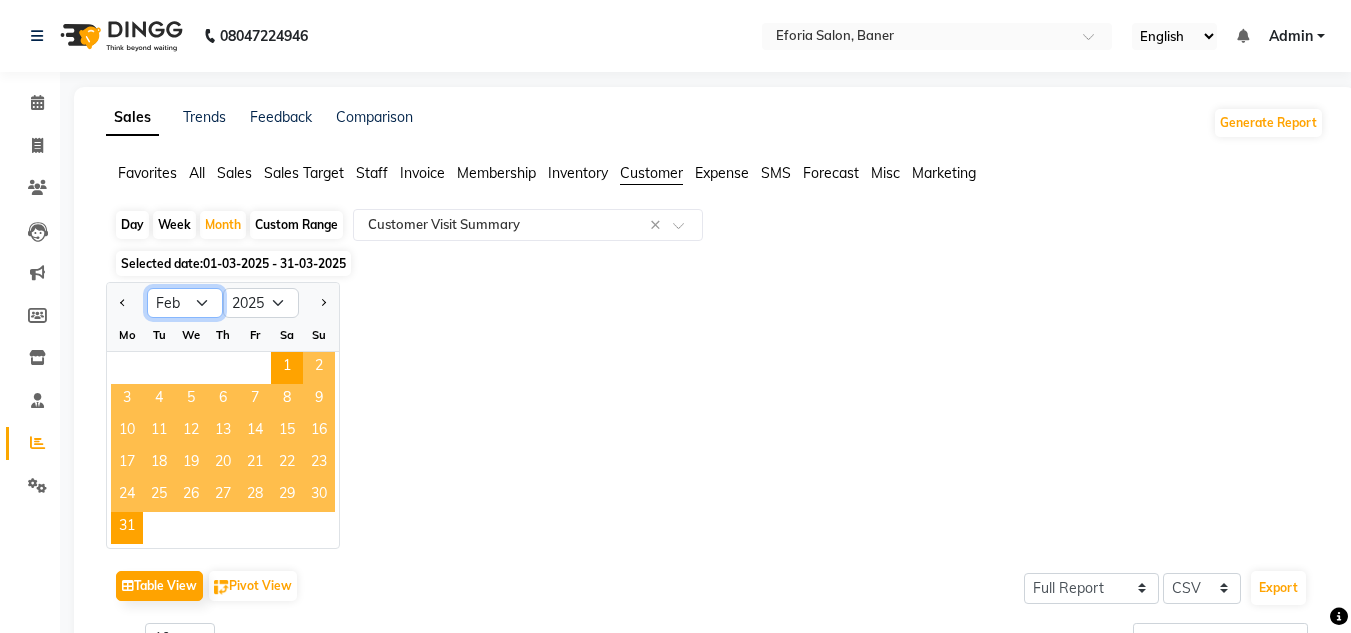 click on "Jan Feb Mar Apr May Jun Jul Aug Sep Oct Nov Dec" 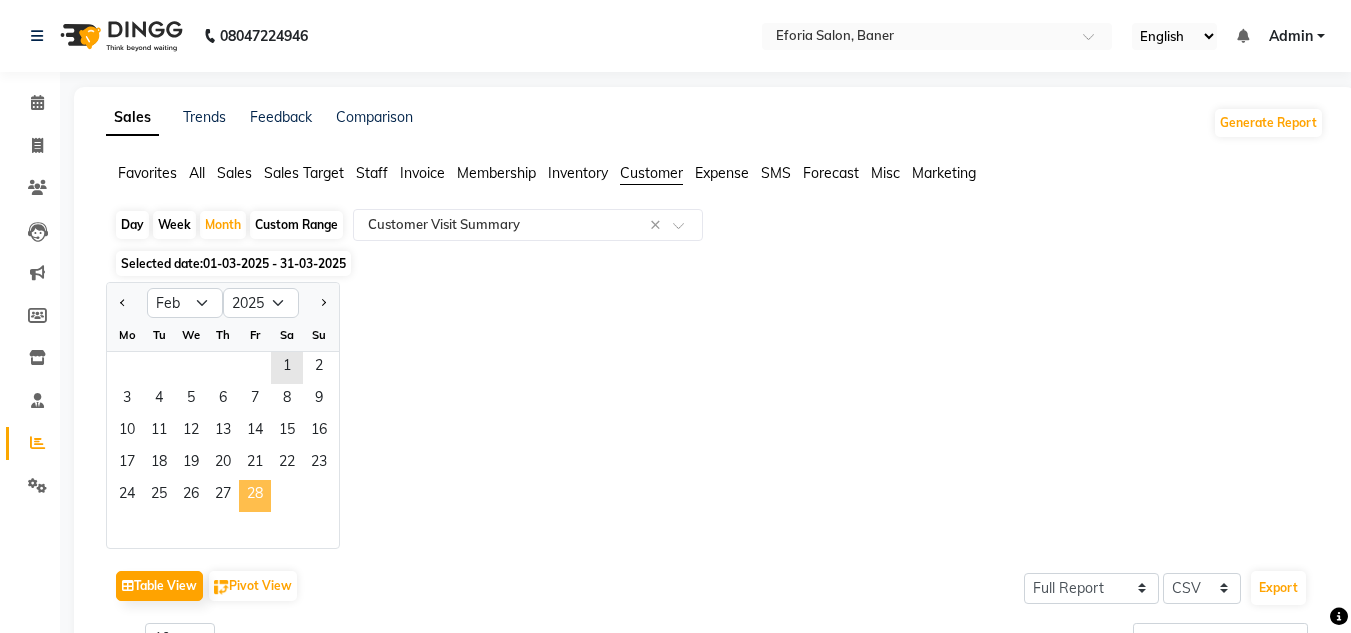 click on "28" 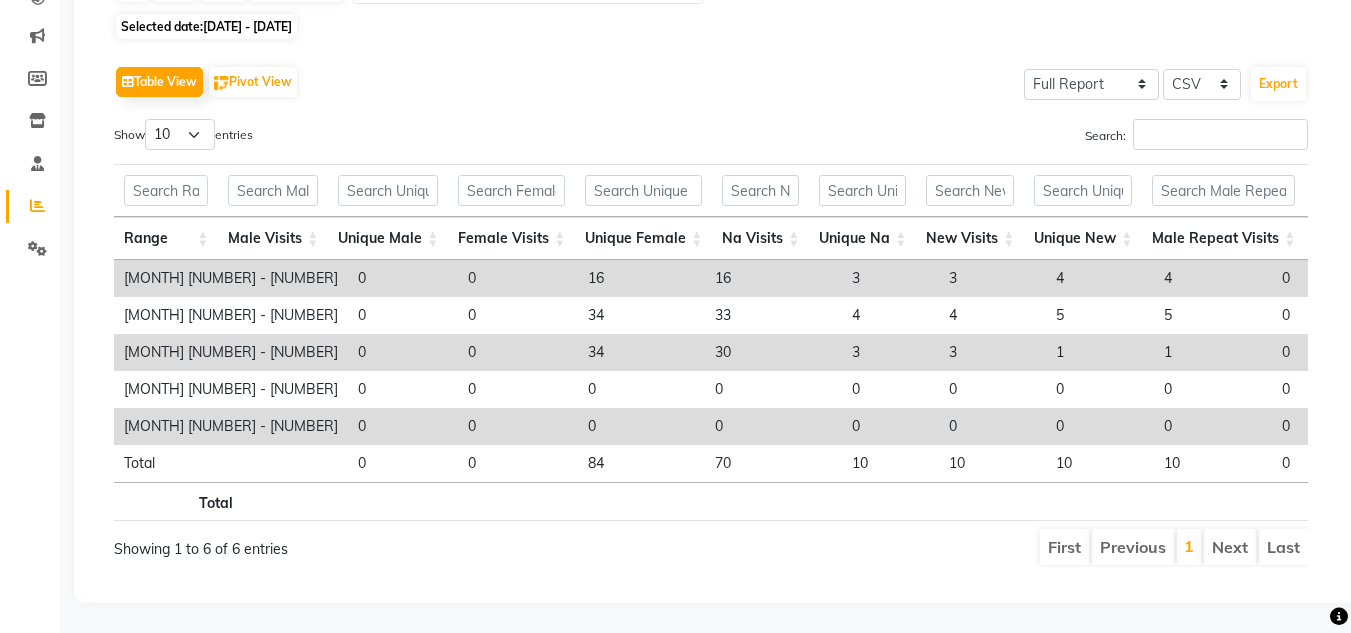 scroll, scrollTop: 0, scrollLeft: 0, axis: both 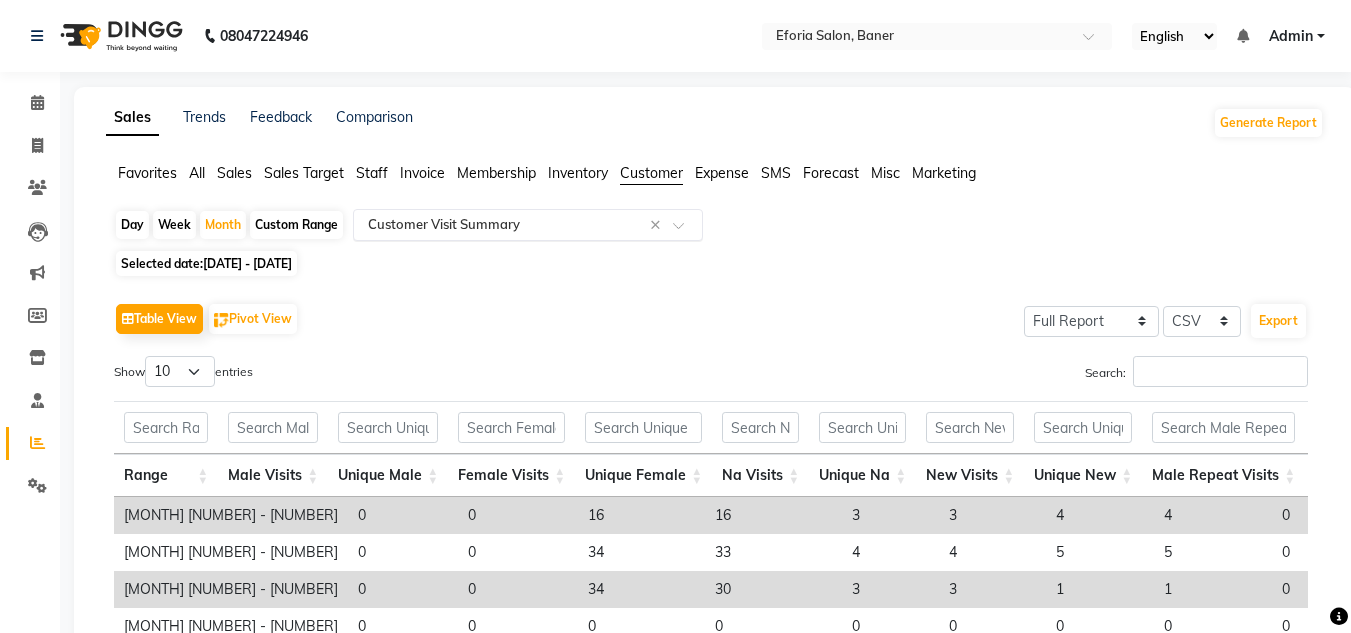 click 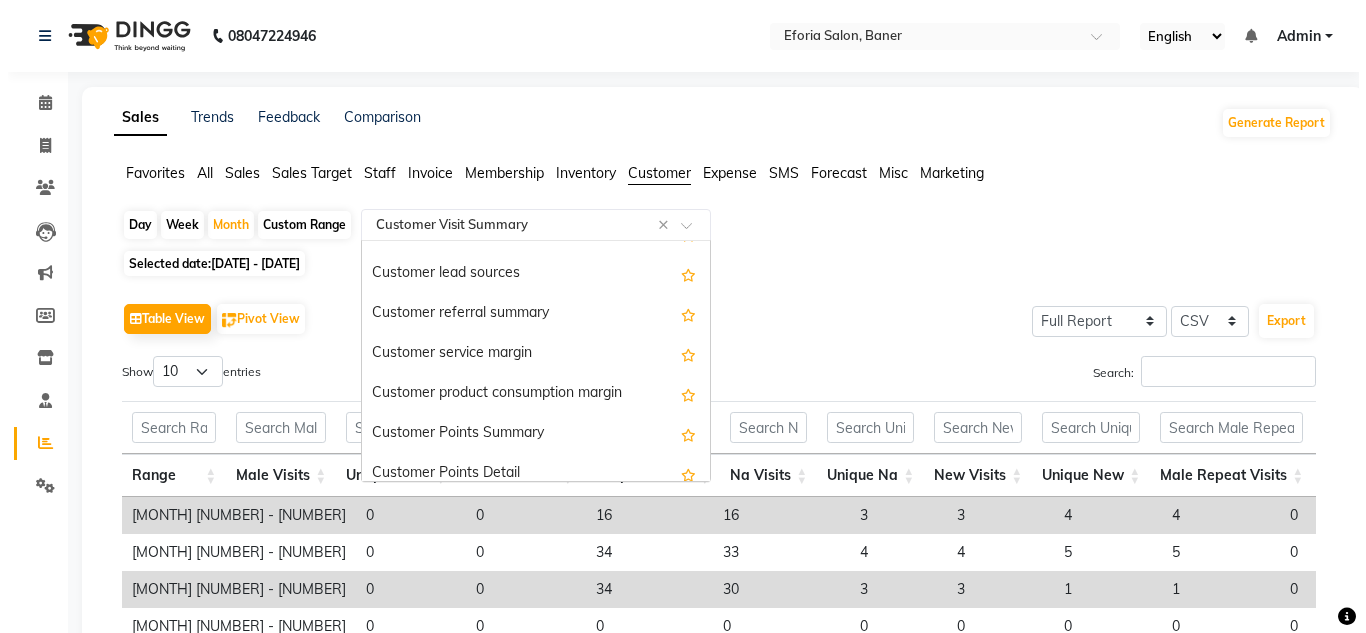 scroll, scrollTop: 104, scrollLeft: 0, axis: vertical 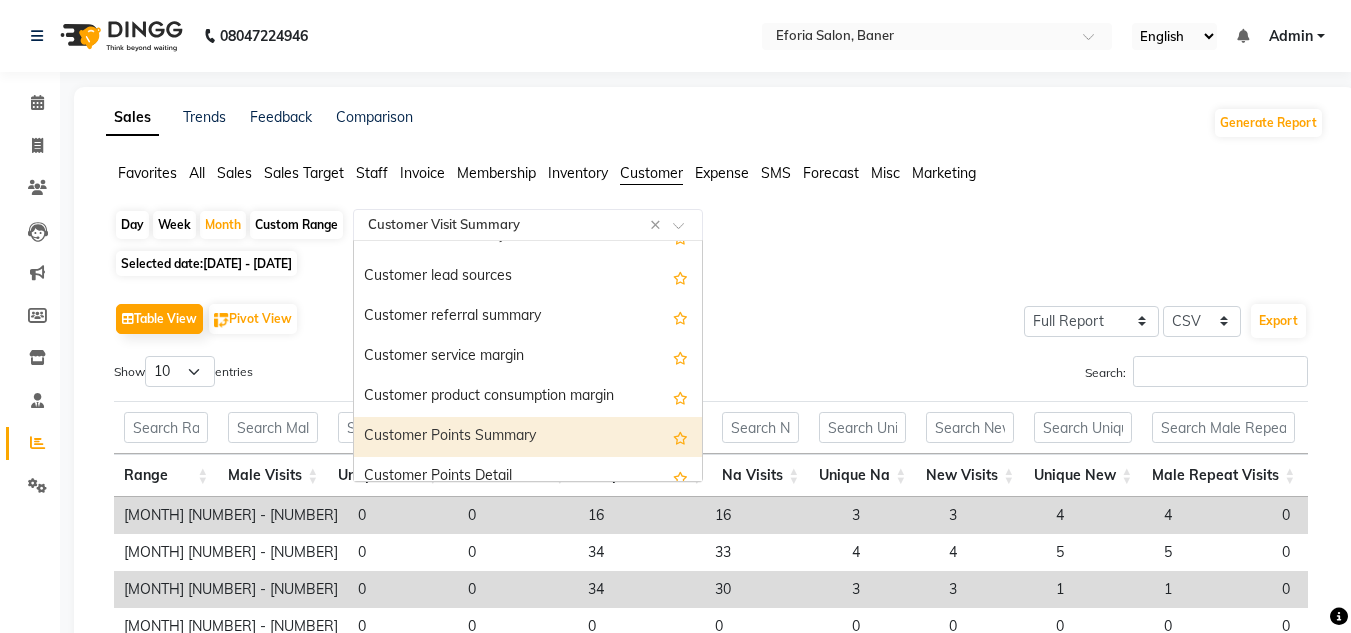 click on "Customer Points Summary" at bounding box center [528, 437] 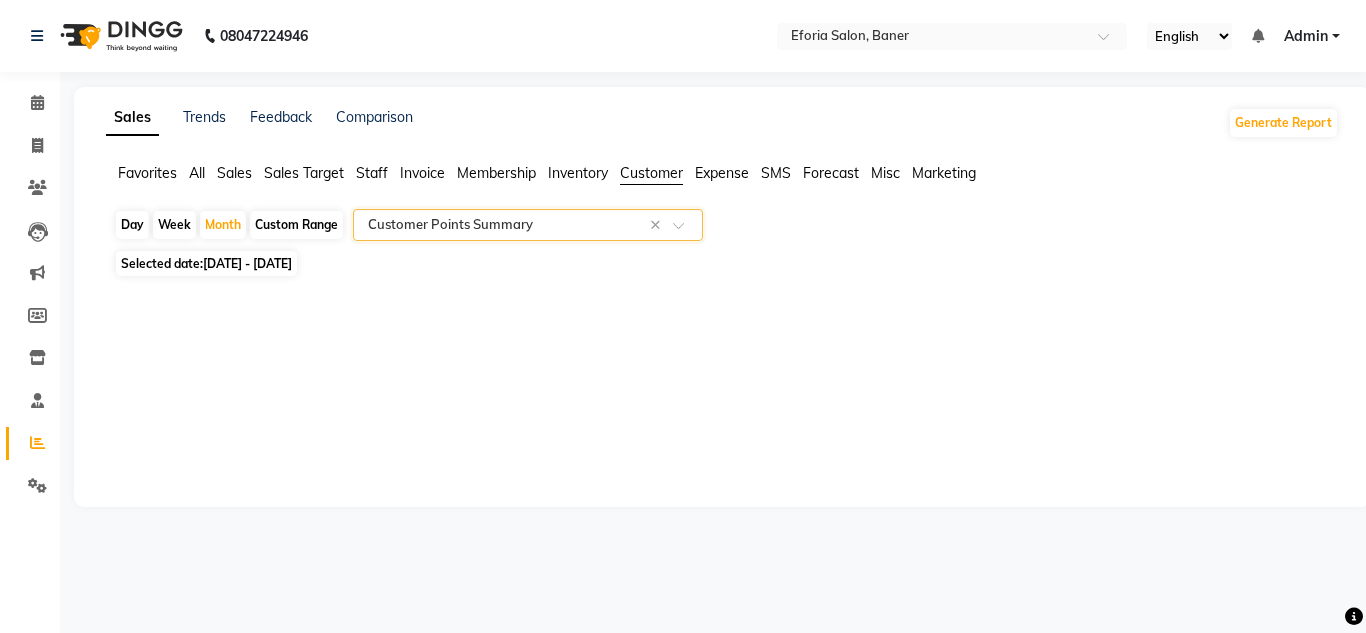 click 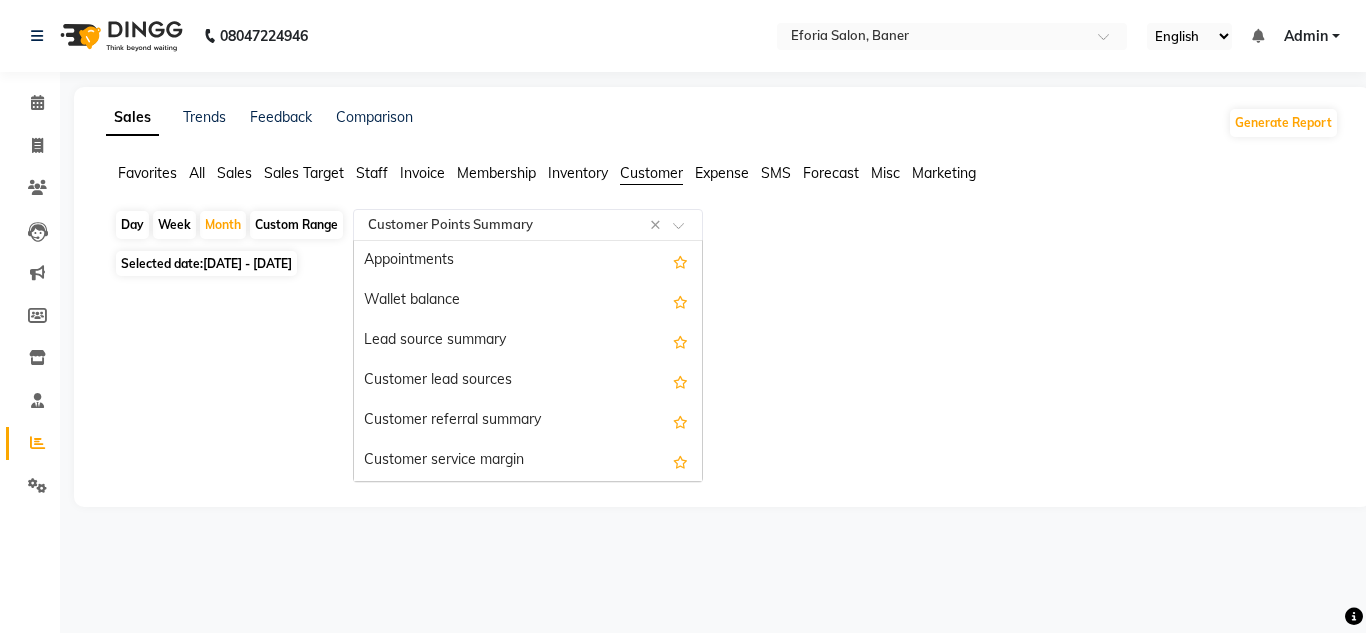 scroll, scrollTop: 280, scrollLeft: 0, axis: vertical 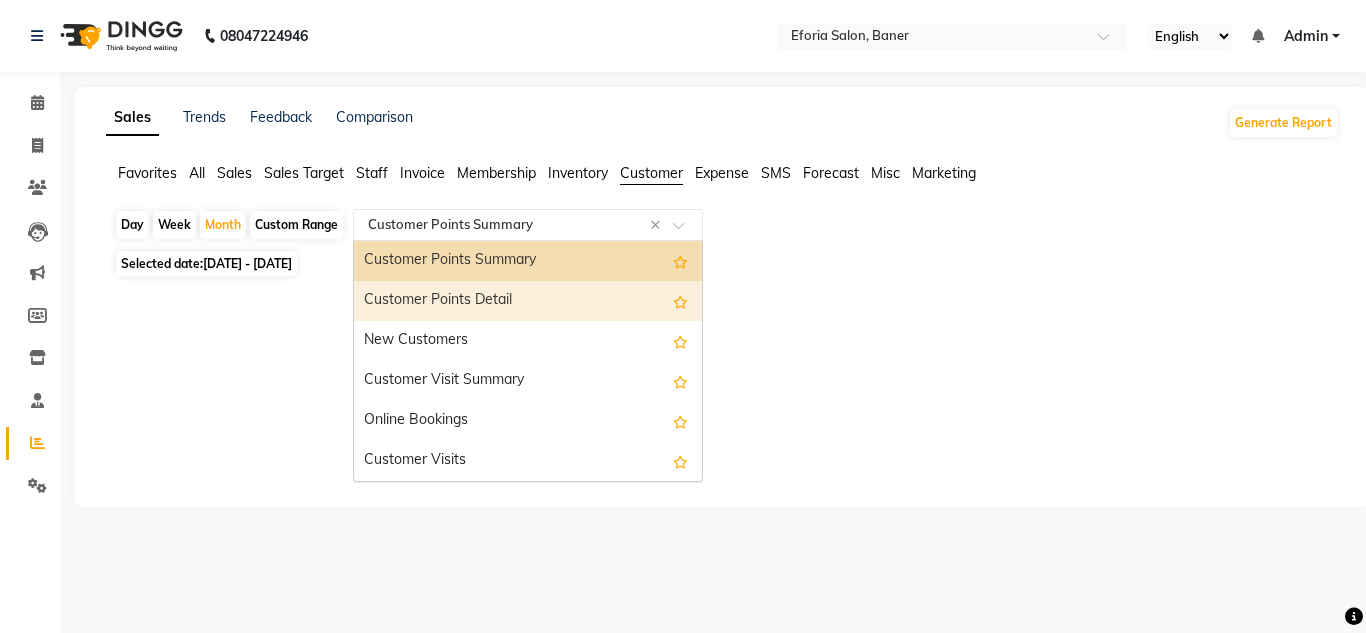 click on "Customer Points Detail" at bounding box center [528, 301] 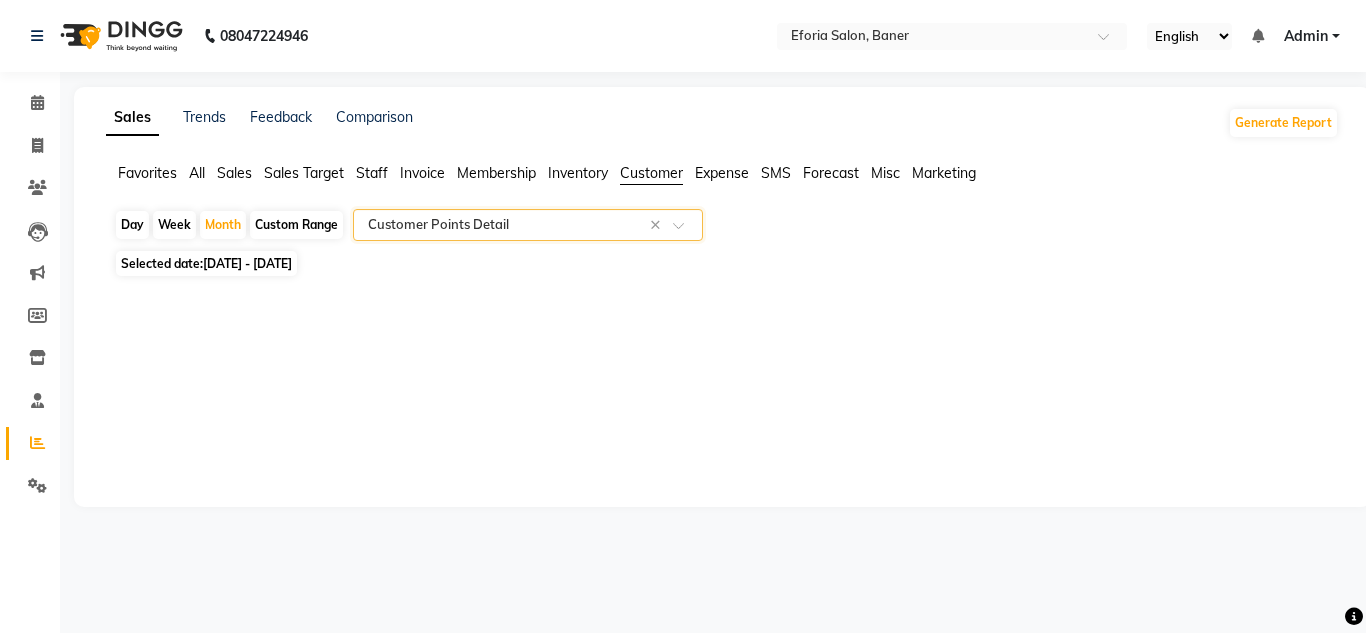 click 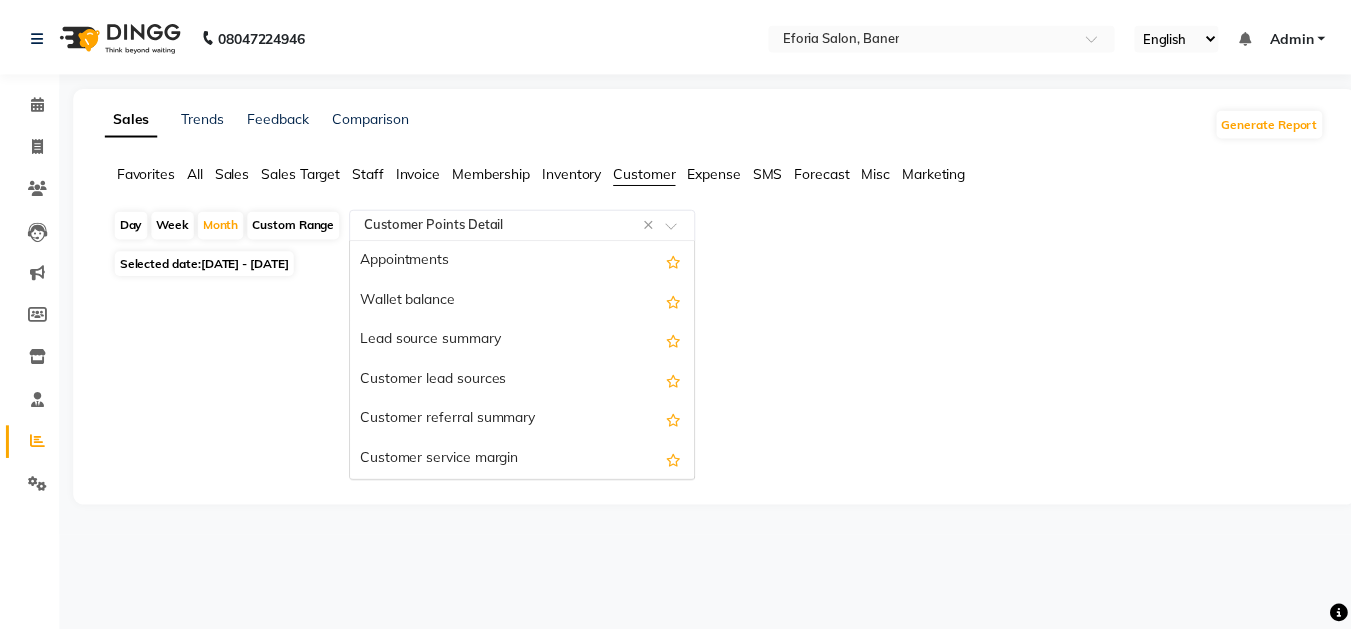 scroll, scrollTop: 280, scrollLeft: 0, axis: vertical 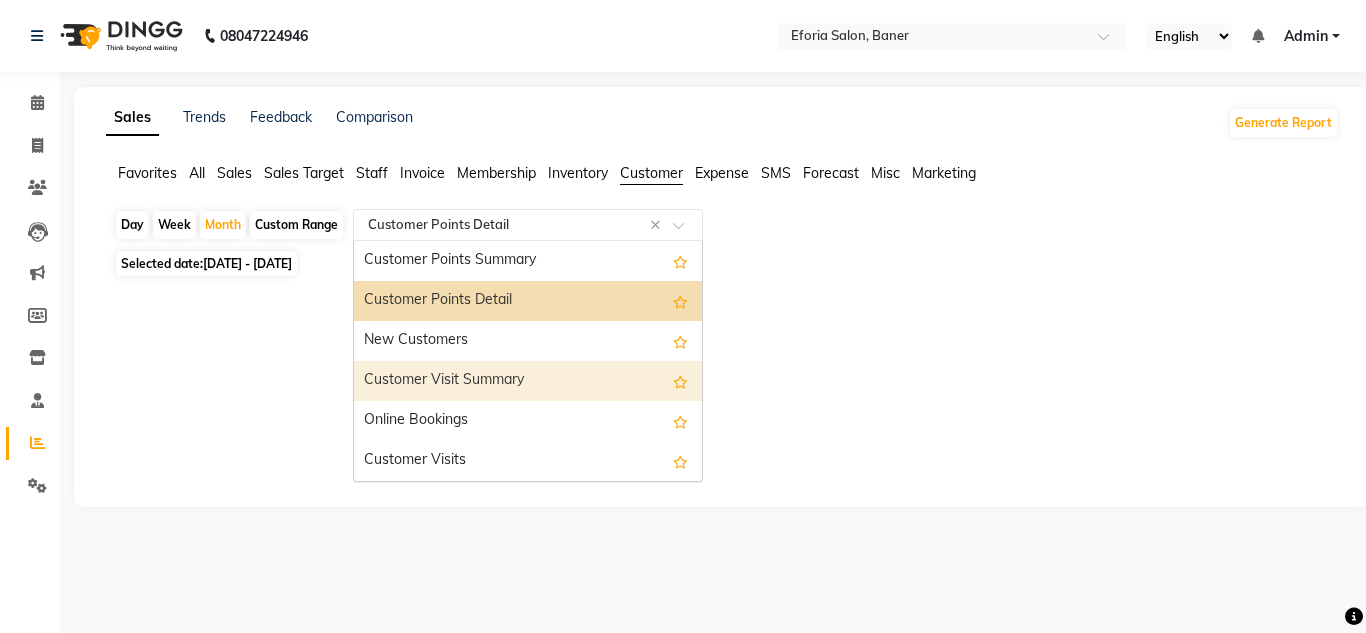 click on "Customer Visit Summary" at bounding box center [528, 381] 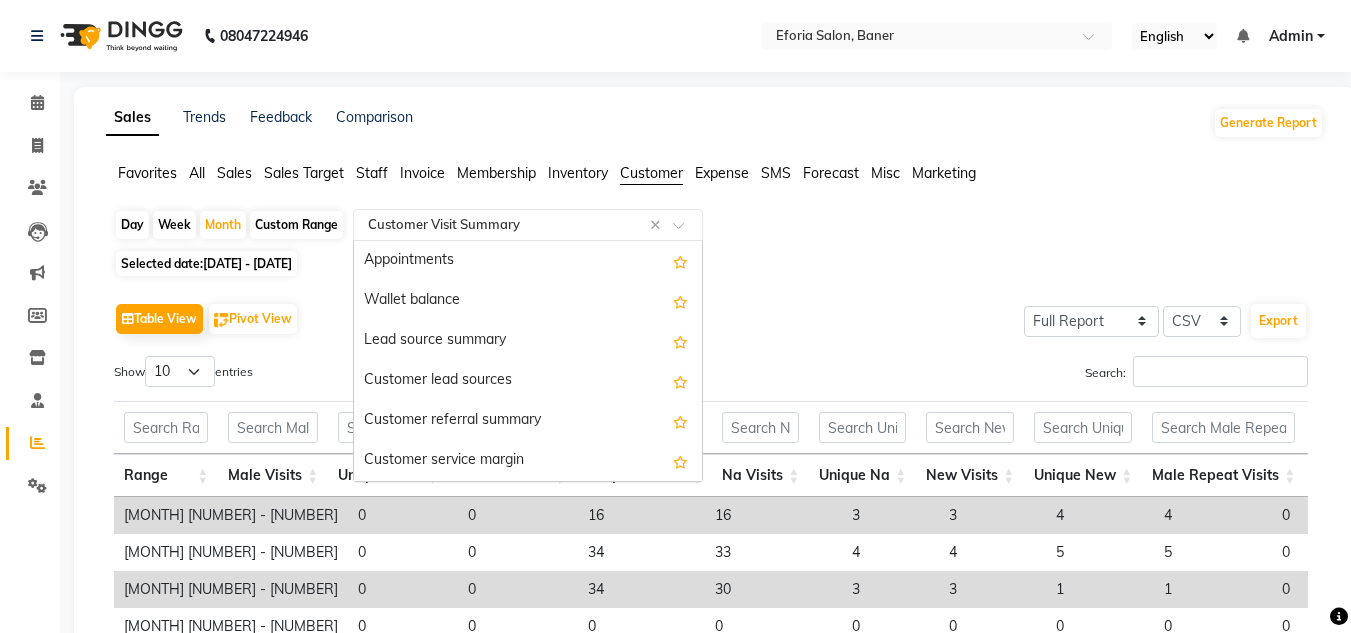 click 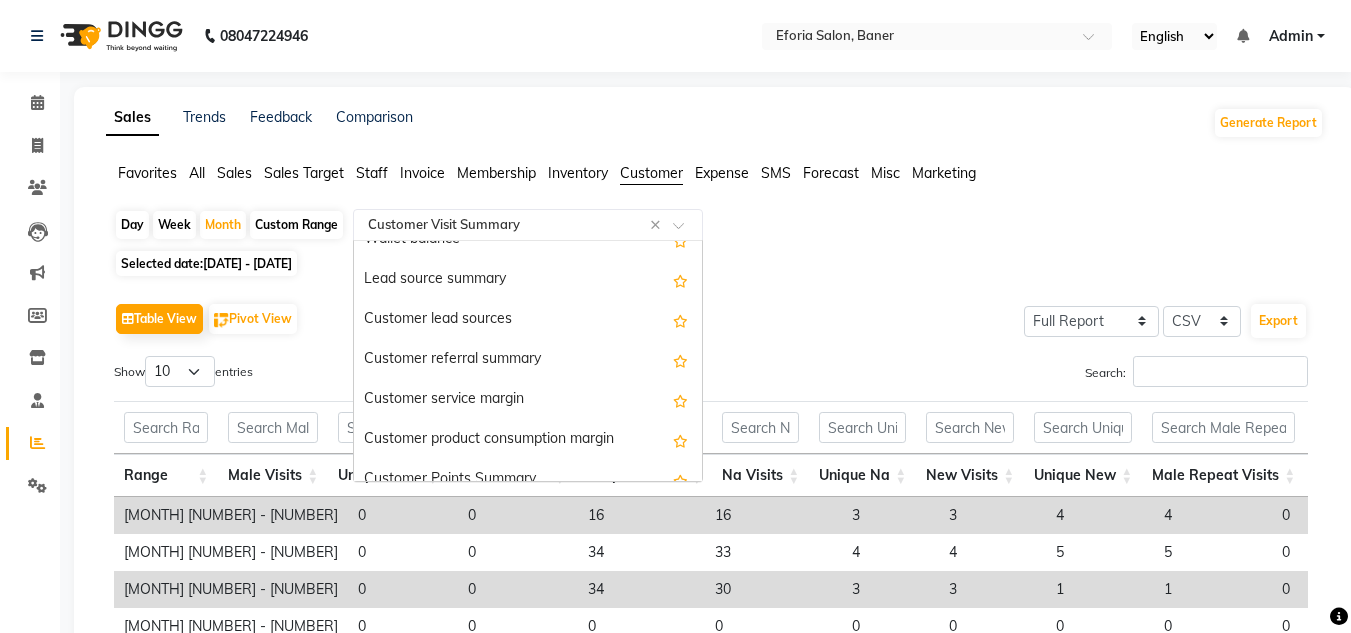 scroll, scrollTop: 0, scrollLeft: 0, axis: both 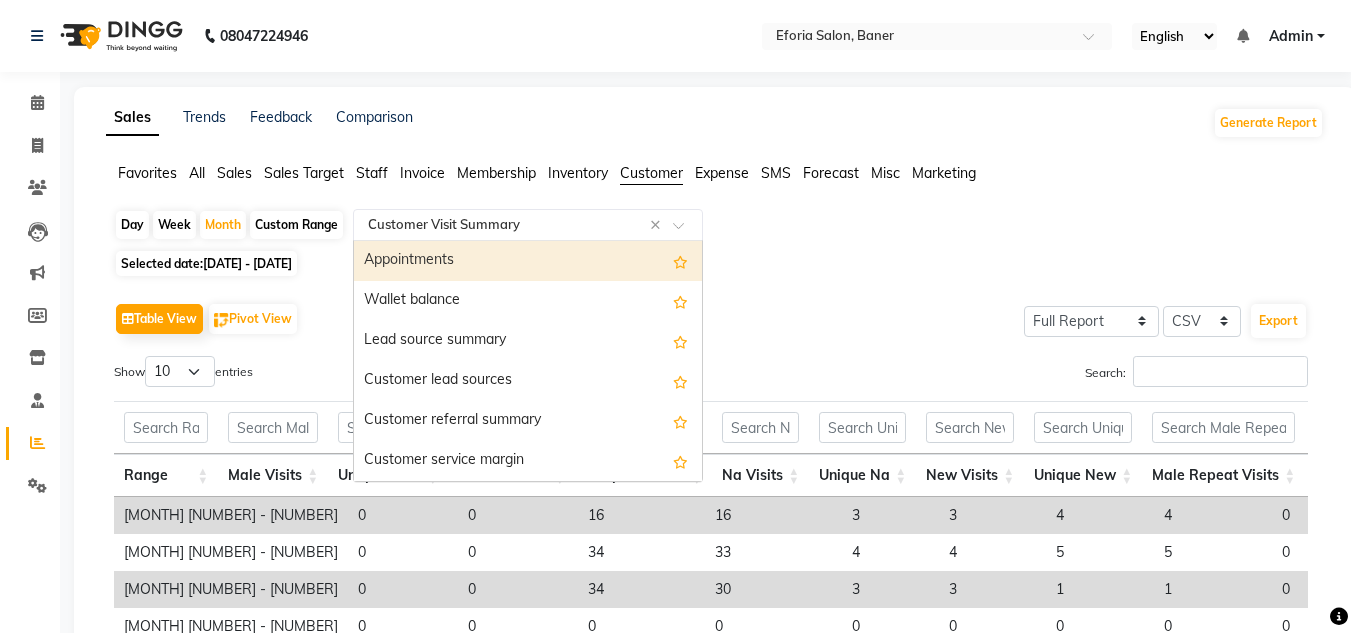 click on "Appointments" at bounding box center (528, 261) 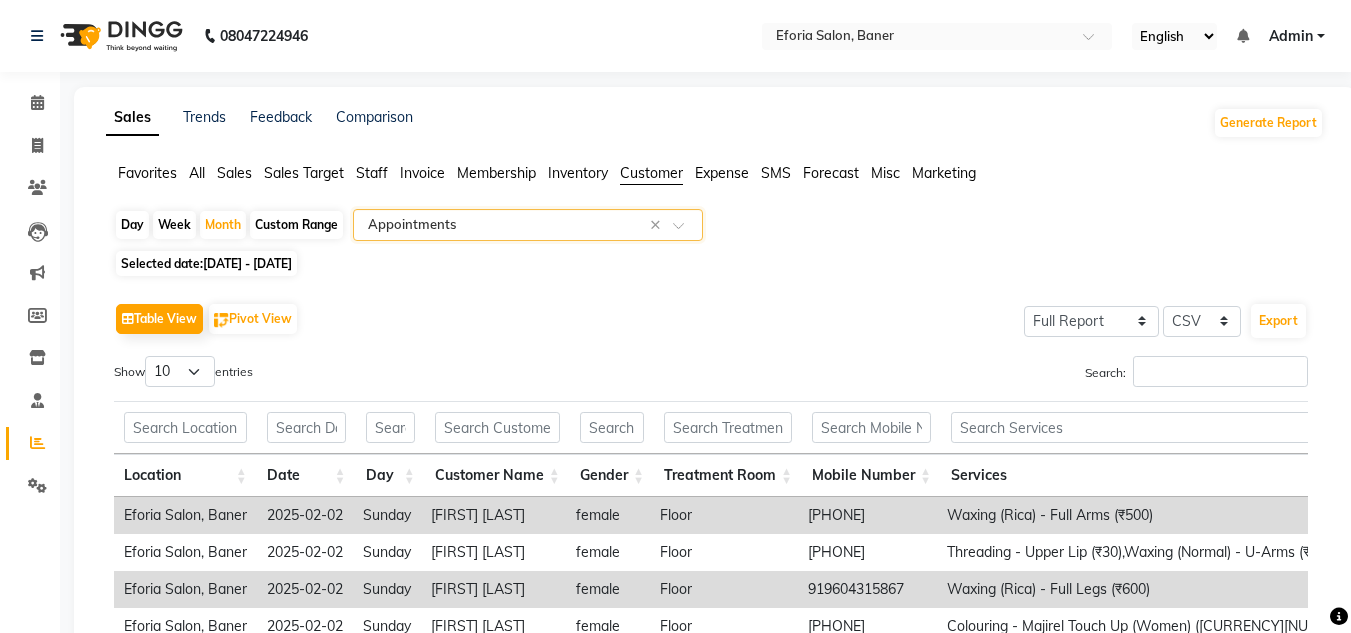 click 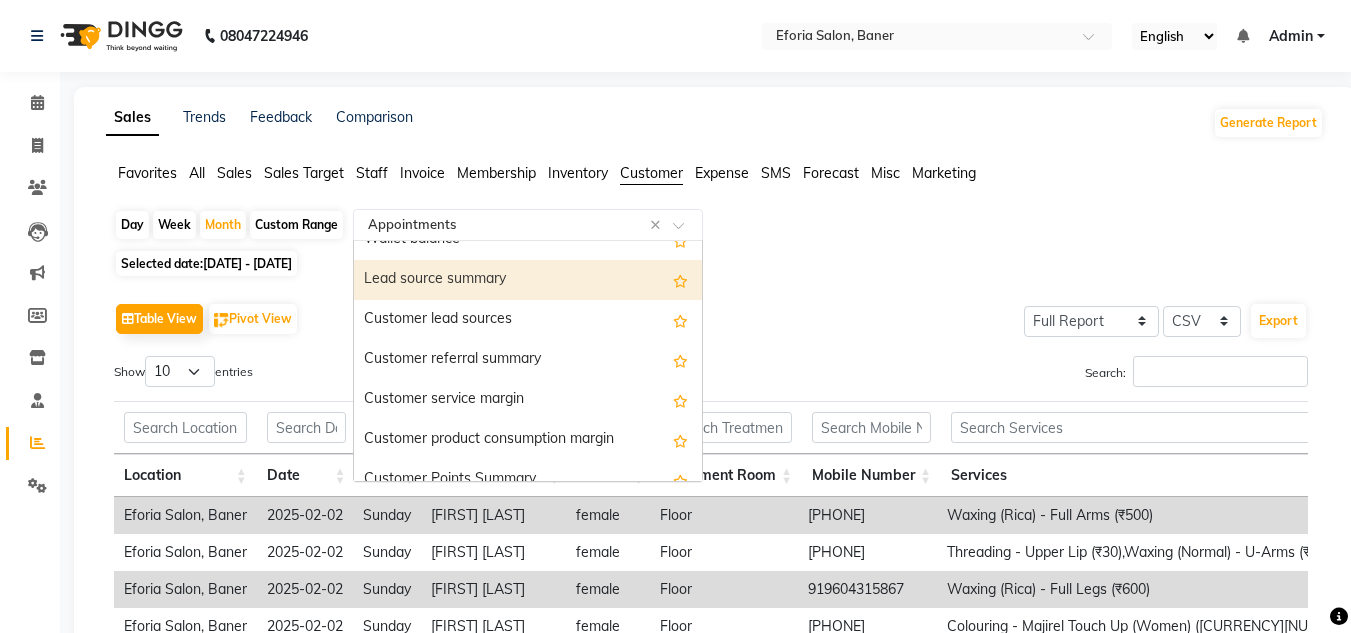 scroll, scrollTop: 66, scrollLeft: 0, axis: vertical 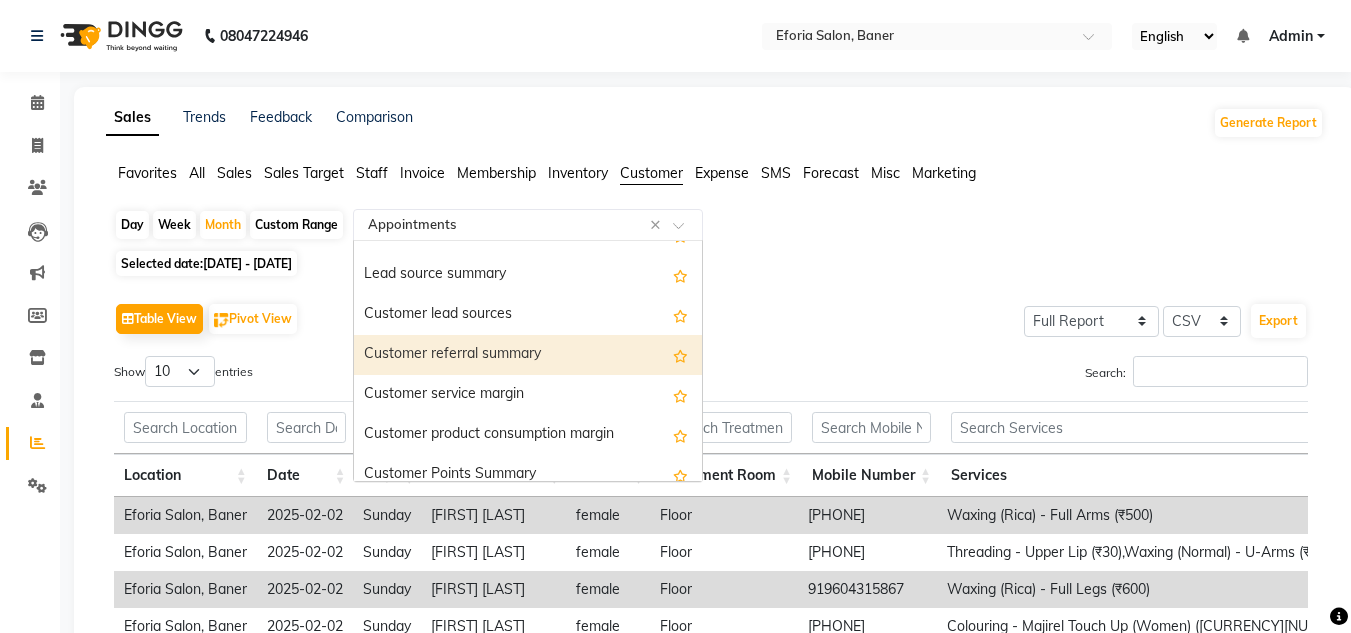 click on "Customer referral summary" at bounding box center [528, 355] 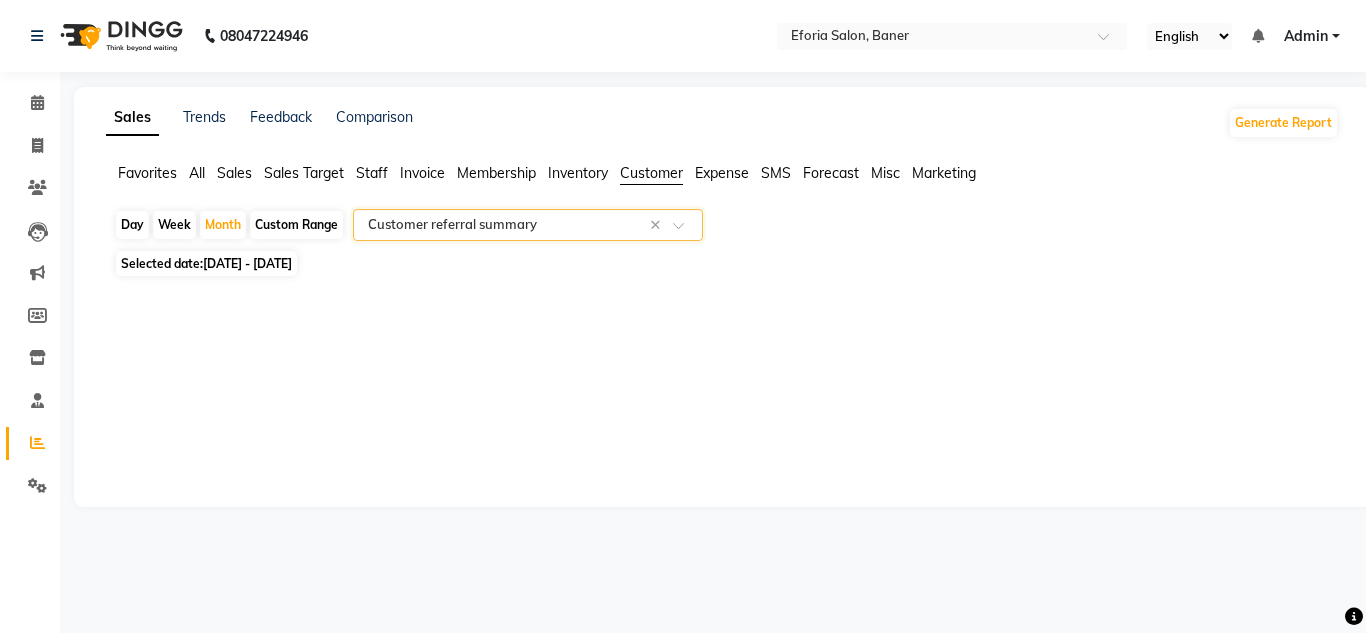 click 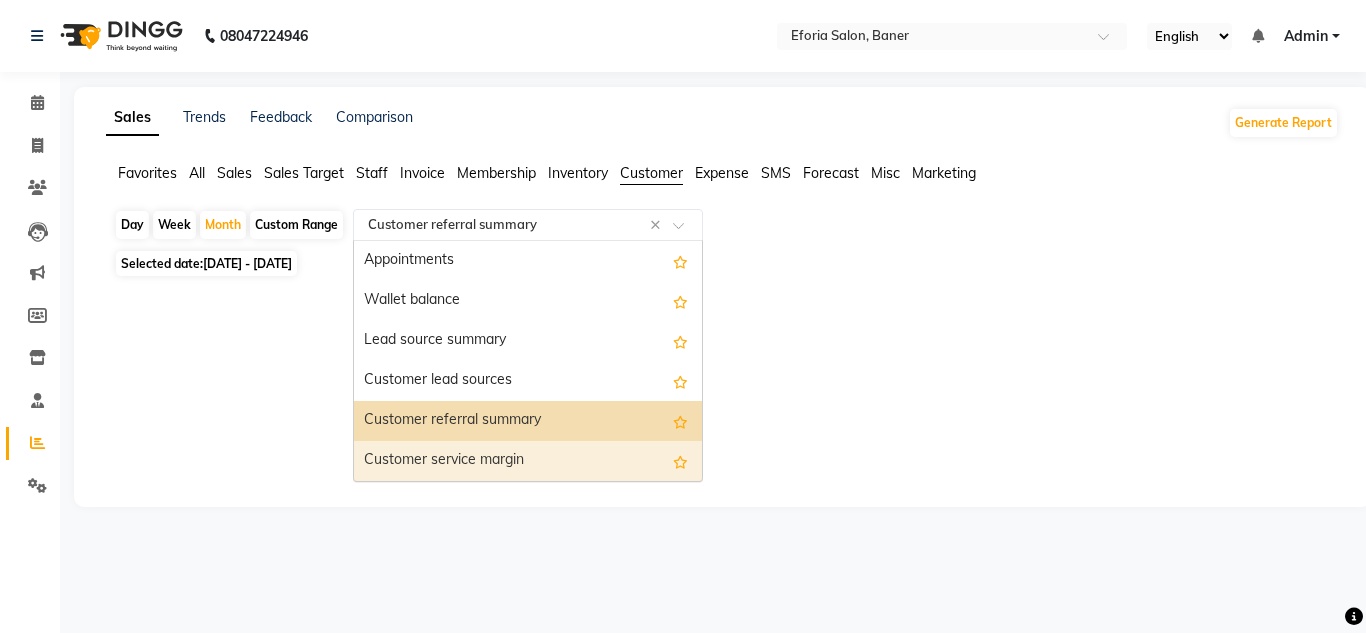 click on "Customer service margin" at bounding box center (528, 461) 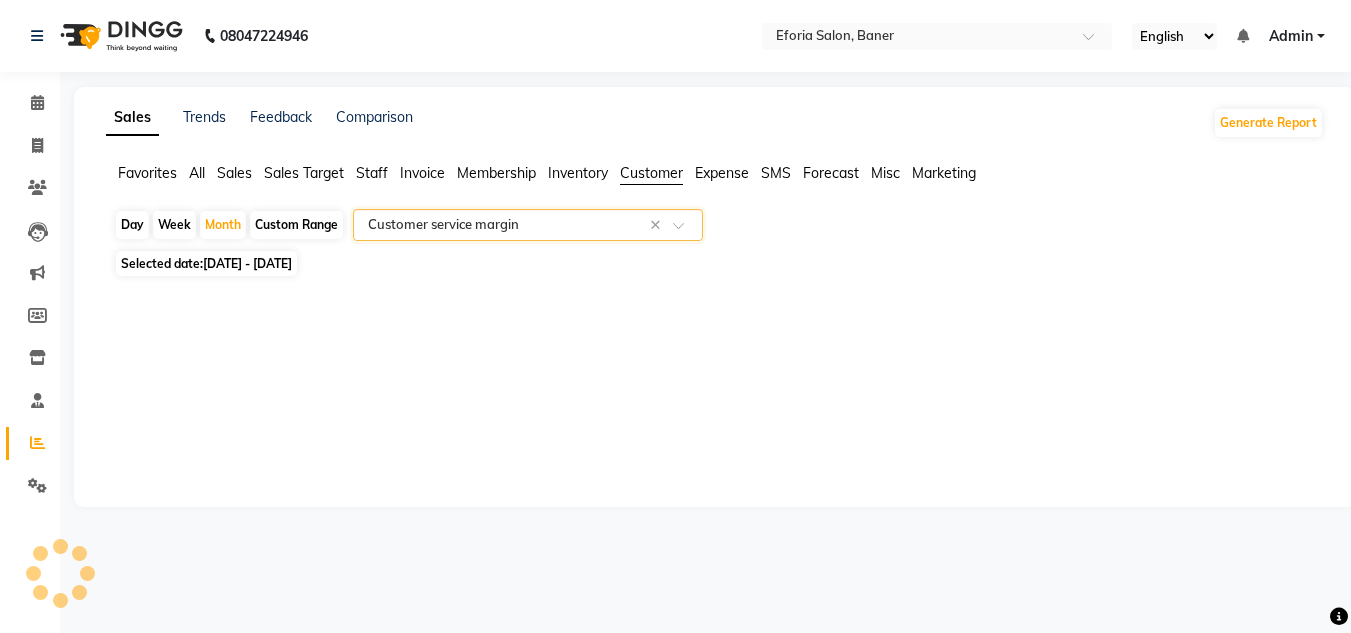 select on "full_report" 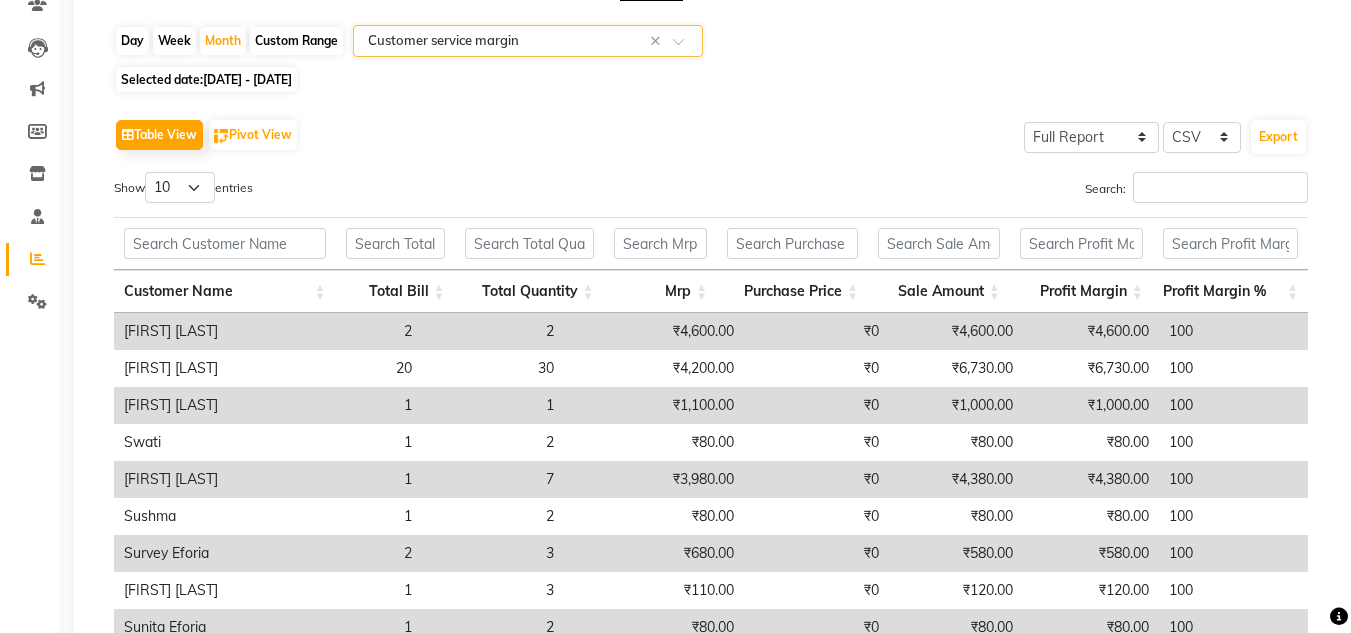 scroll, scrollTop: 55, scrollLeft: 0, axis: vertical 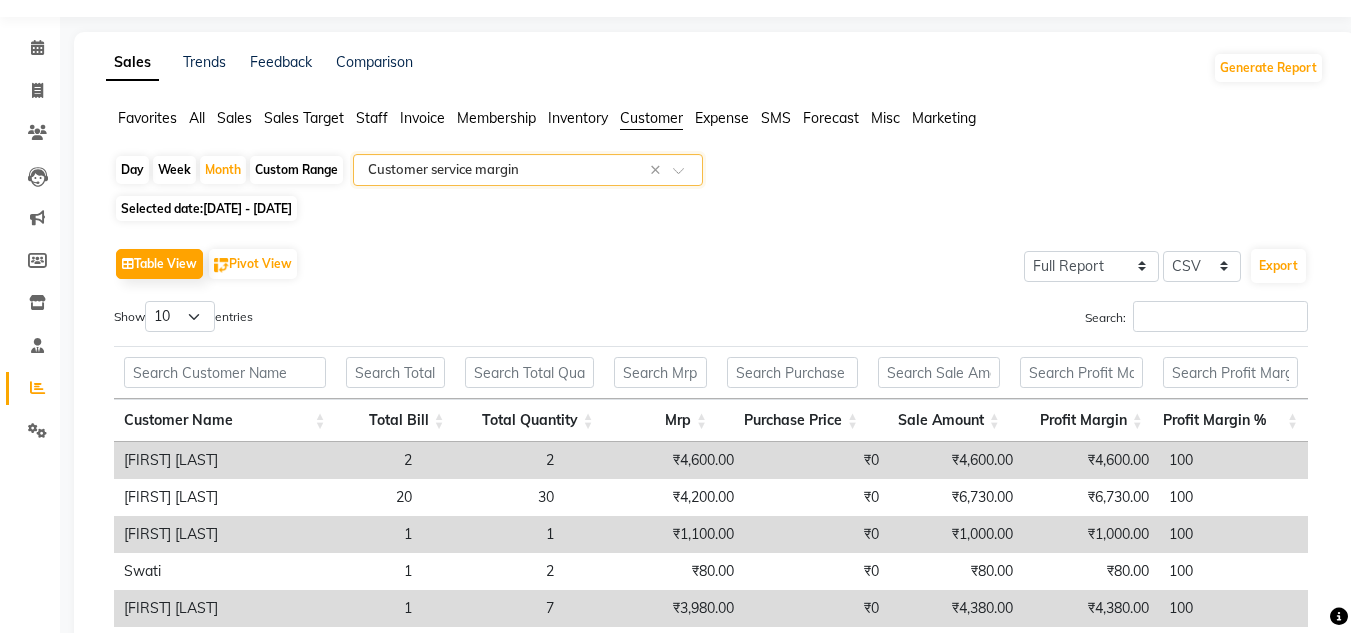 click 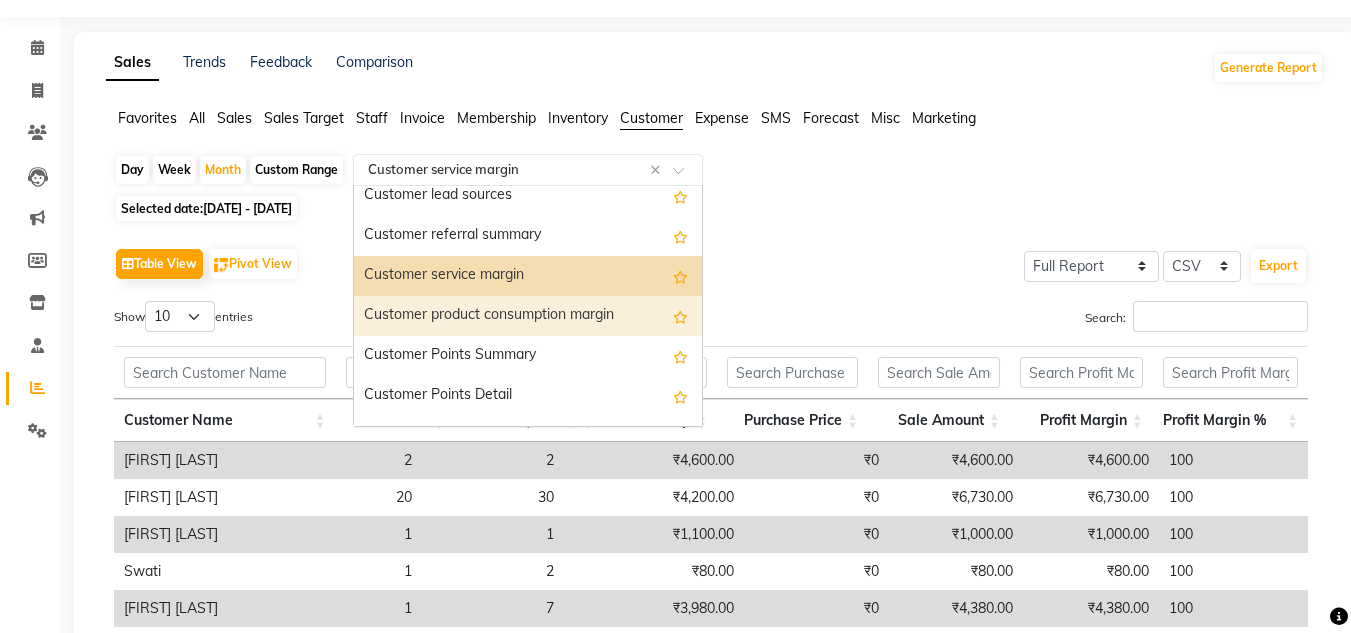 scroll, scrollTop: 135, scrollLeft: 0, axis: vertical 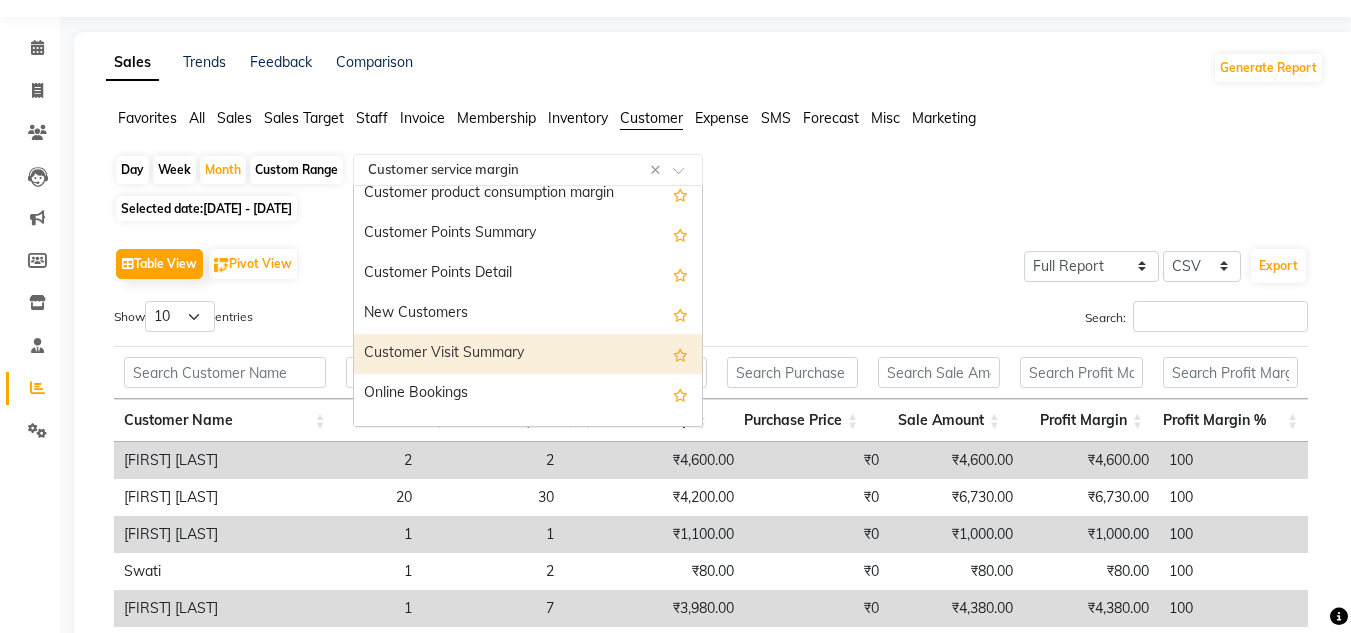 click on "Customer Visit Summary" at bounding box center [528, 354] 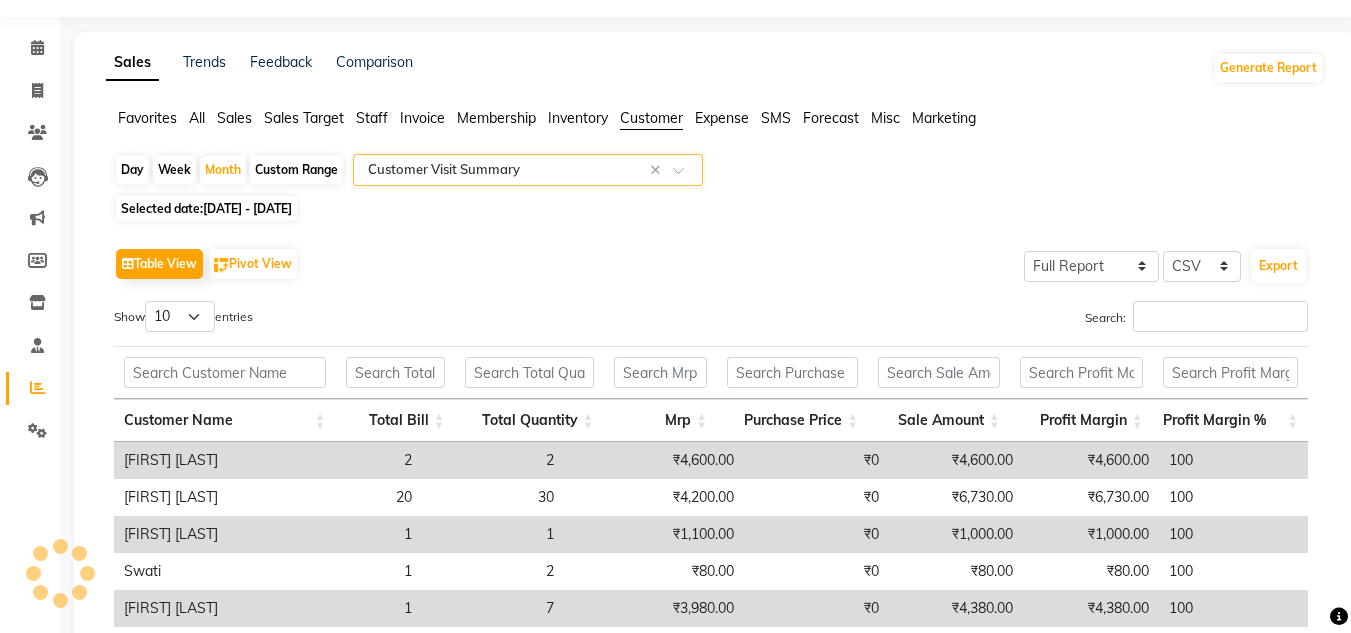 scroll, scrollTop: 0, scrollLeft: 0, axis: both 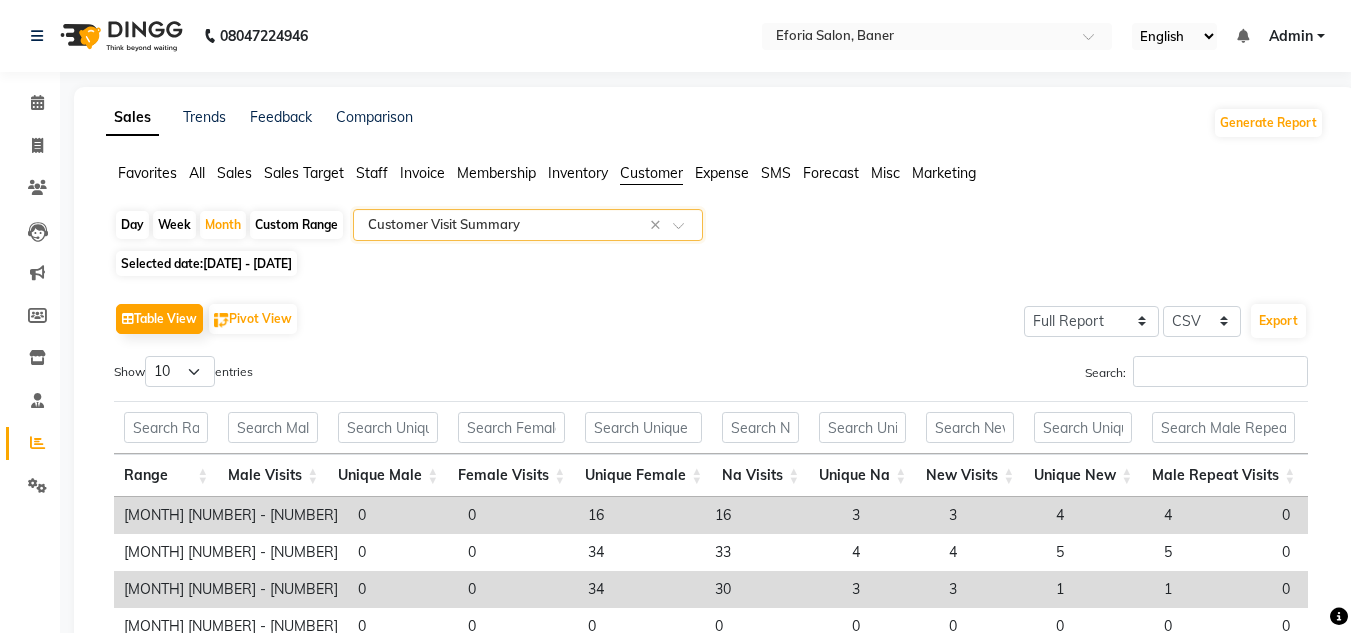 click 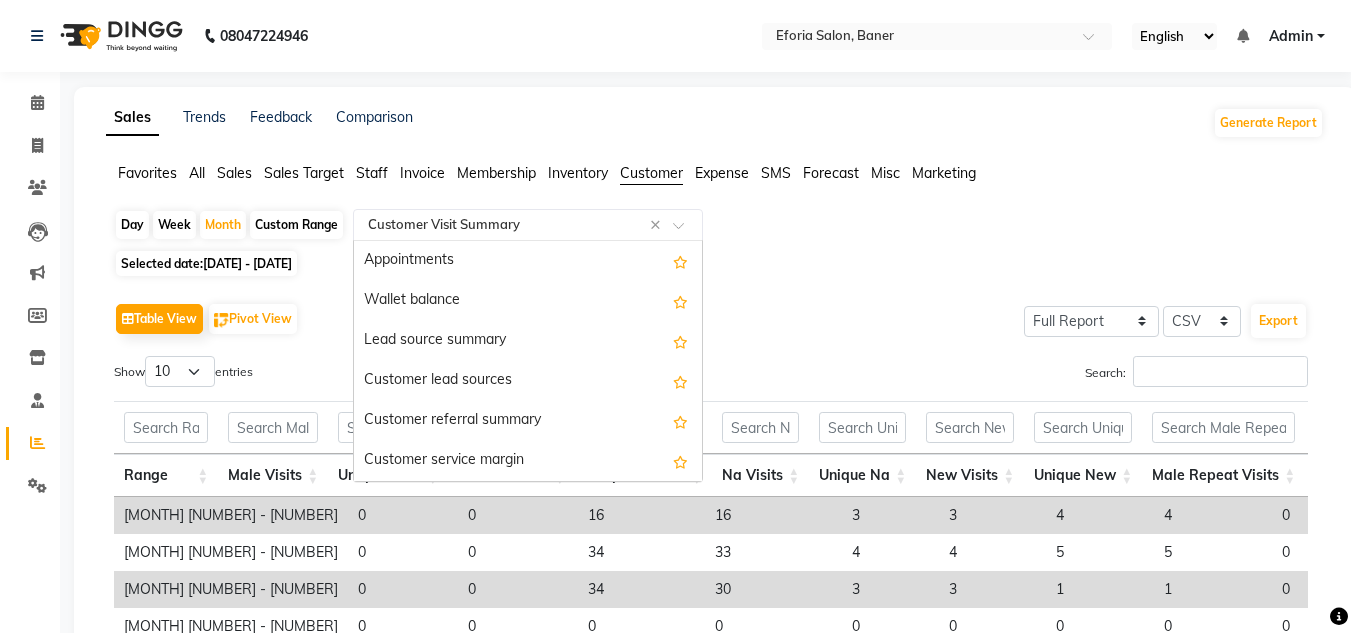 scroll, scrollTop: 280, scrollLeft: 0, axis: vertical 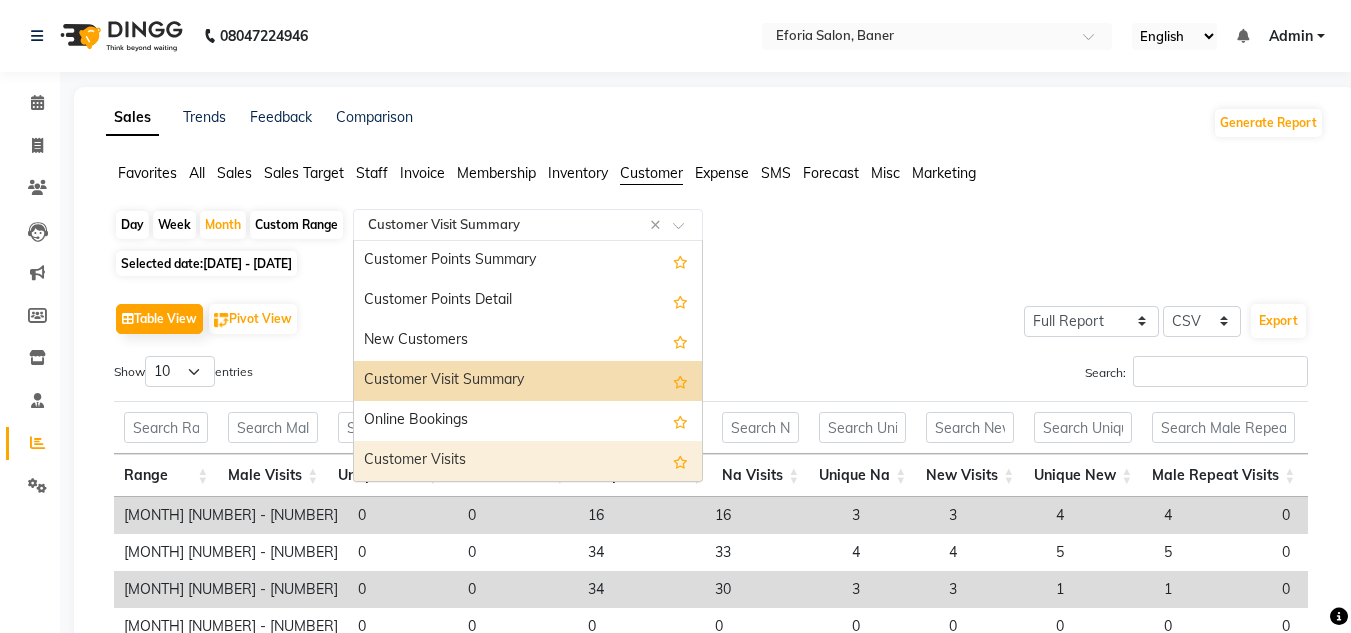 click on "Customer Visits" at bounding box center [528, 461] 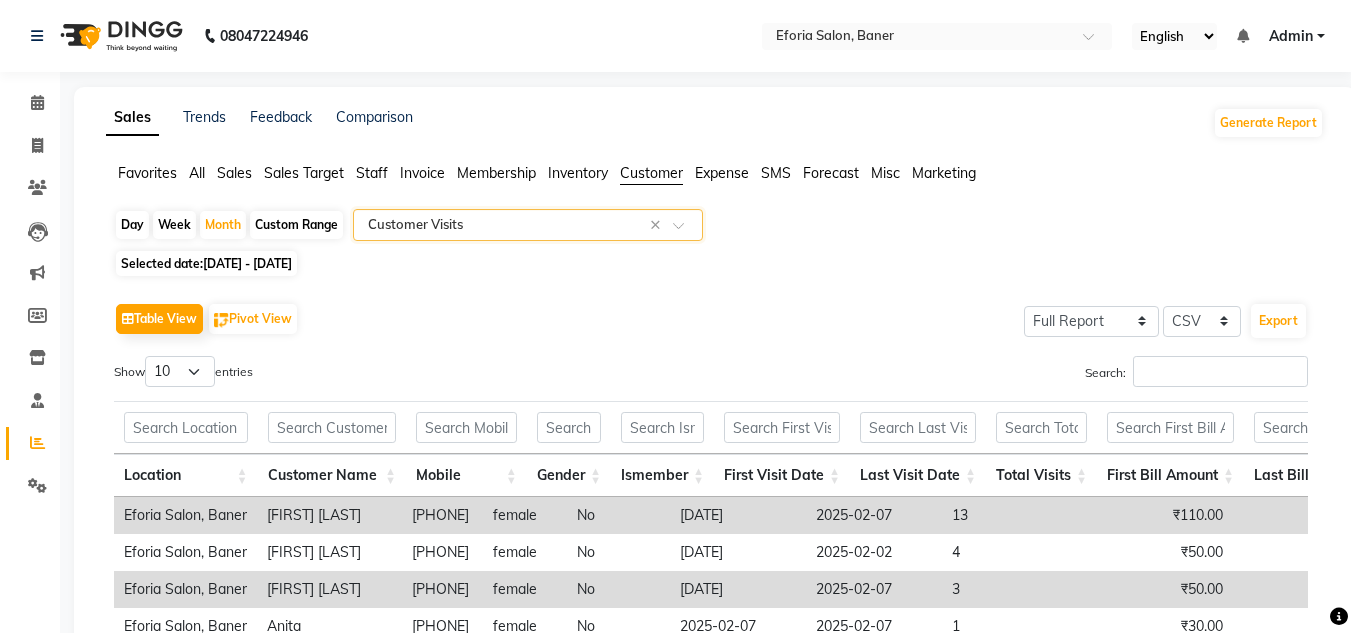 click on "Table View   Pivot View  Select Full Report Filtered Report Select CSV PDF  Export" 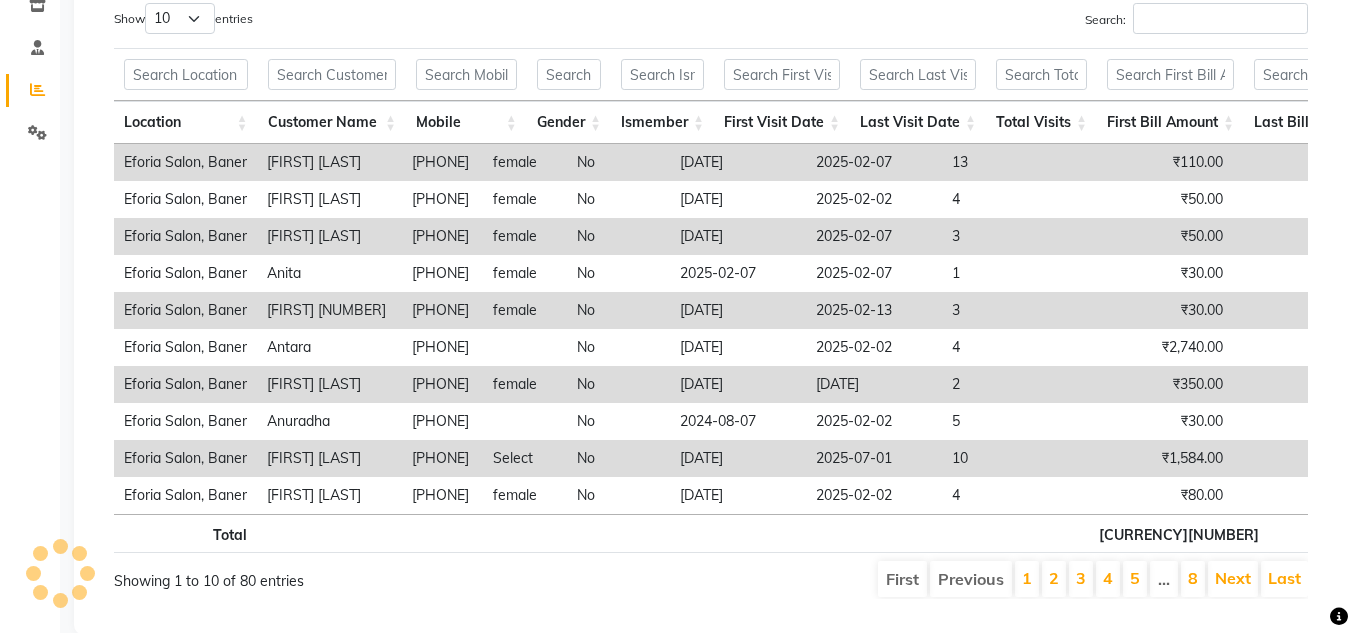 scroll, scrollTop: 415, scrollLeft: 0, axis: vertical 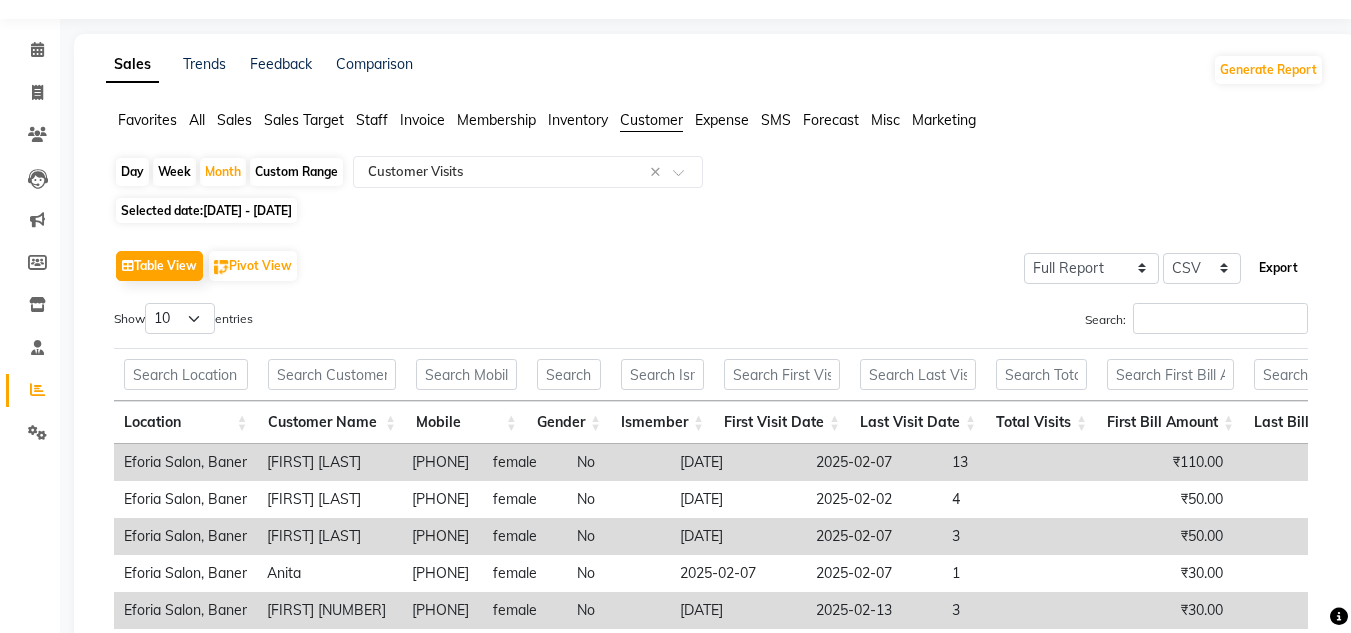 click on "Export" 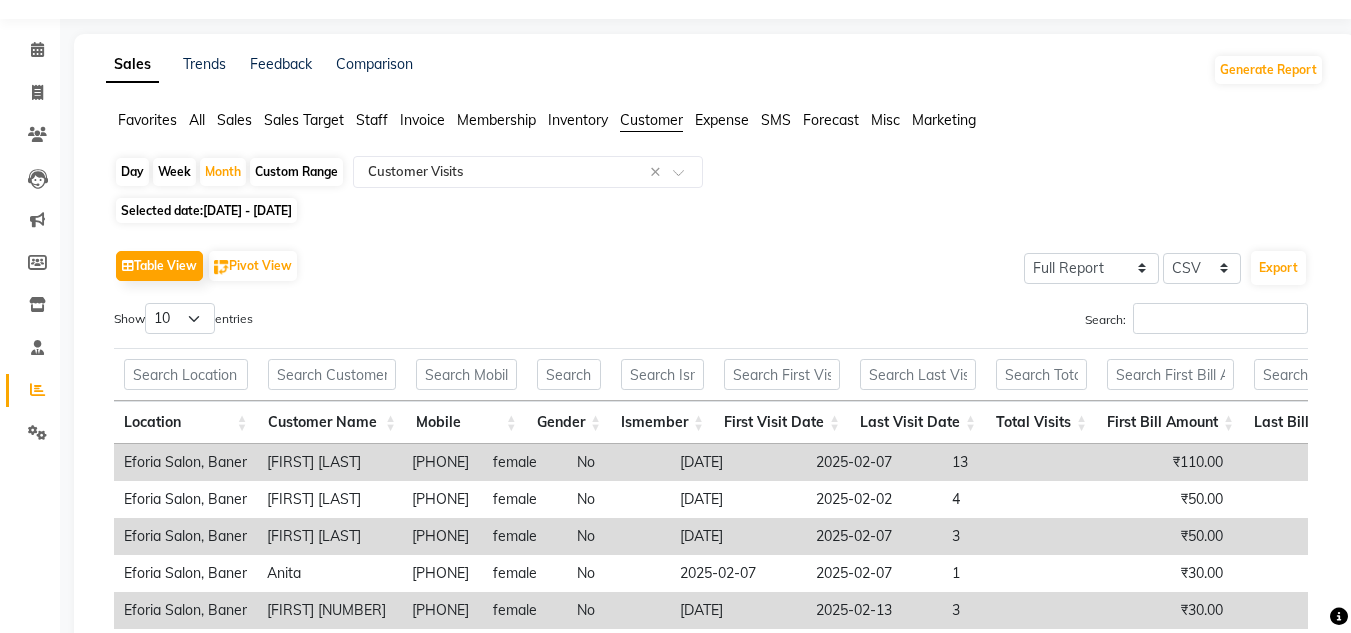 click on "Table View   Pivot View  Select Full Report Filtered Report Select CSV PDF  Export" 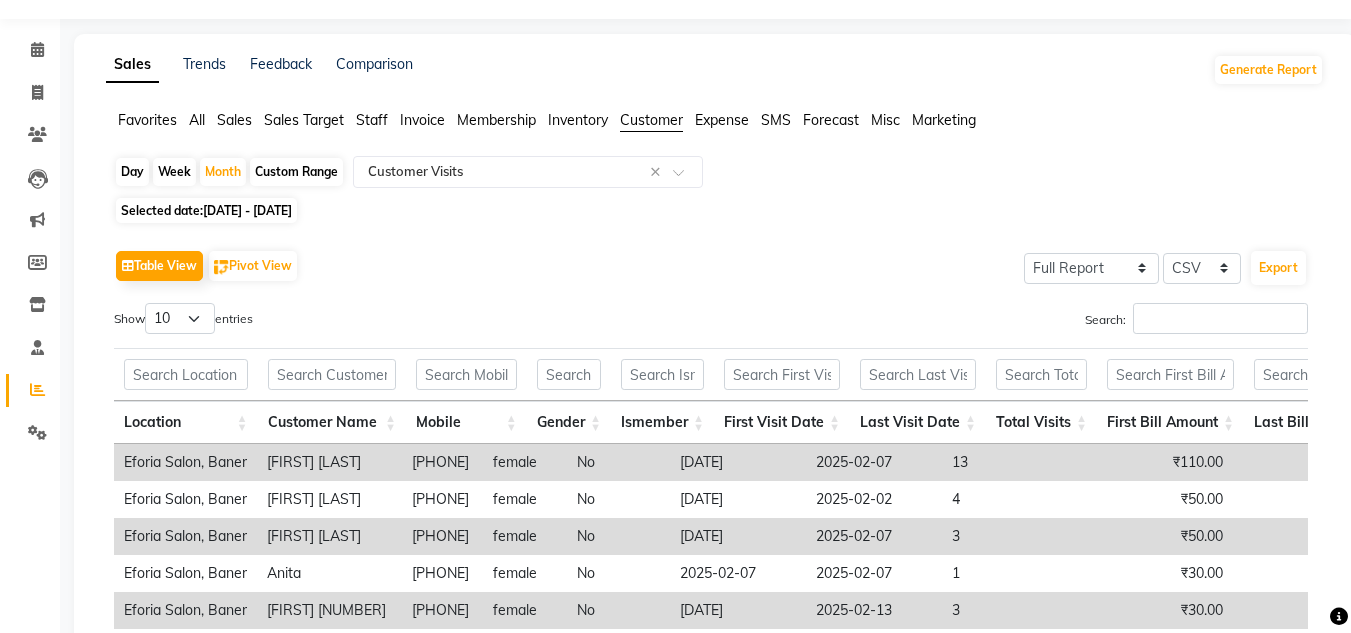click on "All" 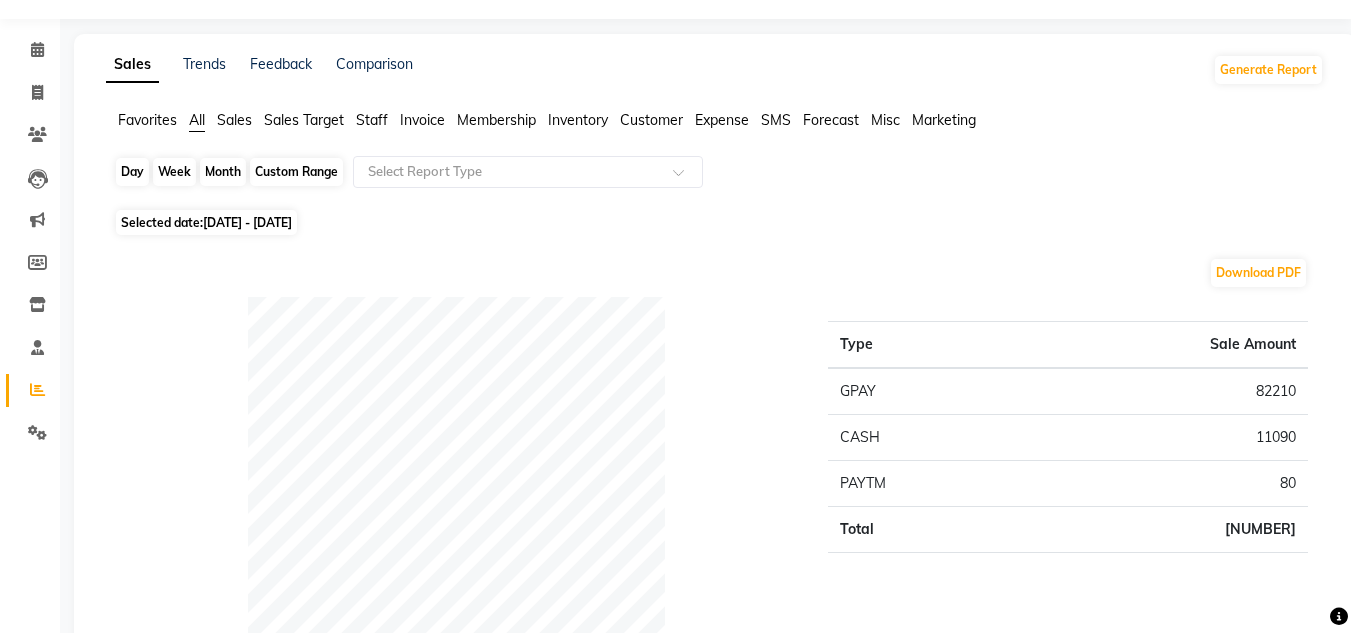 click on "Month" 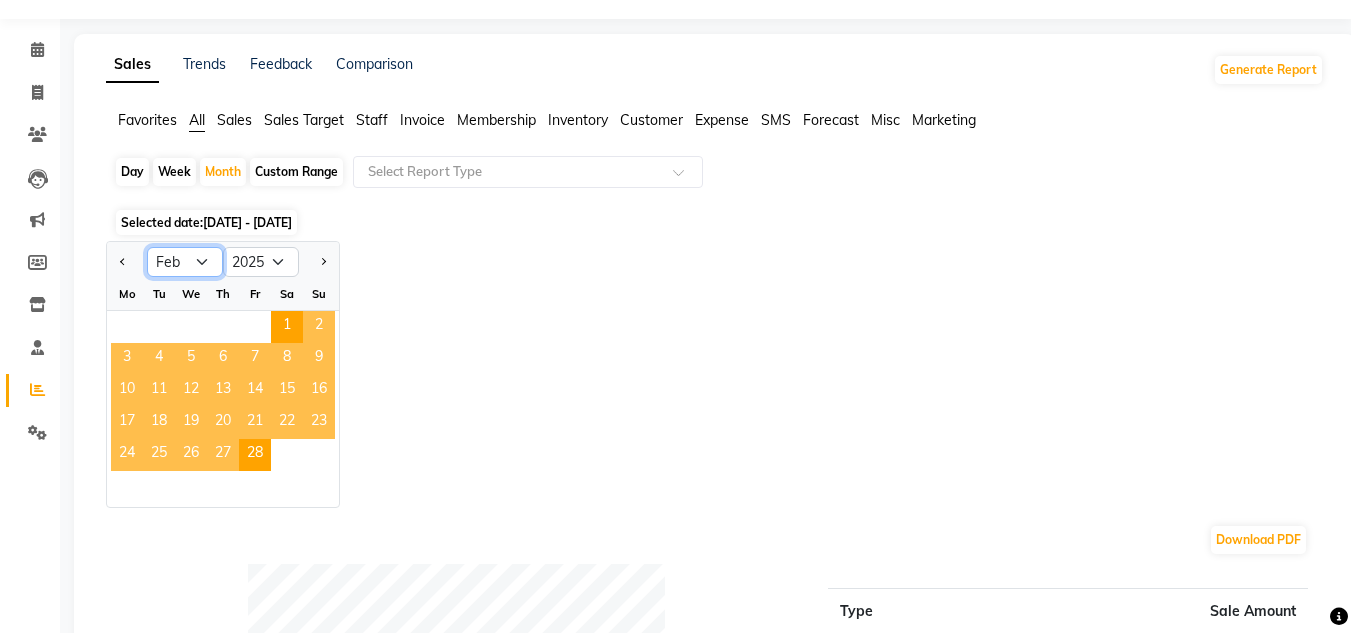 click on "Jan Feb Mar Apr May Jun Jul Aug Sep Oct Nov Dec" 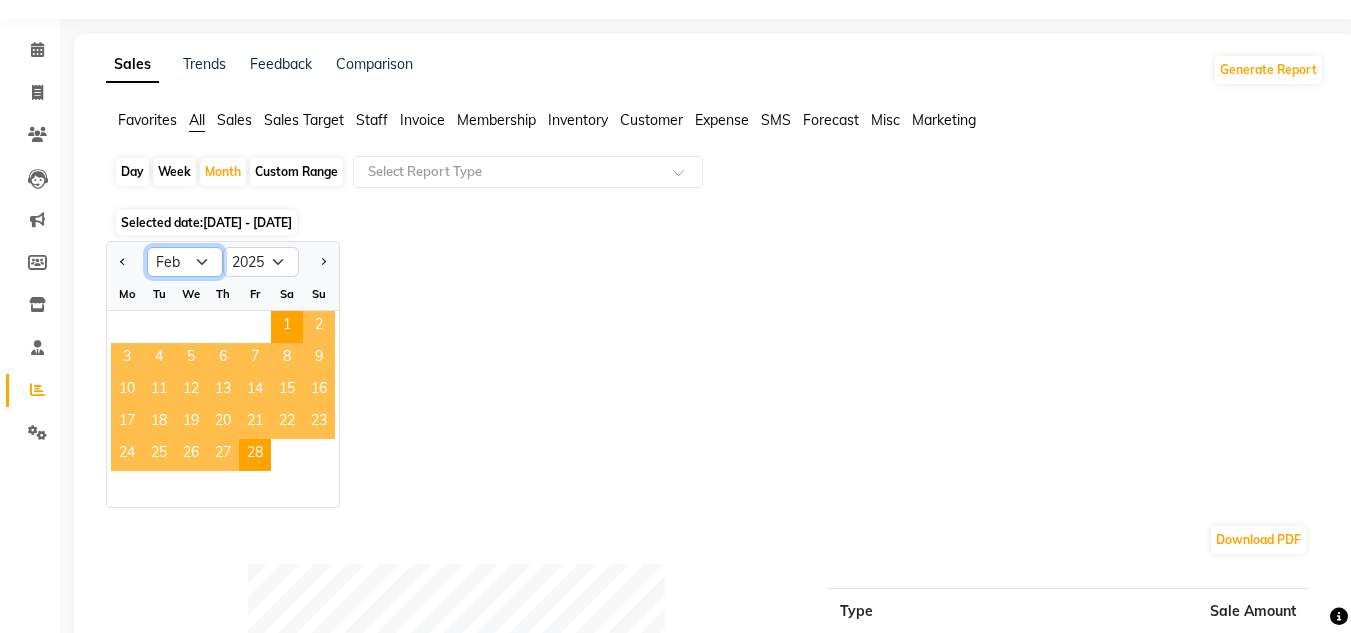 select on "7" 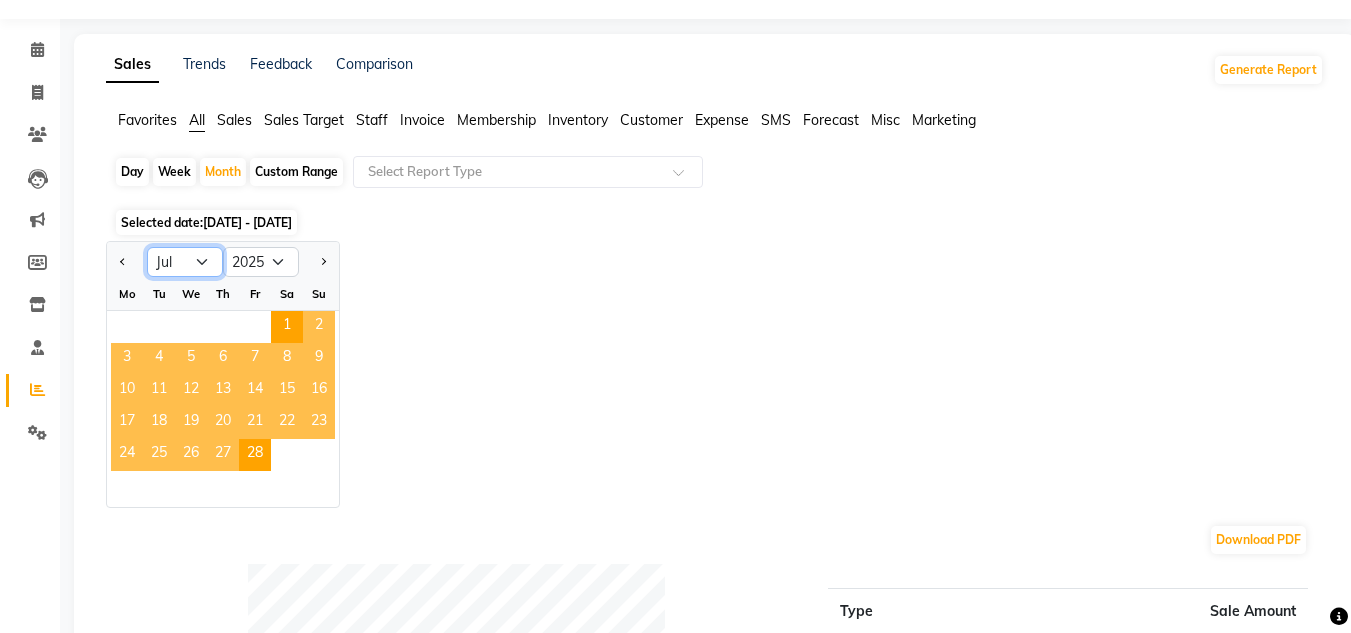 click on "Jan Feb Mar Apr May Jun Jul Aug Sep Oct Nov Dec" 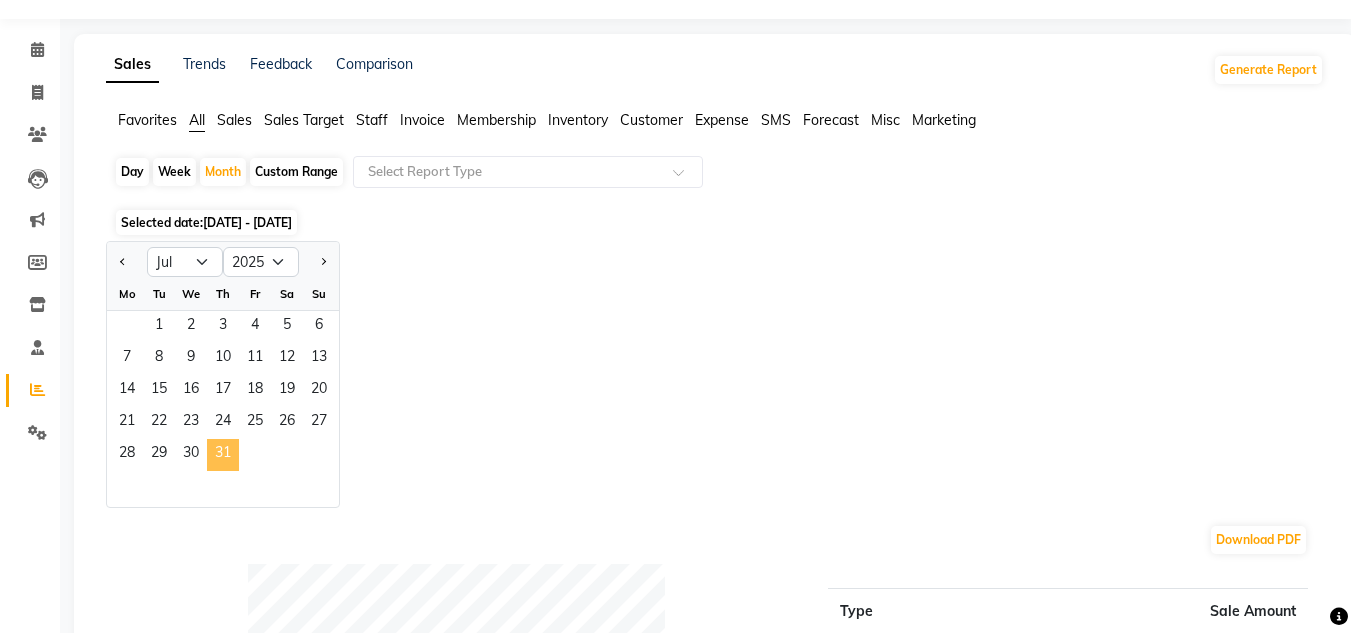 click on "31" 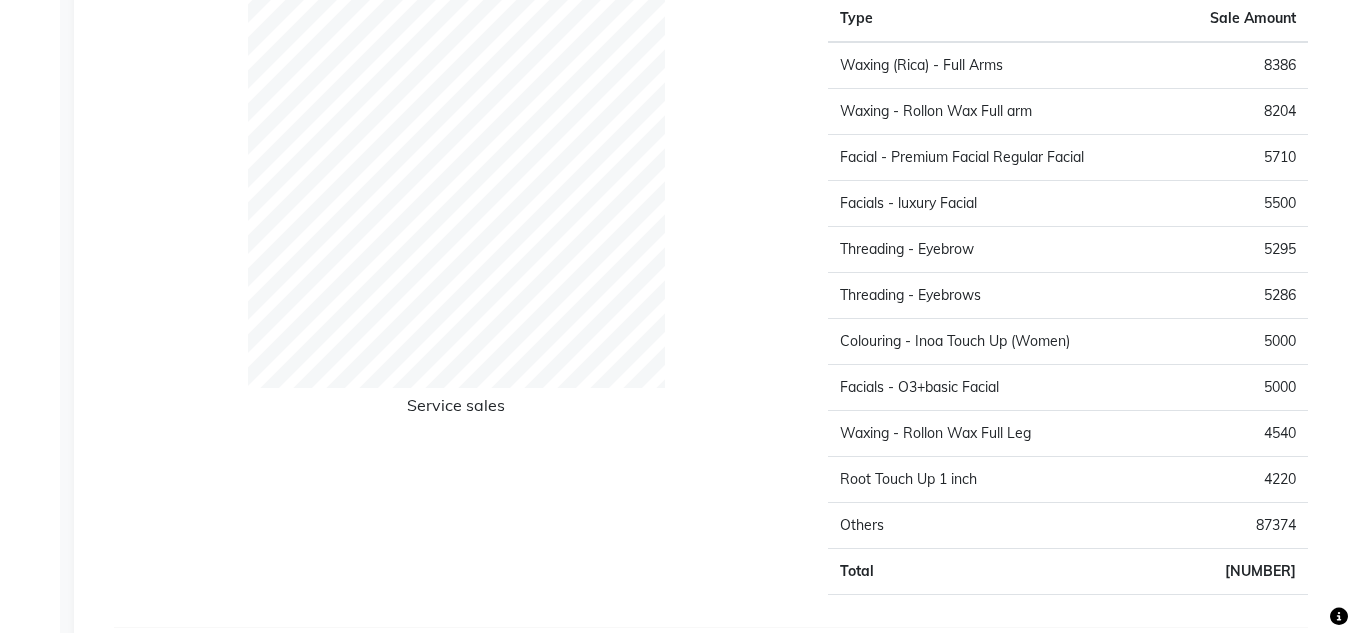 scroll, scrollTop: 2657, scrollLeft: 0, axis: vertical 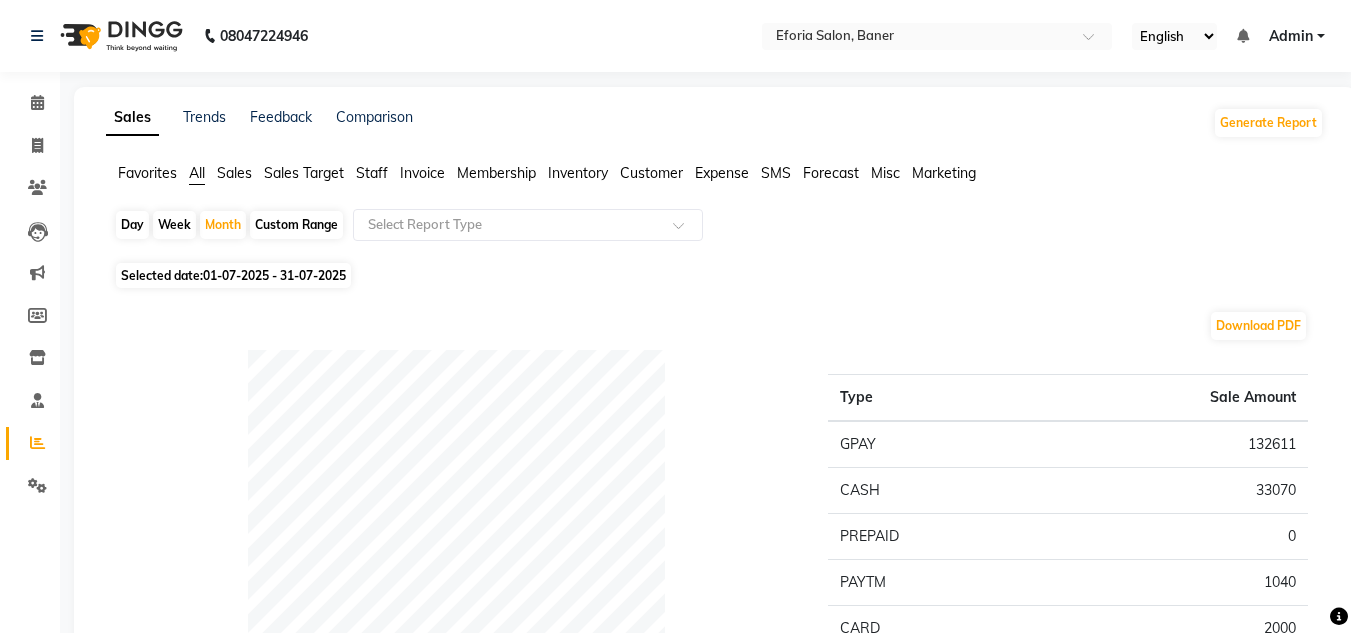 click on "Selected date:  01-07-2025 - 31-07-2025" 